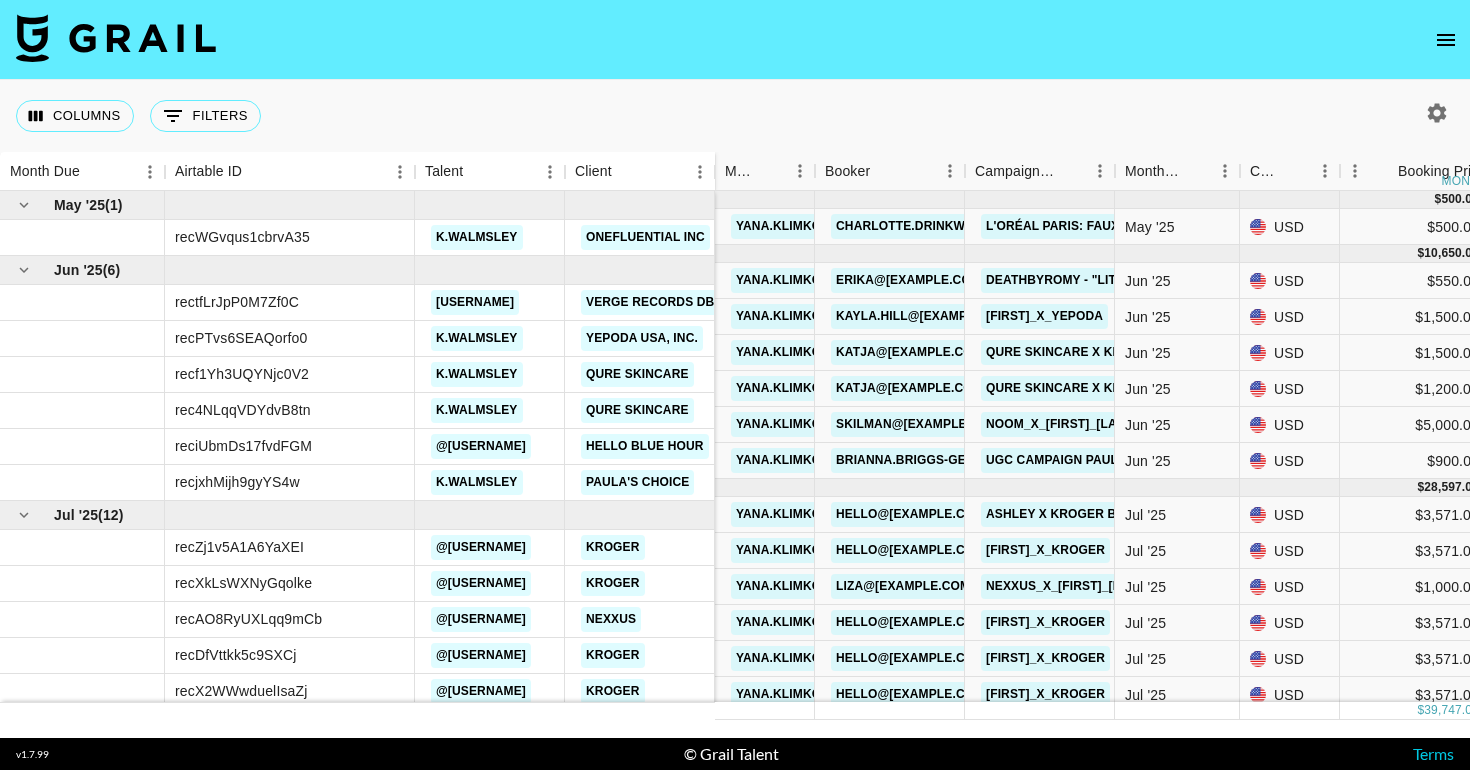 scroll, scrollTop: 0, scrollLeft: 0, axis: both 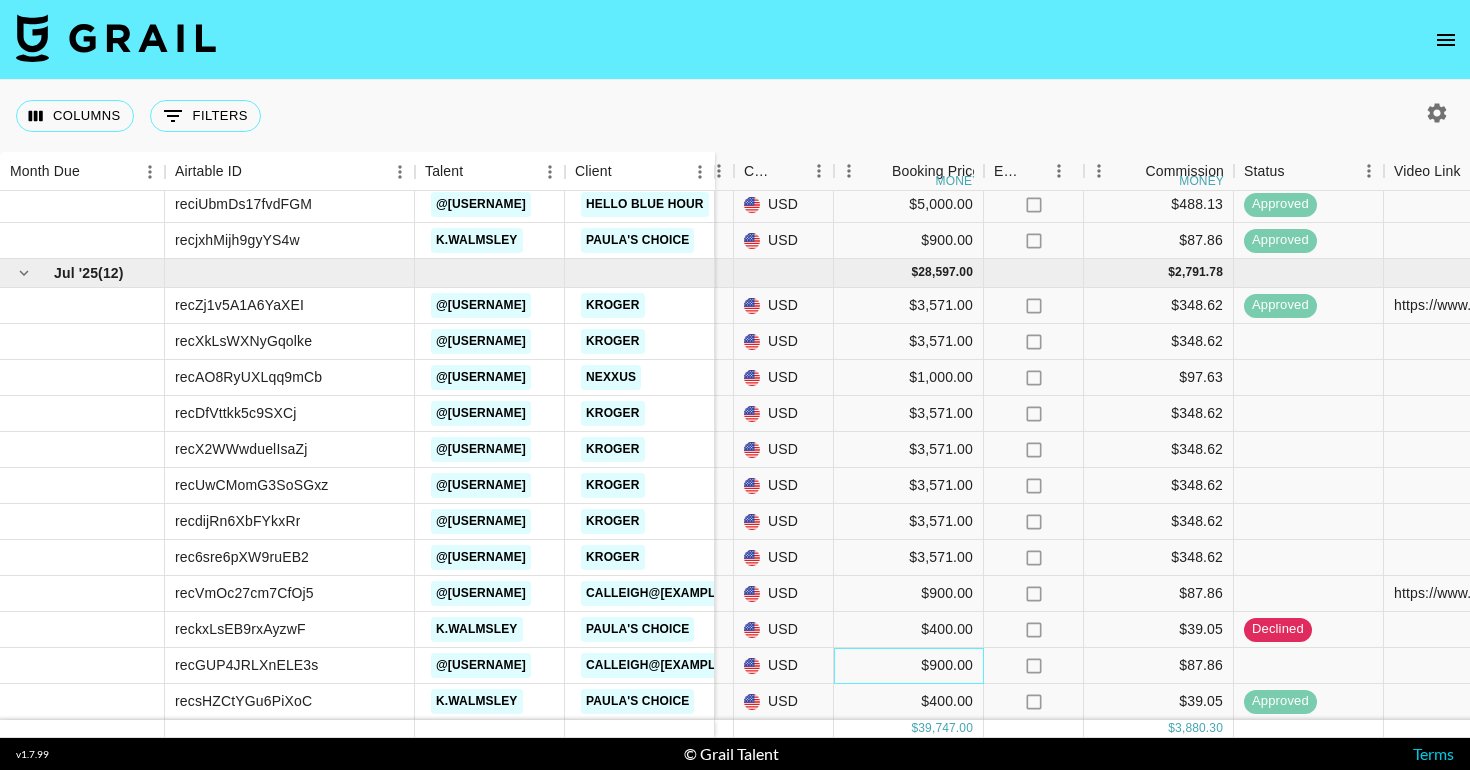 click on "$900.00" at bounding box center [909, 666] 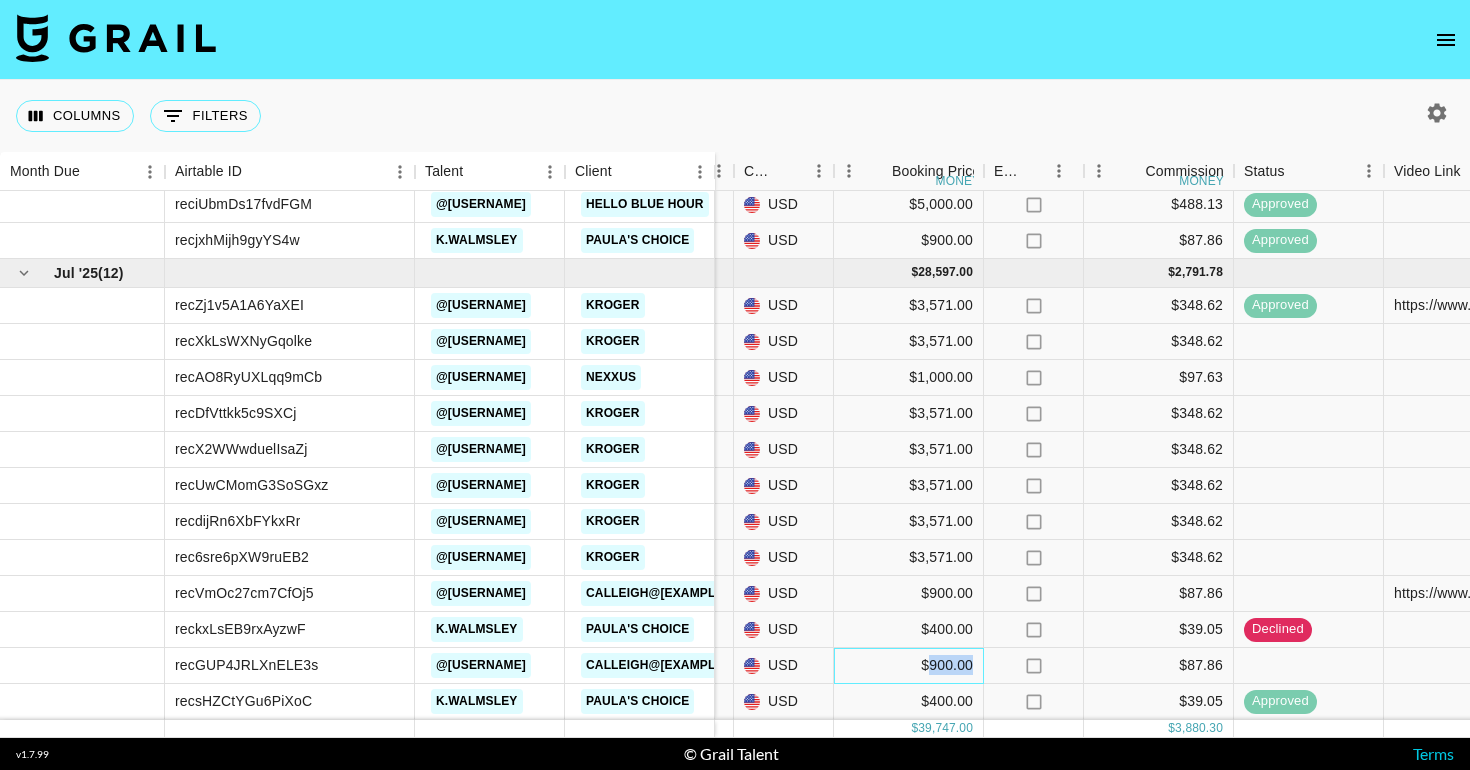 click on "$900.00" at bounding box center (909, 666) 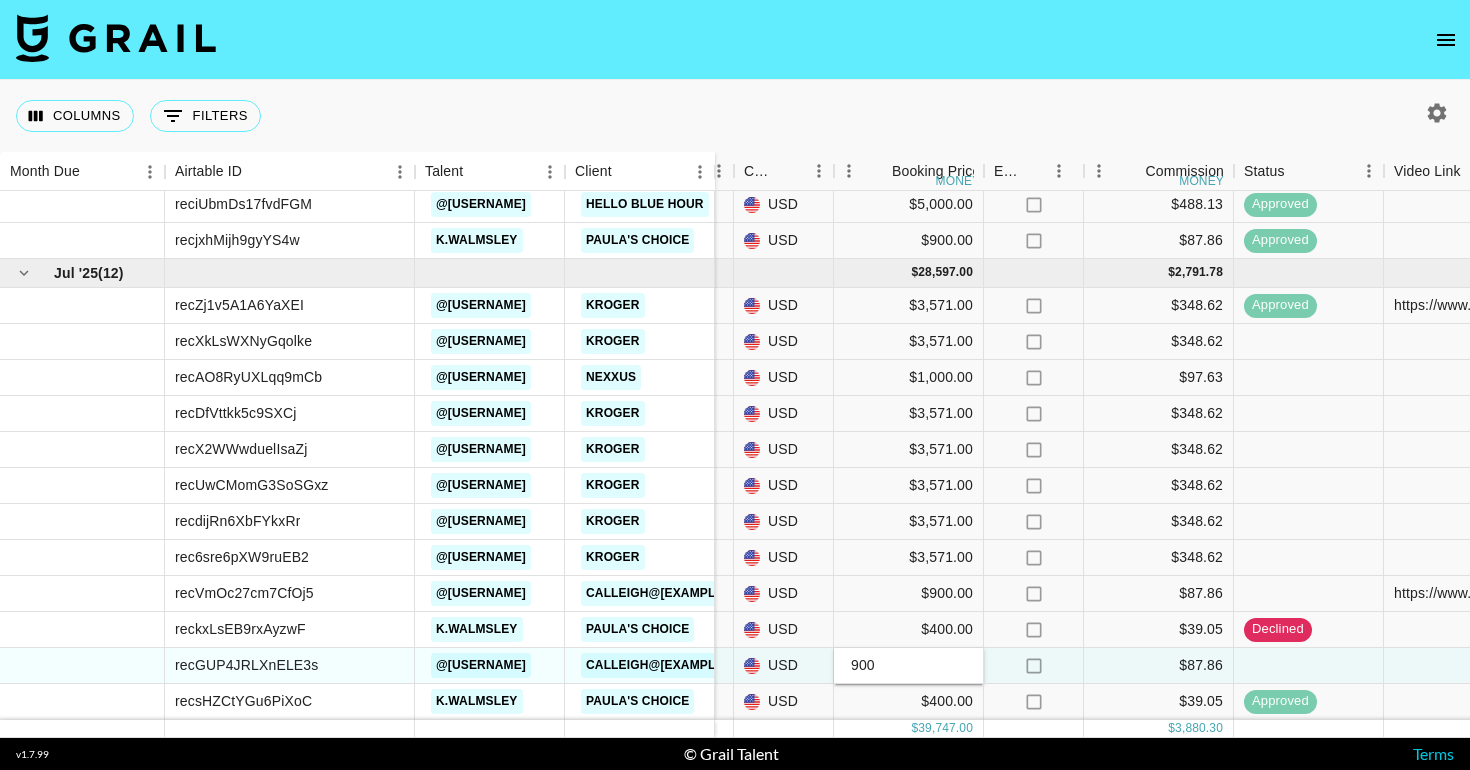 click on "900" at bounding box center (908, 665) 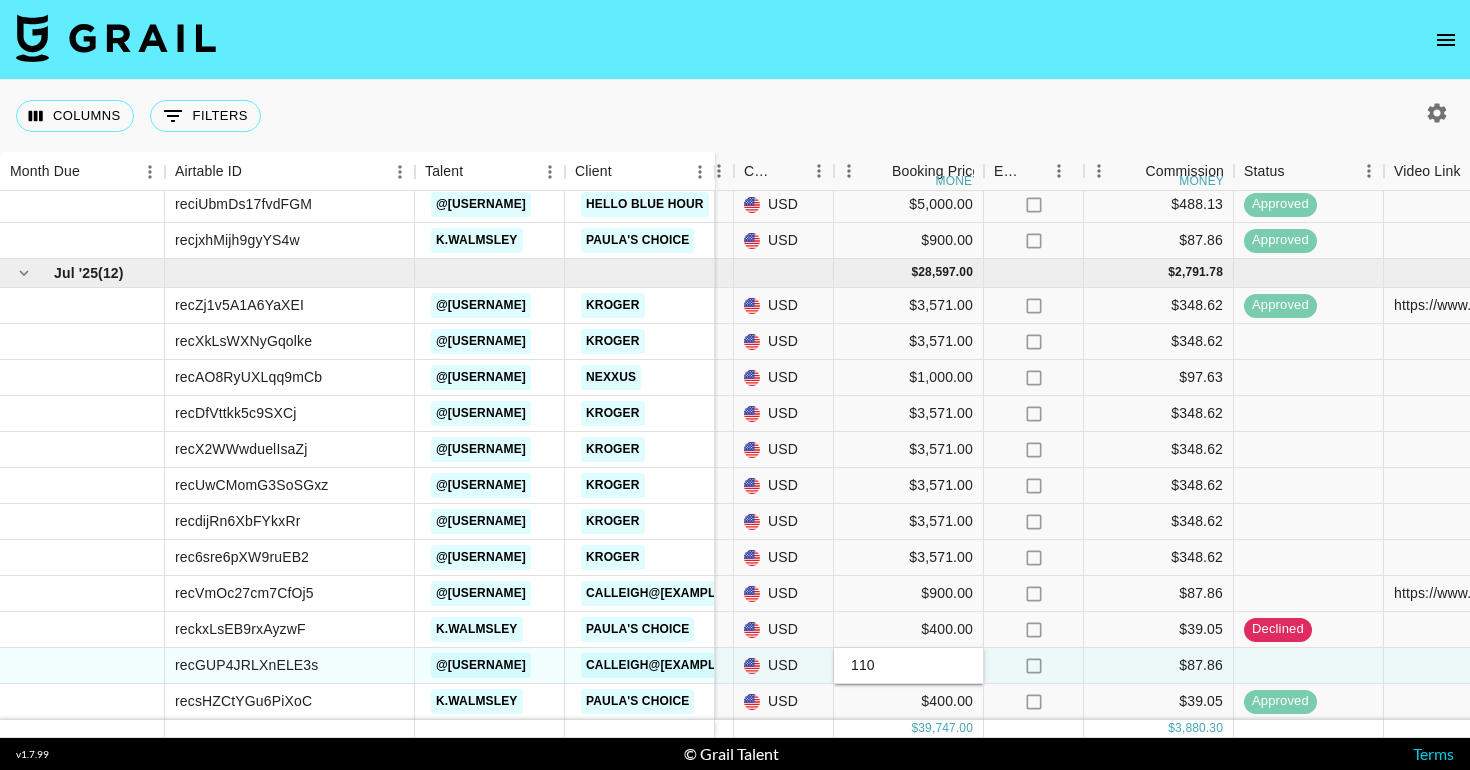 type on "1100" 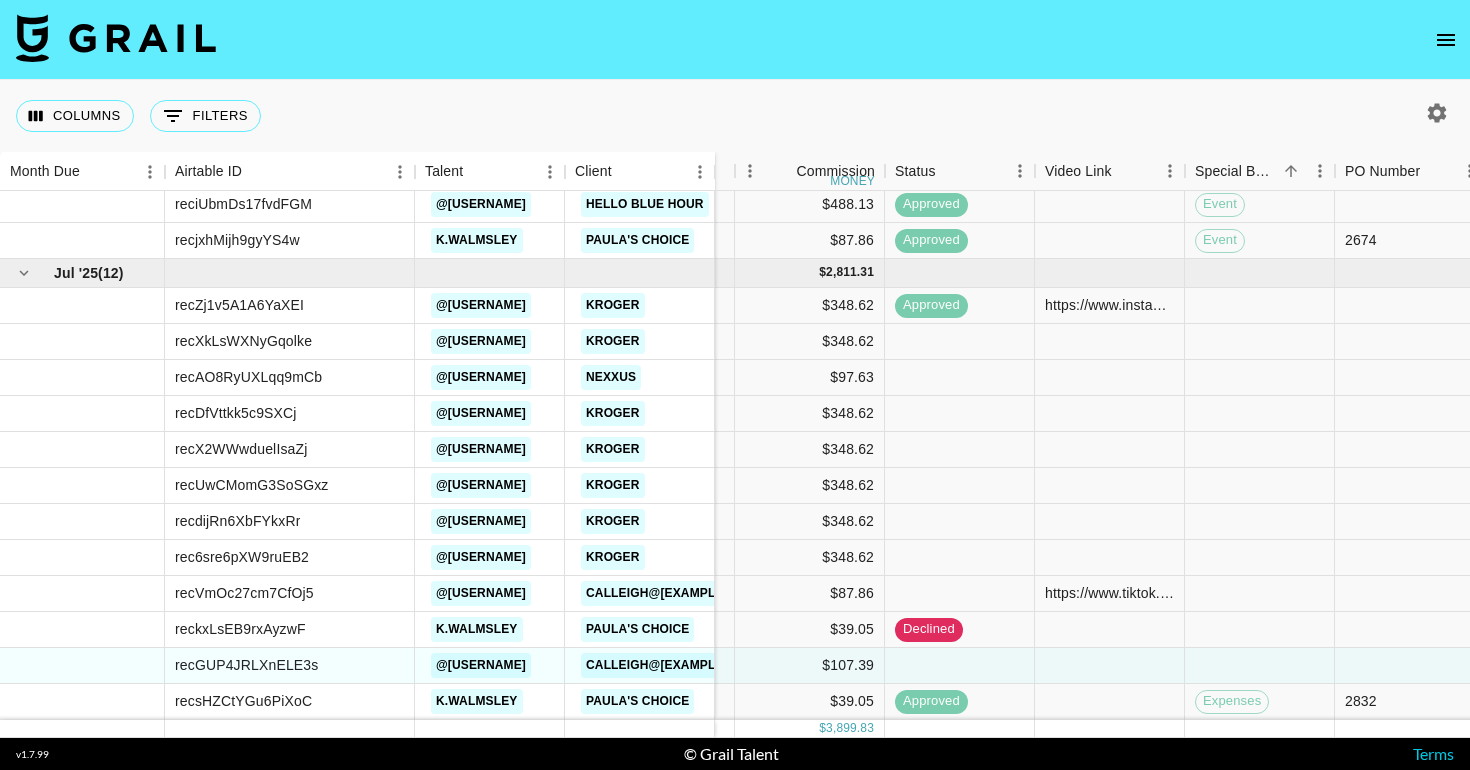 scroll, scrollTop: 242, scrollLeft: 901, axis: both 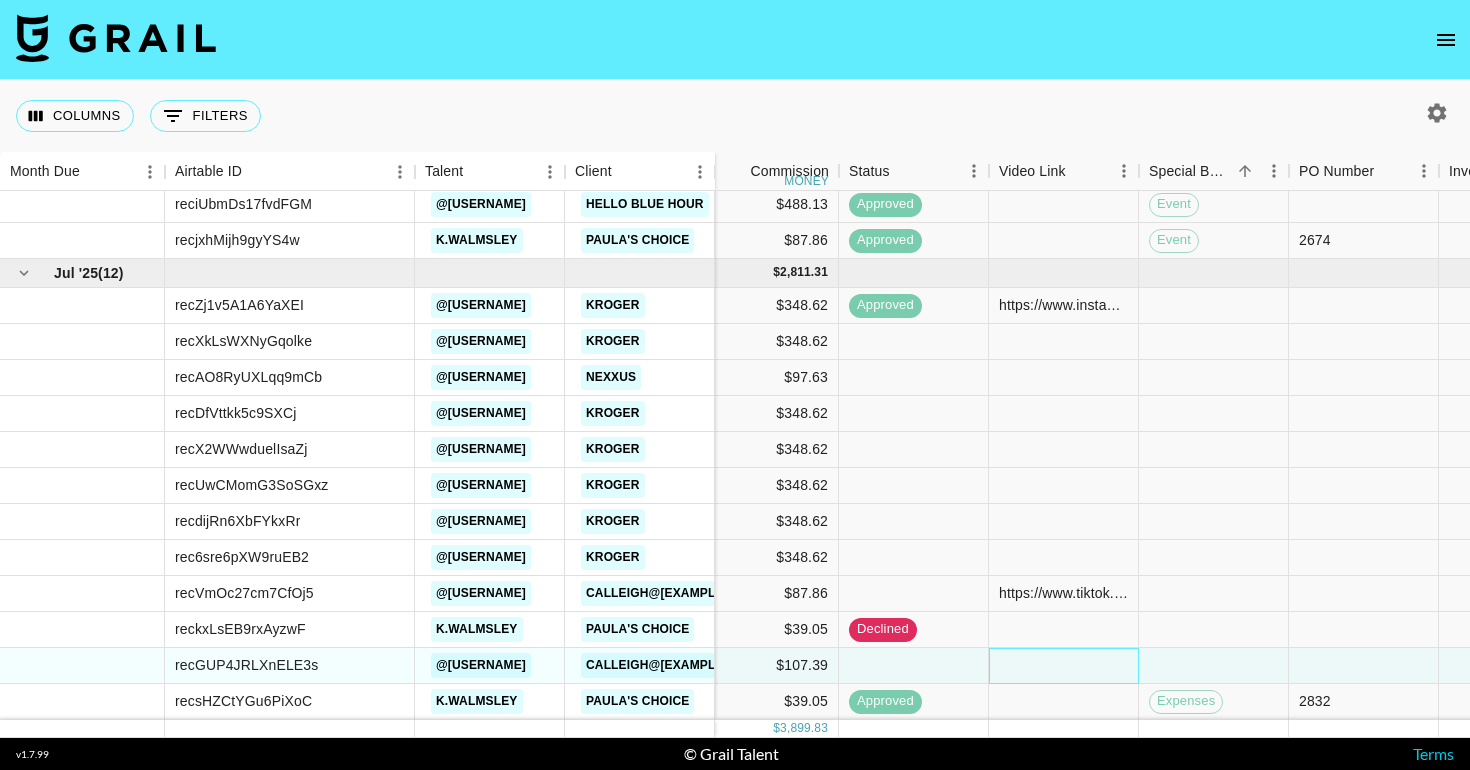 click at bounding box center [1064, 666] 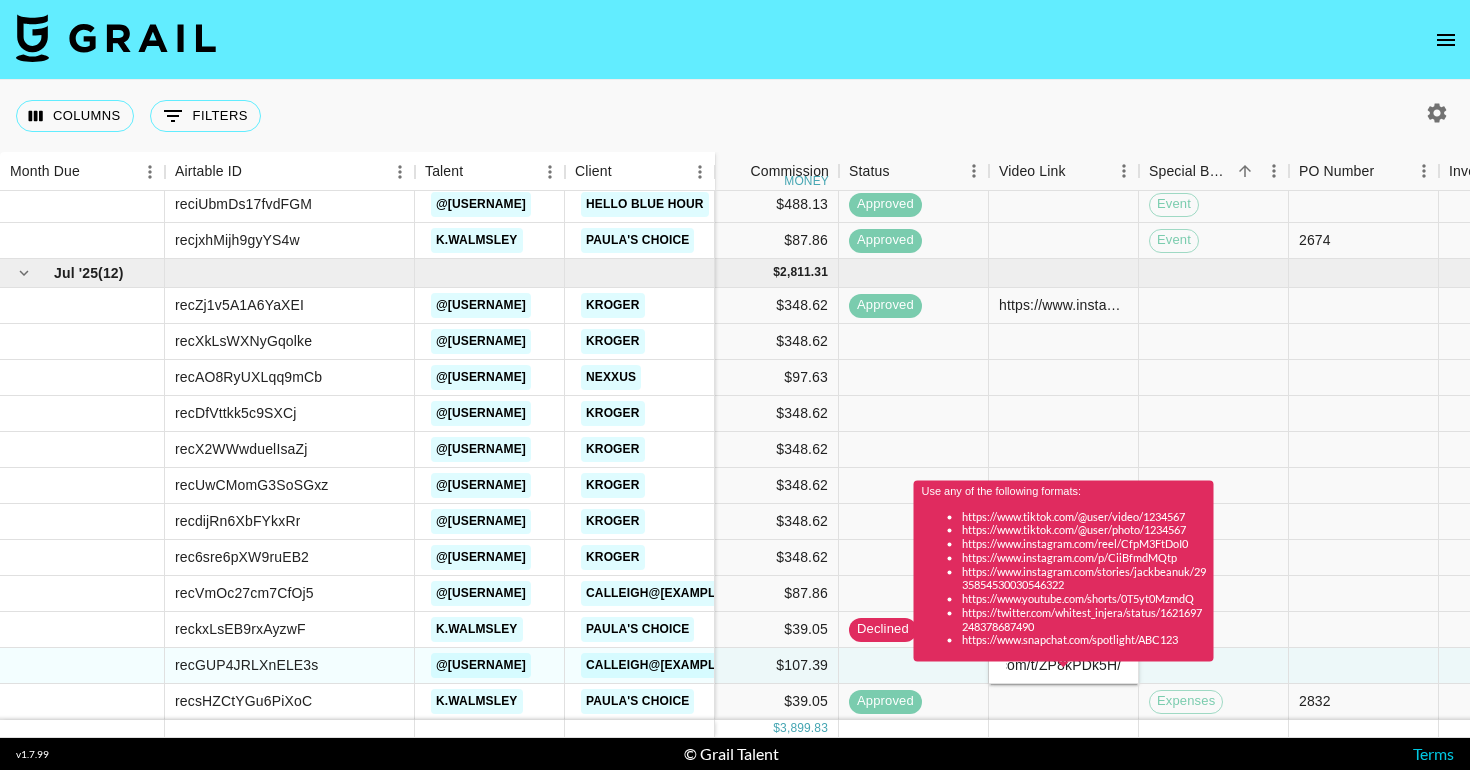 scroll, scrollTop: 0, scrollLeft: 177, axis: horizontal 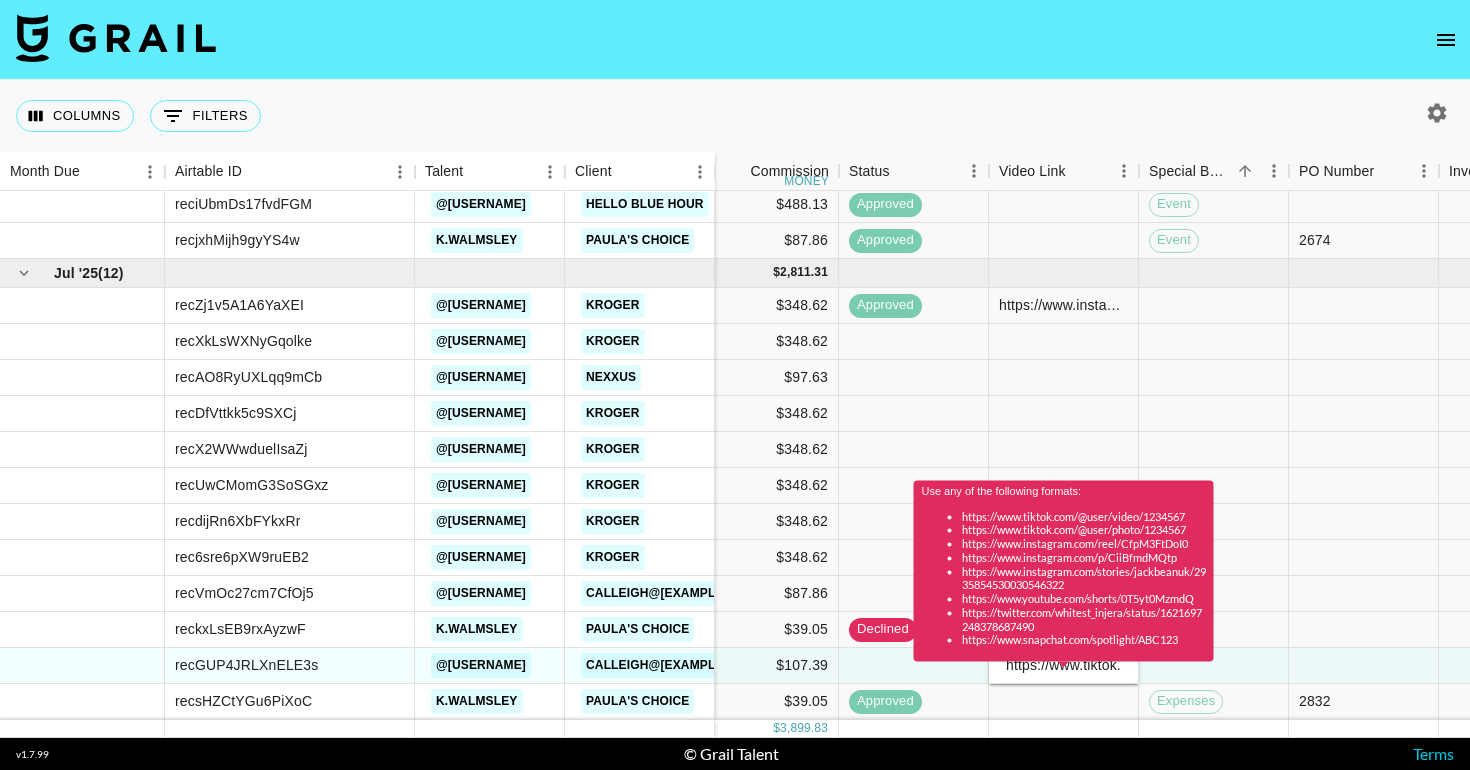 click on "Use any of the following formats: https://www.tiktok.com/@user/video/1234567 https://www.tiktok.com/@user/photo/1234567 https://www.instagram.com/reel/CfpM3FtDoI0 https://www.instagram.com/p/CiiBfmdMQtp https://www.instagram.com/stories/jackbeanuk/2935854530030546322 https://www.youtube.com/shorts/0T5yt0MzmdQ https://twitter.com/whitest_injera/status/1621697248378687490 https://www.snapchat.com/spotlight/ABC123" at bounding box center (1064, 577) 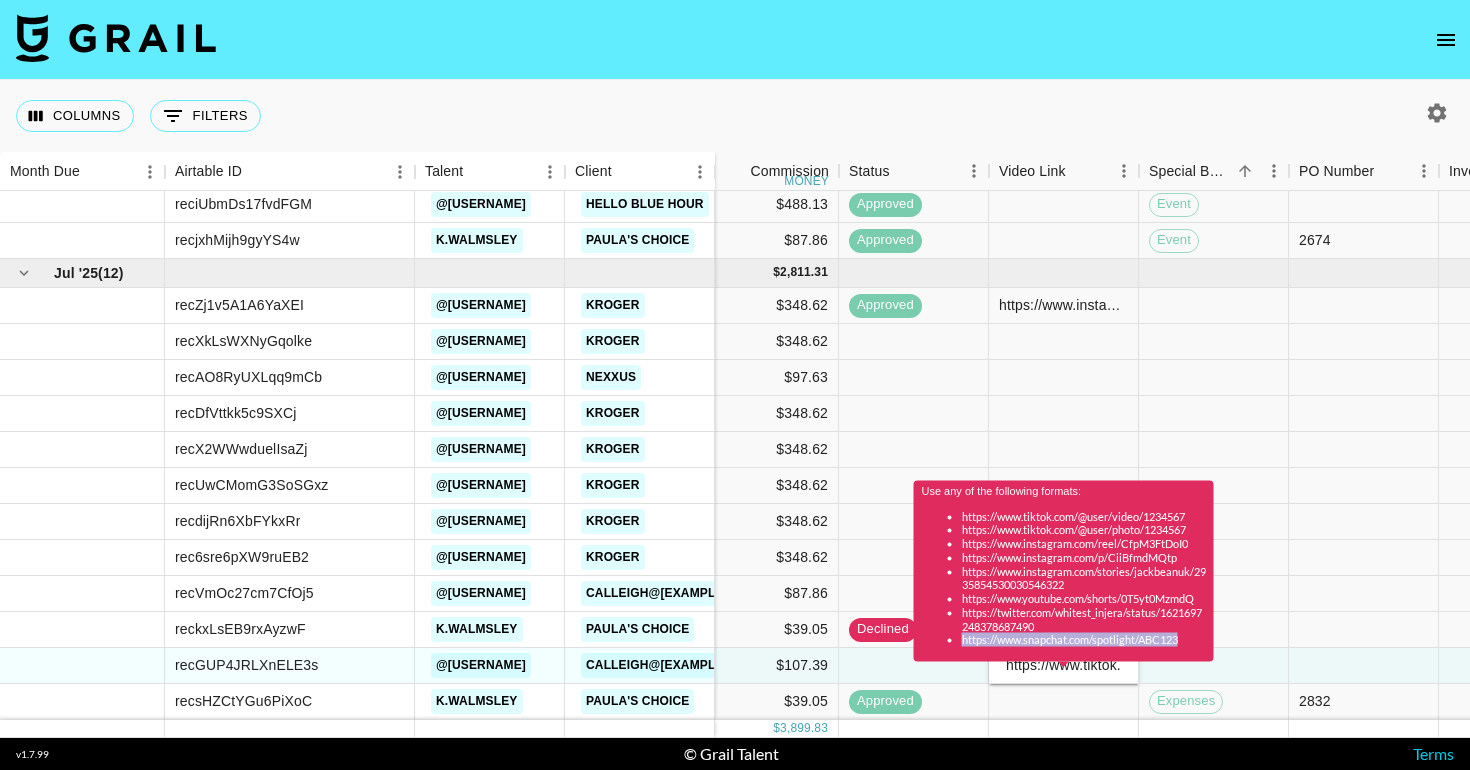 click on "Use any of the following formats: https://www.tiktok.com/@user/video/1234567 https://www.tiktok.com/@user/photo/1234567 https://www.instagram.com/reel/CfpM3FtDoI0 https://www.instagram.com/p/CiiBfmdMQtp https://www.instagram.com/stories/jackbeanuk/2935854530030546322 https://www.youtube.com/shorts/0T5yt0MzmdQ https://twitter.com/whitest_injera/status/1621697248378687490 https://www.snapchat.com/spotlight/ABC123" at bounding box center (1064, 577) 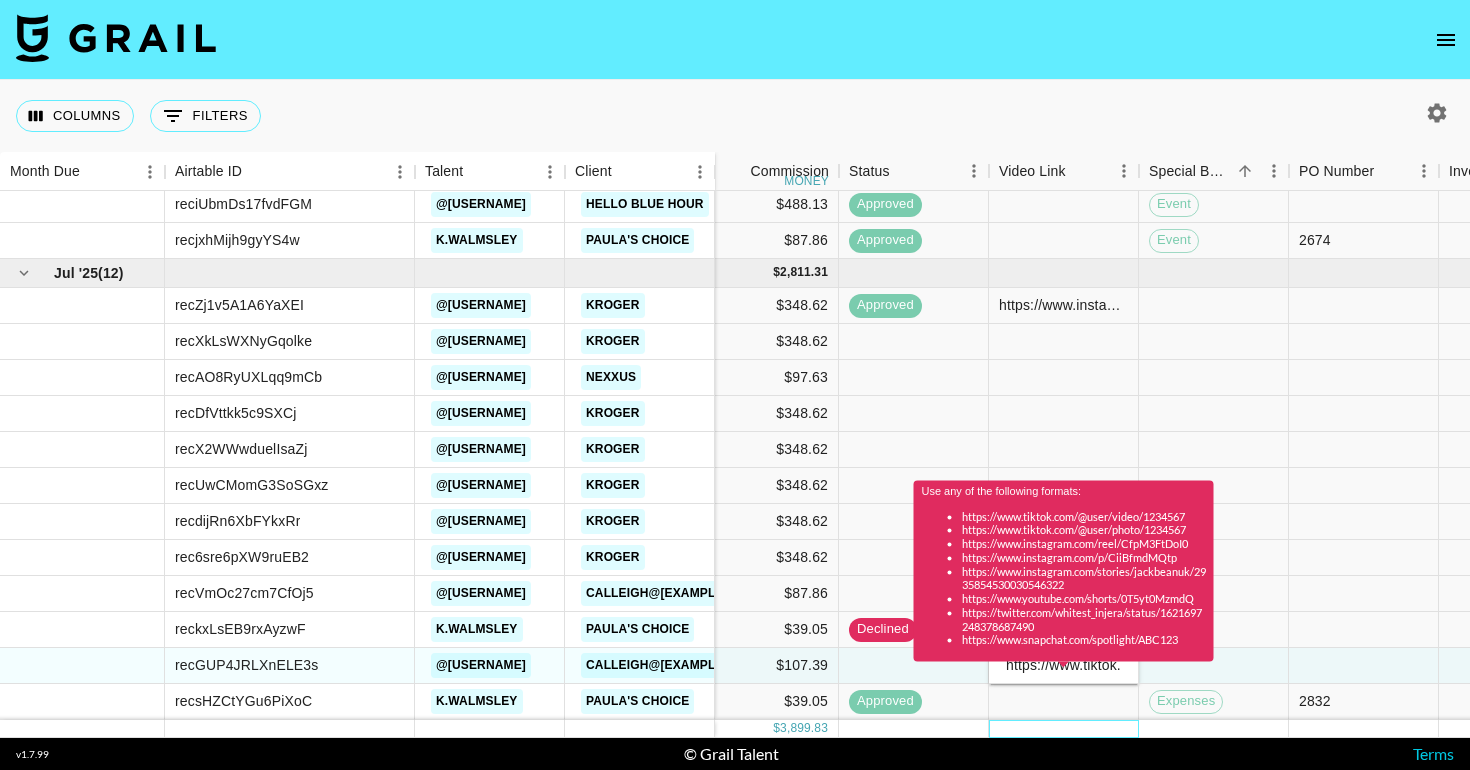 click at bounding box center [1064, 729] 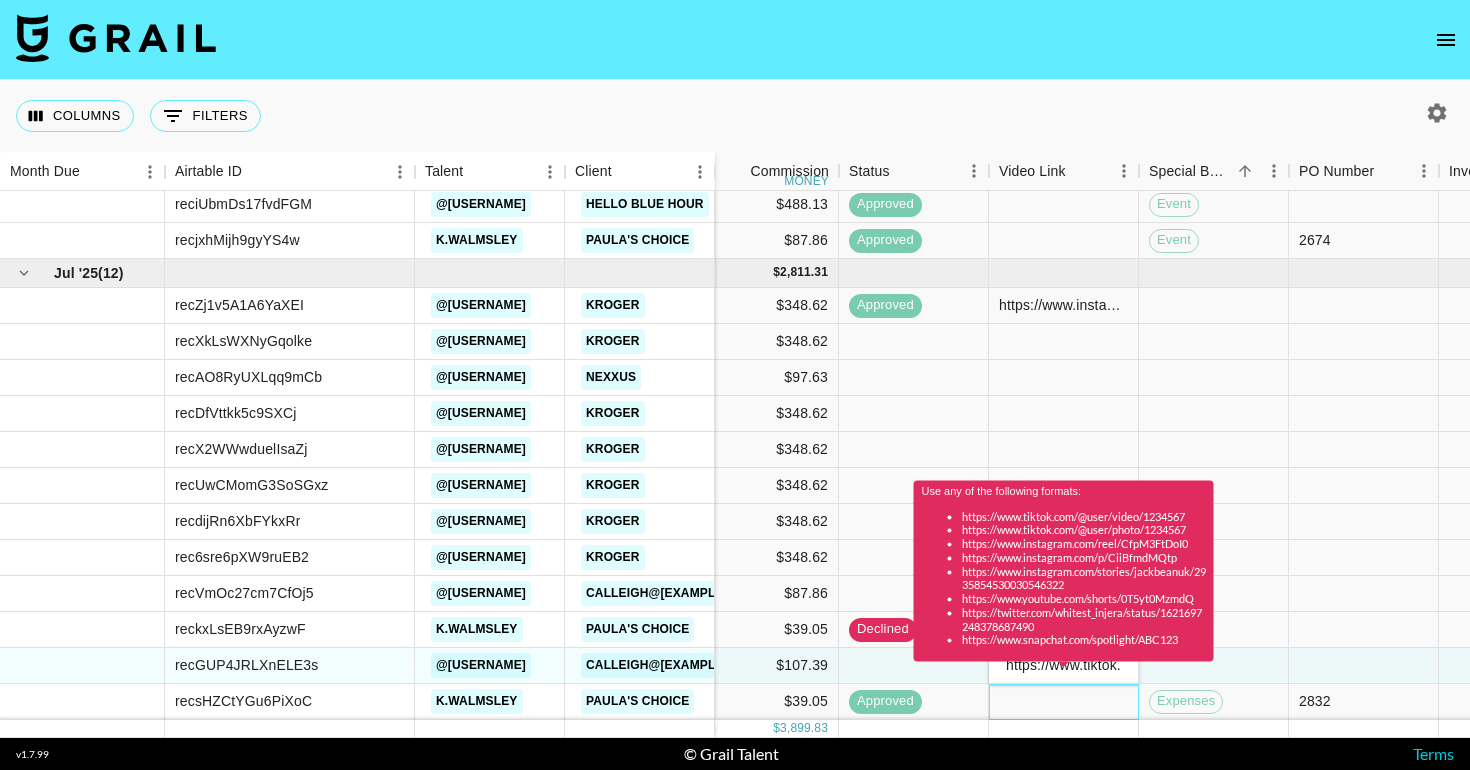 click at bounding box center (1064, 702) 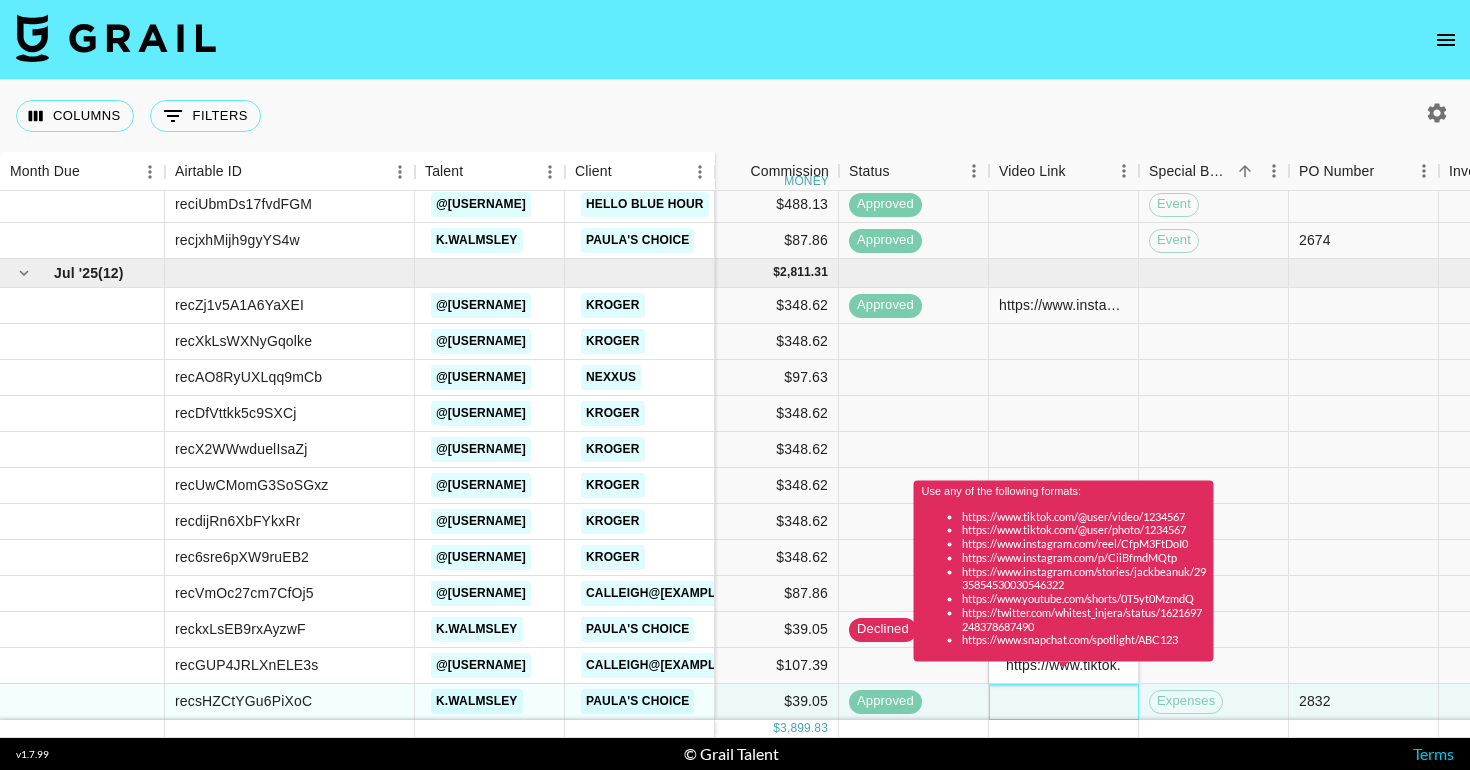 click at bounding box center [1064, 702] 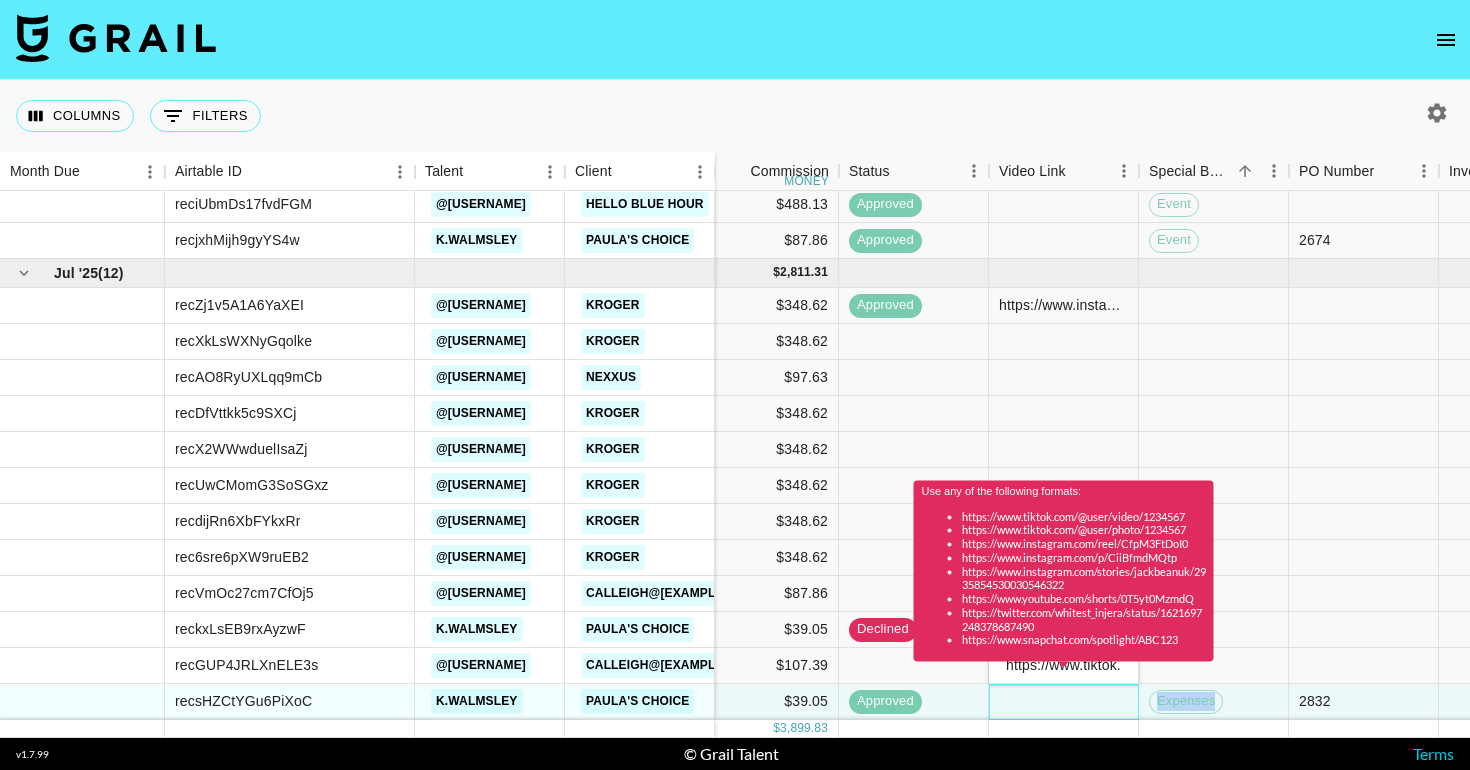 click at bounding box center (1064, 702) 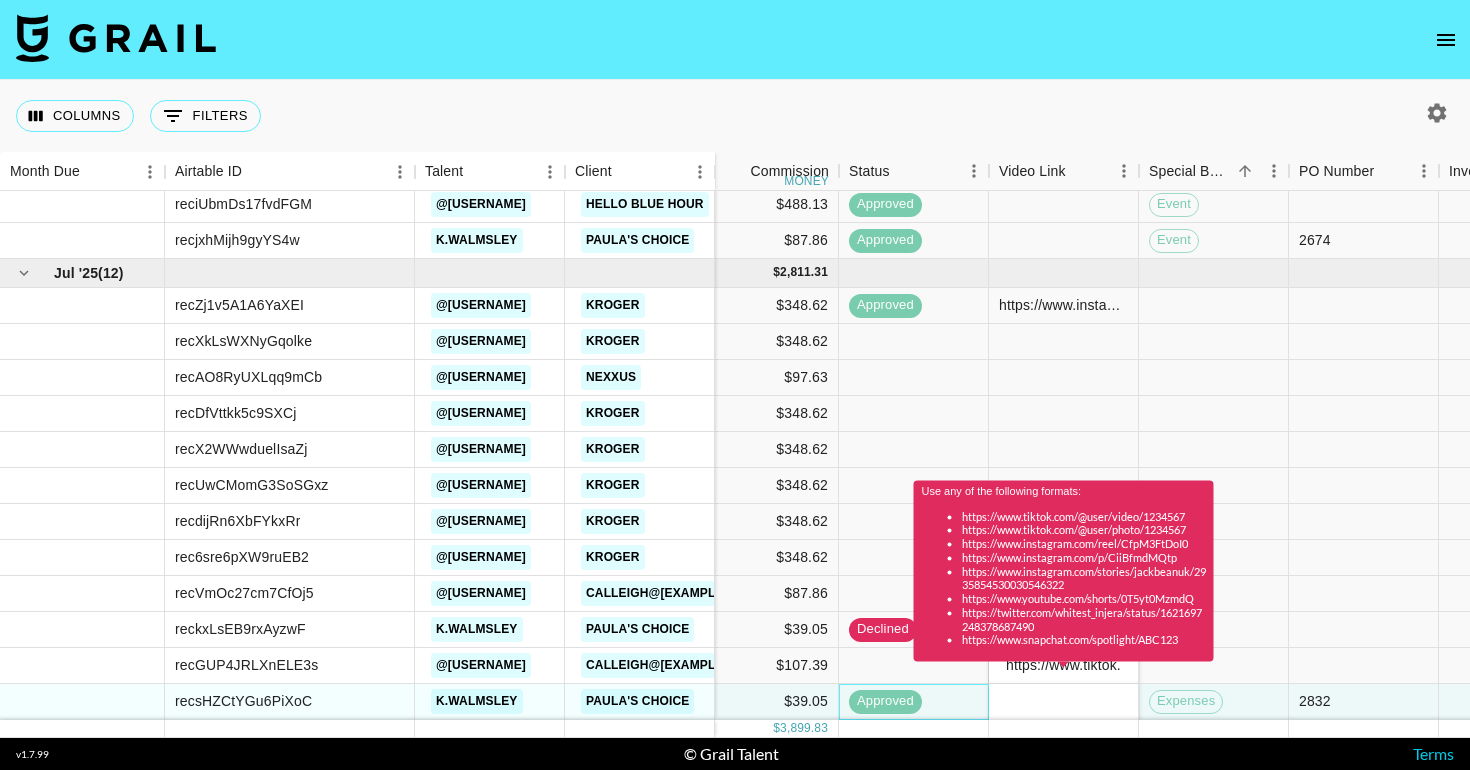 click on "approved" at bounding box center [914, 702] 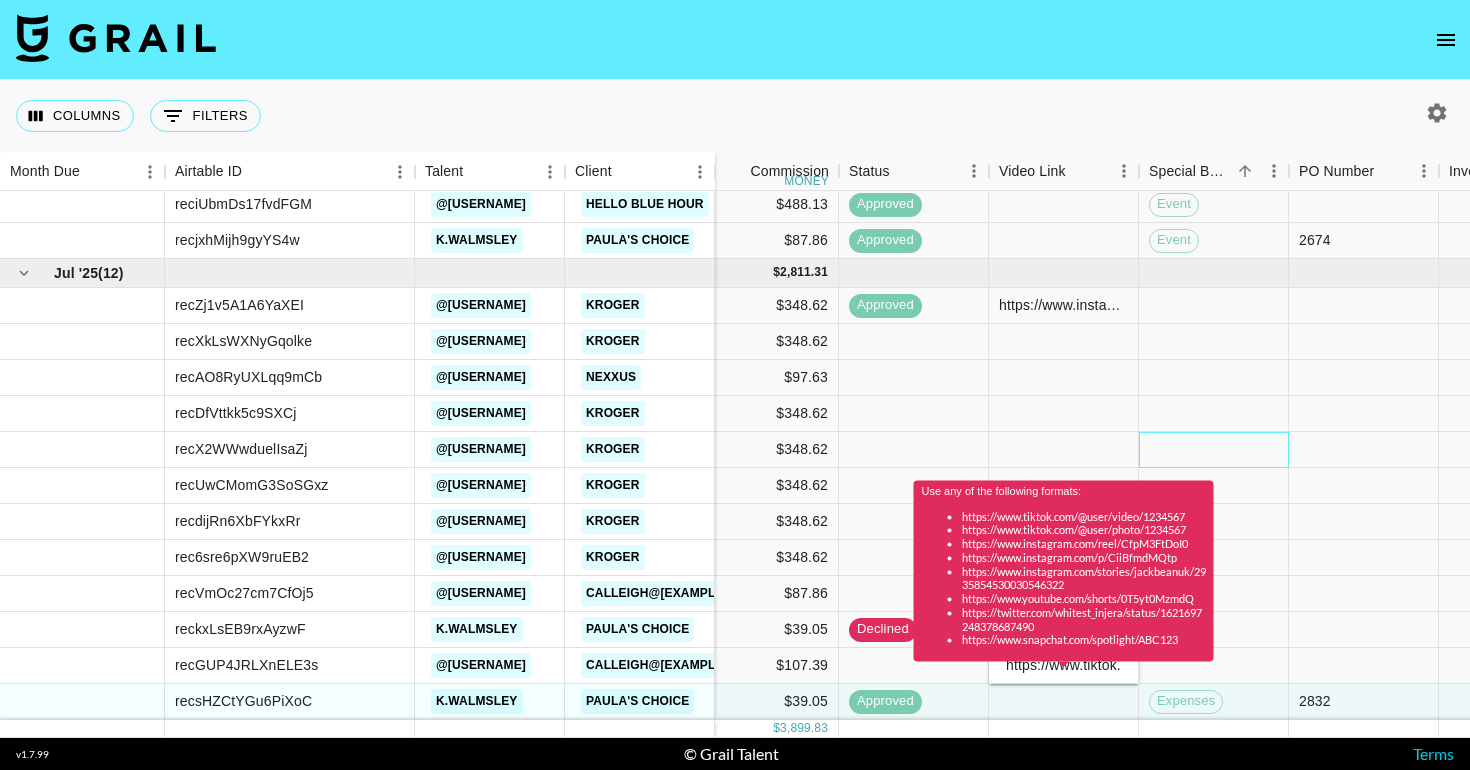 click at bounding box center (1214, 450) 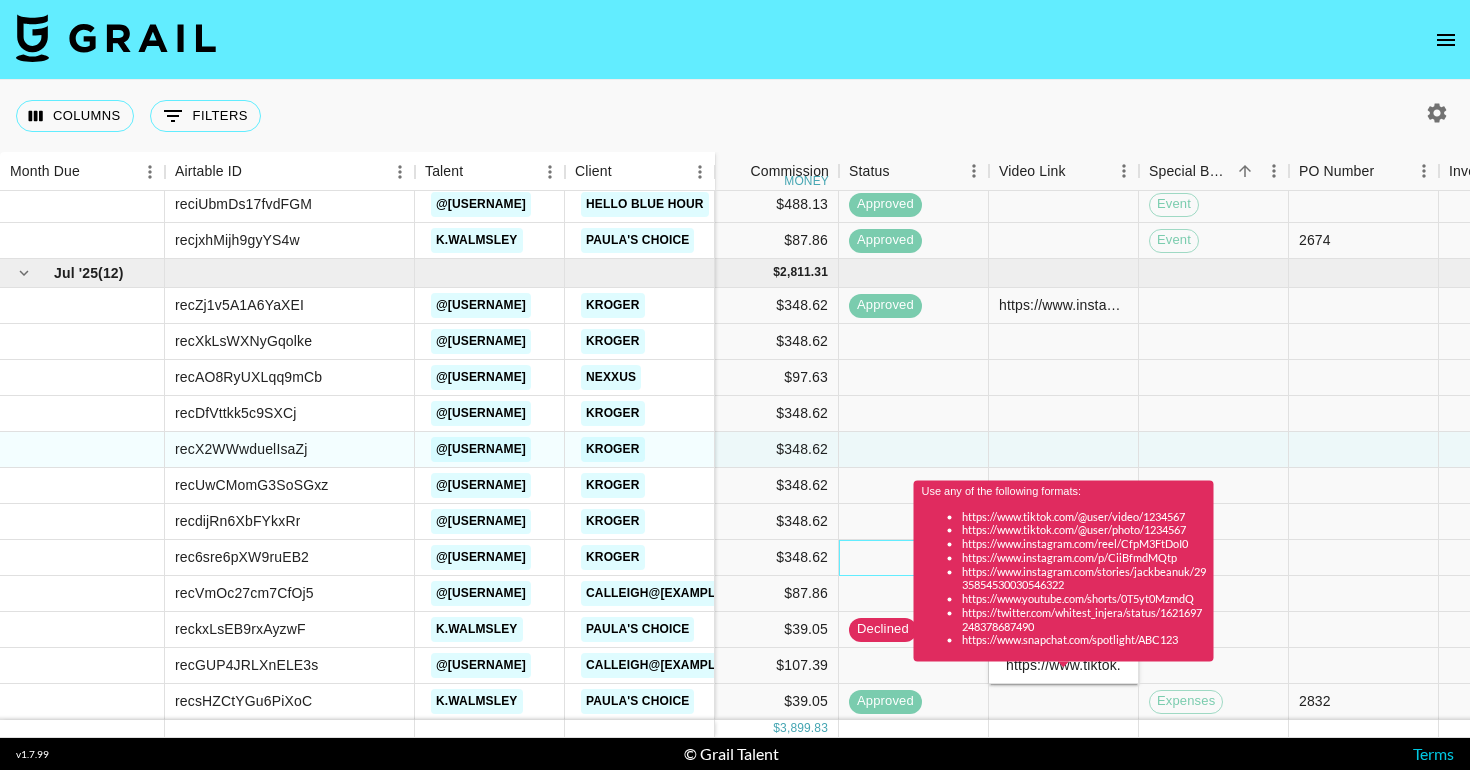 click at bounding box center [914, 558] 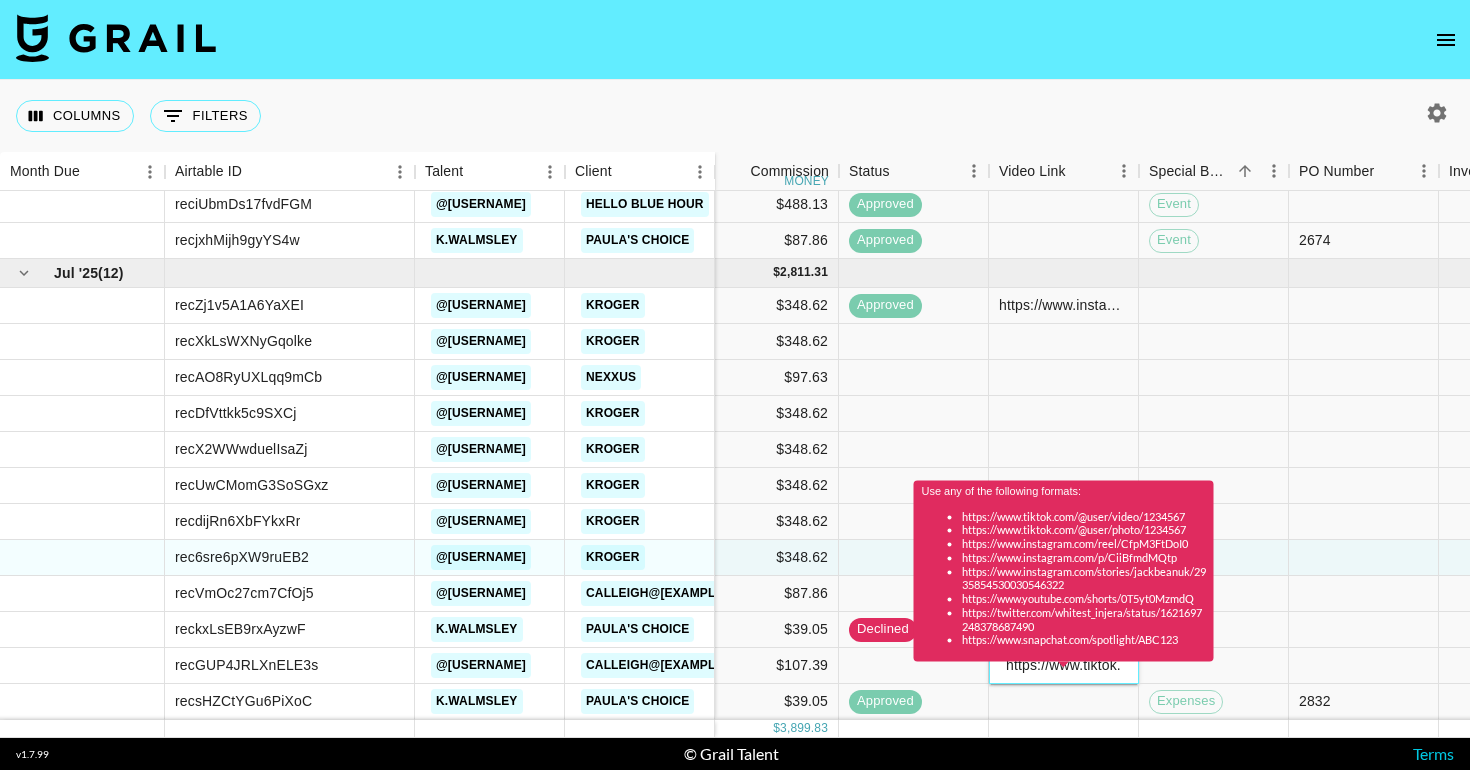 click on "https://twitter.com/whitest_injera/status/1621697248378687490" at bounding box center [1084, 619] 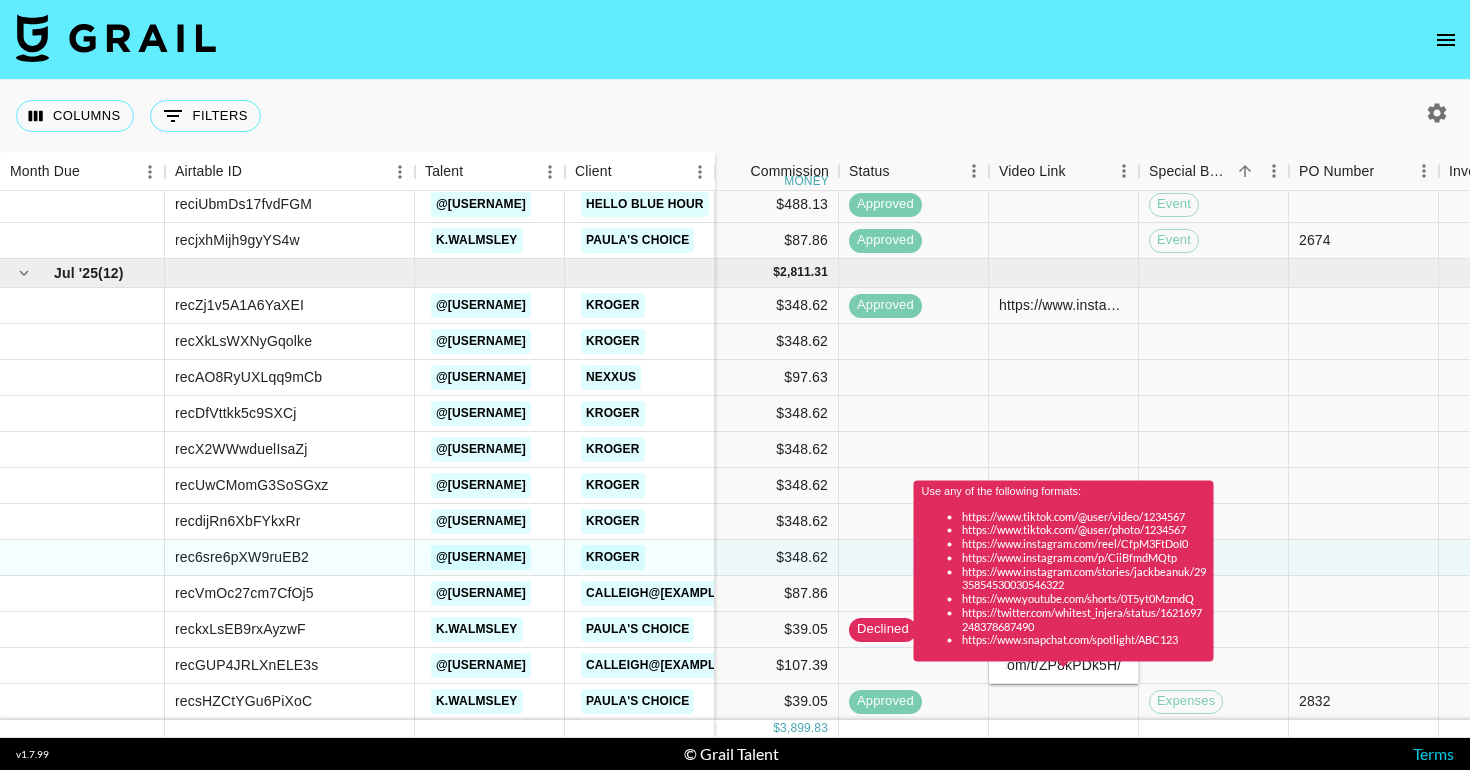scroll, scrollTop: 0, scrollLeft: 0, axis: both 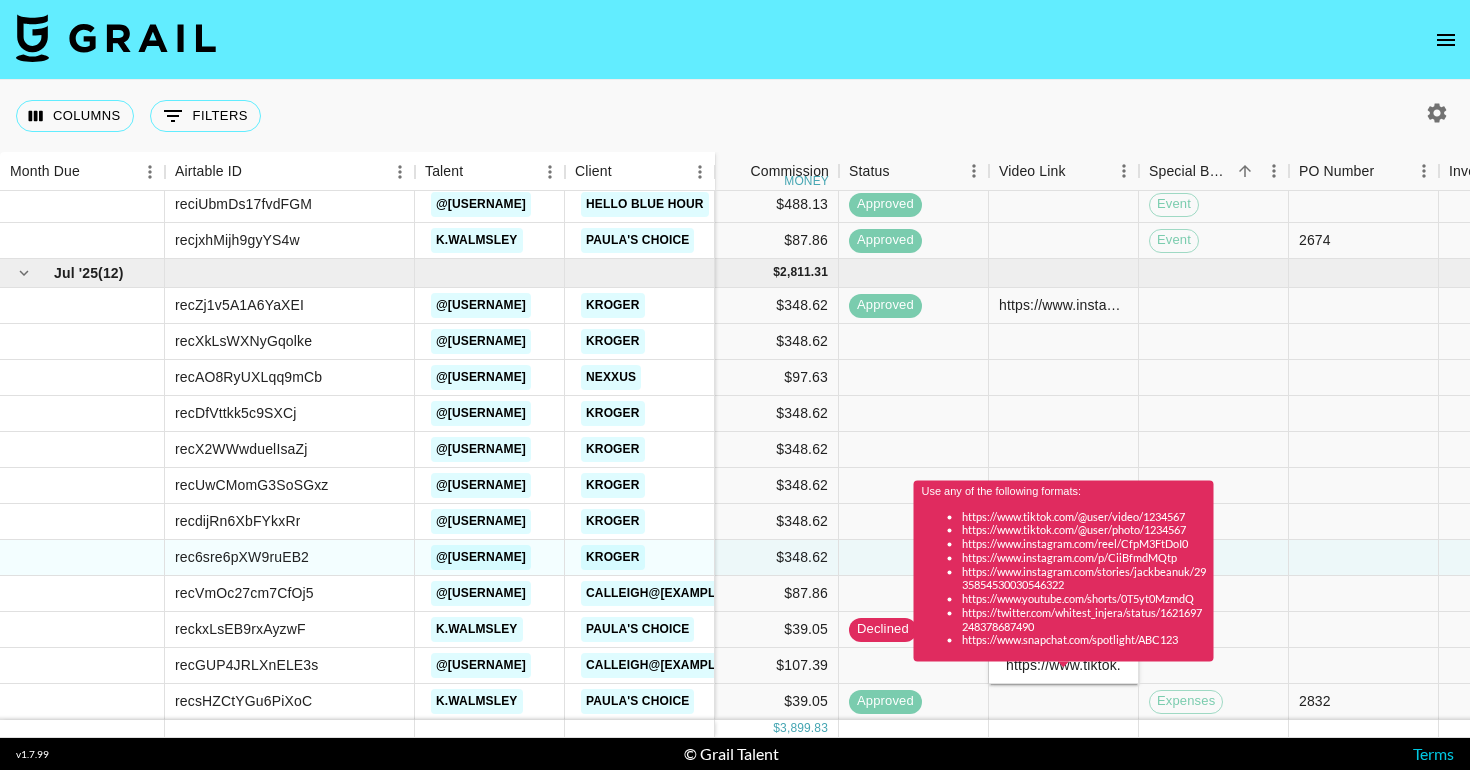 click on "Use any of the following formats: https://www.tiktok.com/@user/video/1234567 https://www.tiktok.com/@user/photo/1234567 https://www.instagram.com/reel/CfpM3FtDoI0 https://www.instagram.com/p/CiiBfmdMQtp https://www.instagram.com/stories/jackbeanuk/2935854530030546322 https://www.youtube.com/shorts/0T5yt0MzmdQ https://twitter.com/whitest_injera/status/1621697248378687490 https://www.snapchat.com/spotlight/ABC123" at bounding box center [1064, 577] 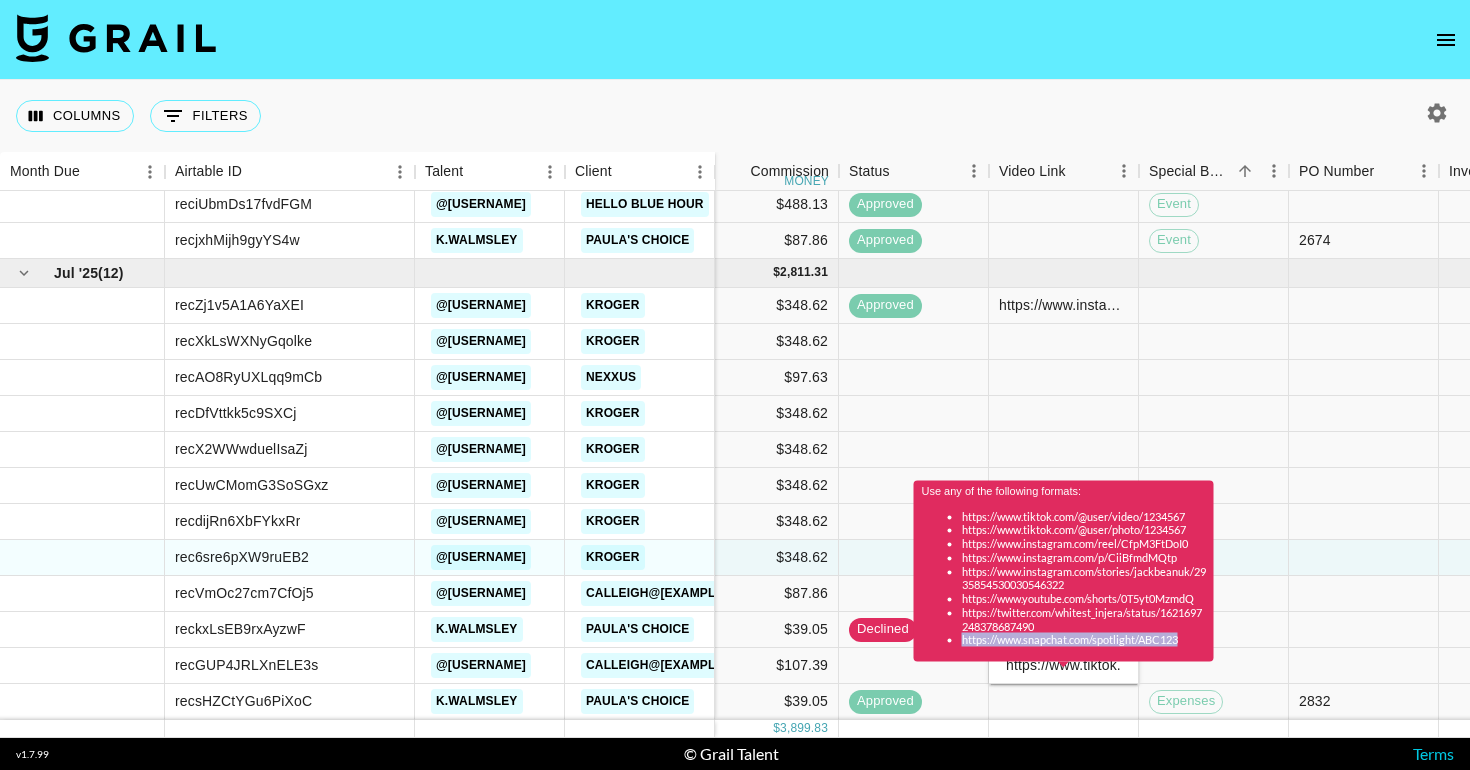 click on "Use any of the following formats: https://www.tiktok.com/@user/video/1234567 https://www.tiktok.com/@user/photo/1234567 https://www.instagram.com/reel/CfpM3FtDoI0 https://www.instagram.com/p/CiiBfmdMQtp https://www.instagram.com/stories/jackbeanuk/2935854530030546322 https://www.youtube.com/shorts/0T5yt0MzmdQ https://twitter.com/whitest_injera/status/1621697248378687490 https://www.snapchat.com/spotlight/ABC123" at bounding box center [1064, 577] 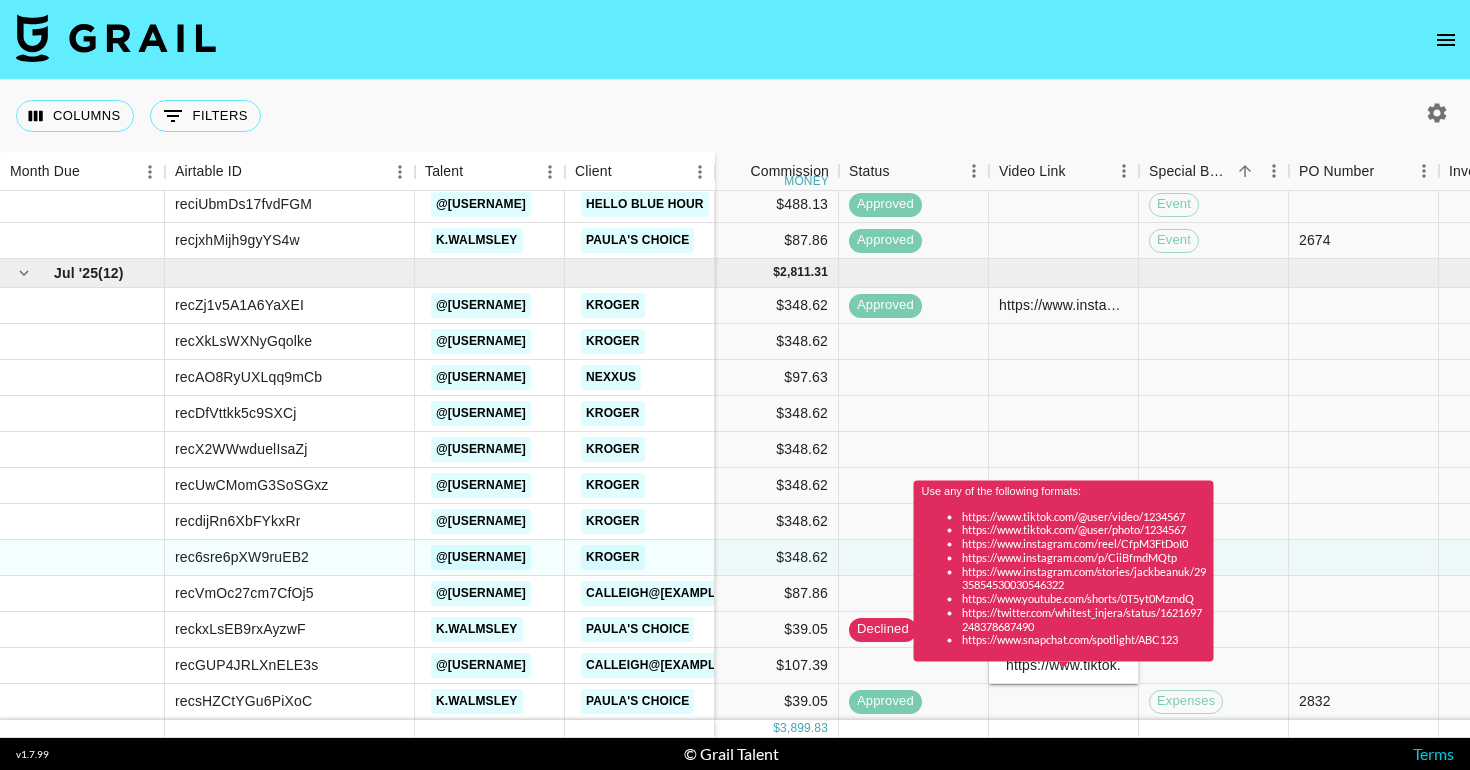 click on "Use any of the following formats: https://www.tiktok.com/@user/video/1234567 https://www.tiktok.com/@user/photo/1234567 https://www.instagram.com/reel/CfpM3FtDoI0 https://www.instagram.com/p/CiiBfmdMQtp https://www.instagram.com/stories/jackbeanuk/2935854530030546322 https://www.youtube.com/shorts/0T5yt0MzmdQ https://twitter.com/whitest_injera/status/1621697248378687490 https://www.snapchat.com/spotlight/ABC123" at bounding box center [1064, 570] 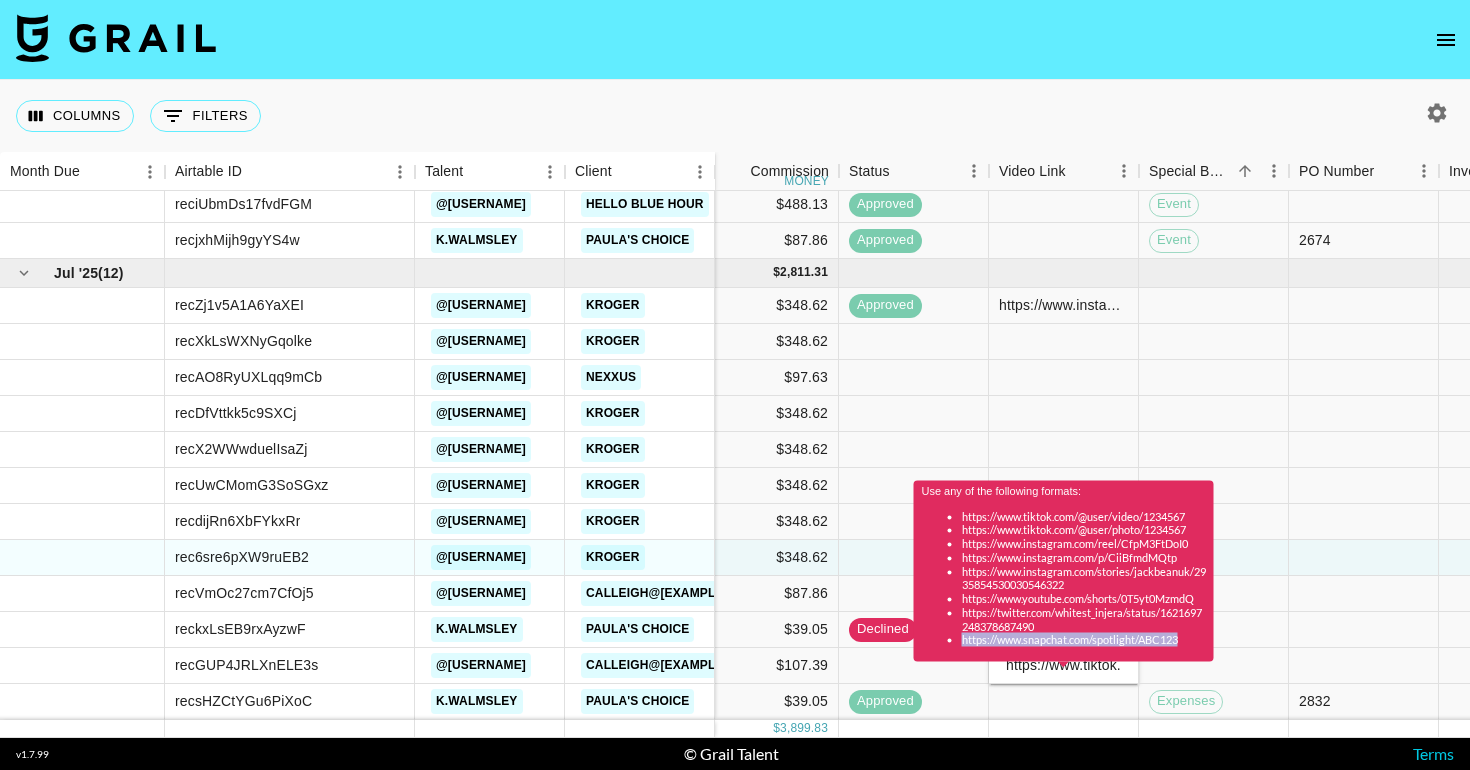 click on "Use any of the following formats: https://www.tiktok.com/@user/video/1234567 https://www.tiktok.com/@user/photo/1234567 https://www.instagram.com/reel/CfpM3FtDoI0 https://www.instagram.com/p/CiiBfmdMQtp https://www.instagram.com/stories/jackbeanuk/2935854530030546322 https://www.youtube.com/shorts/0T5yt0MzmdQ https://twitter.com/whitest_injera/status/1621697248378687490 https://www.snapchat.com/spotlight/ABC123" at bounding box center (1064, 577) 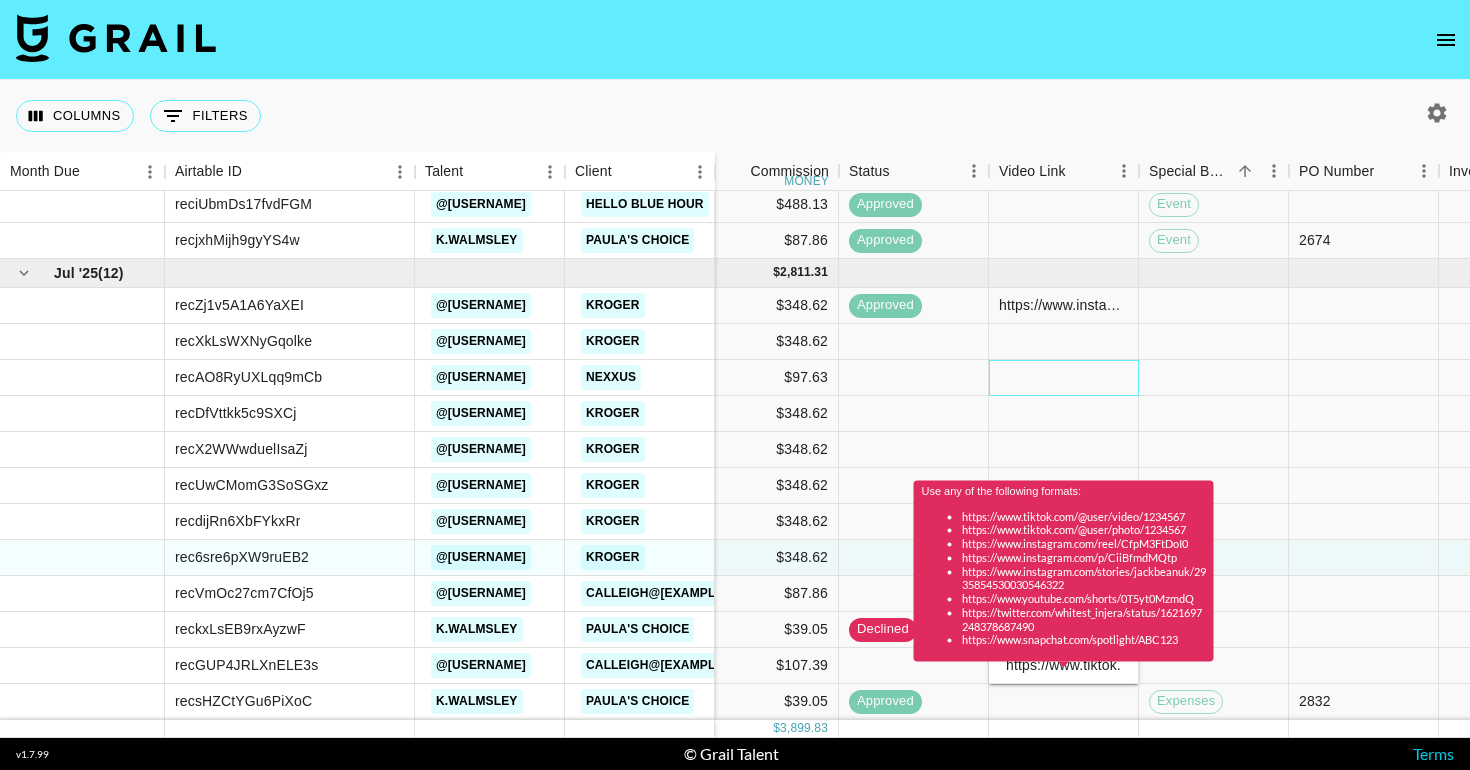 click at bounding box center [1064, 378] 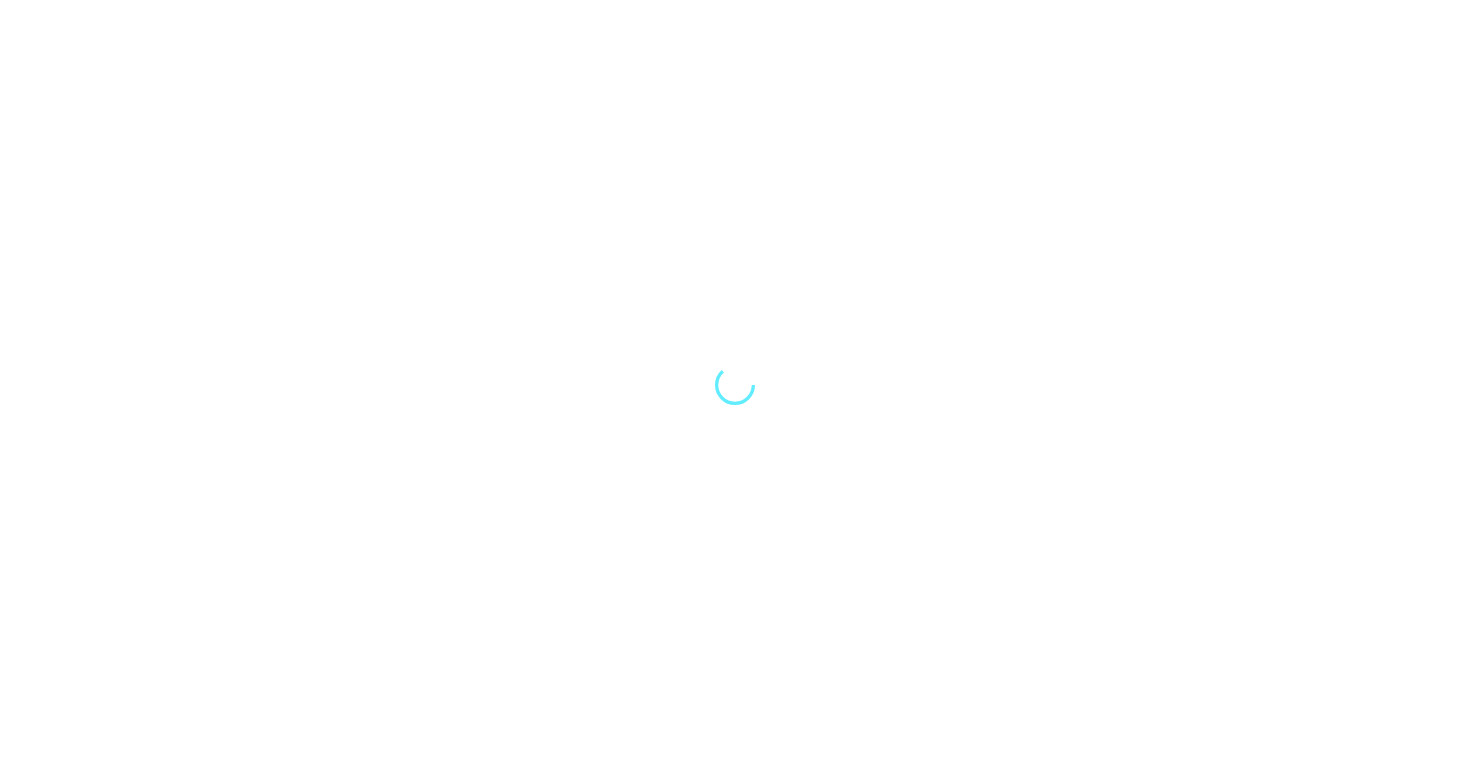 scroll, scrollTop: 0, scrollLeft: 0, axis: both 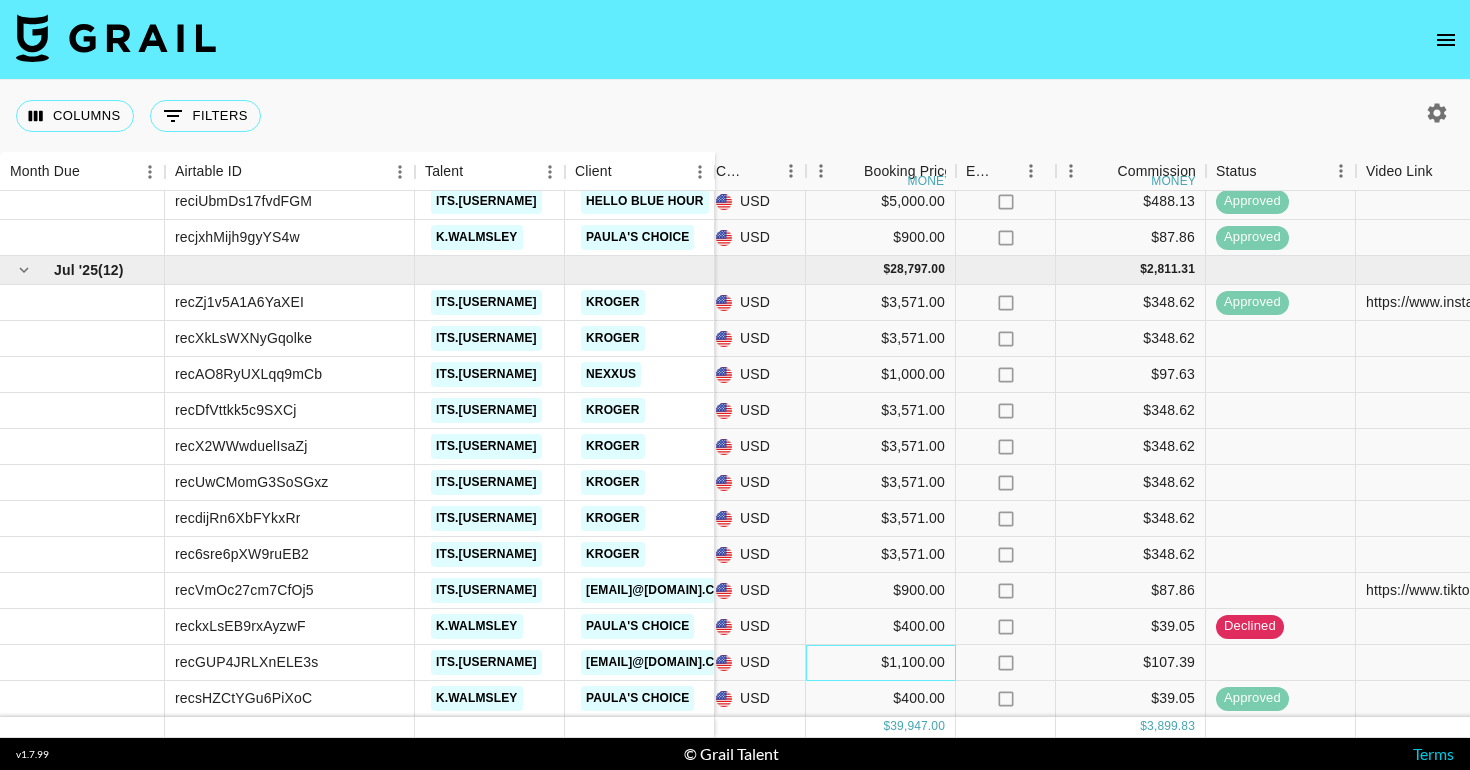 click on "$1,100.00" at bounding box center [881, 663] 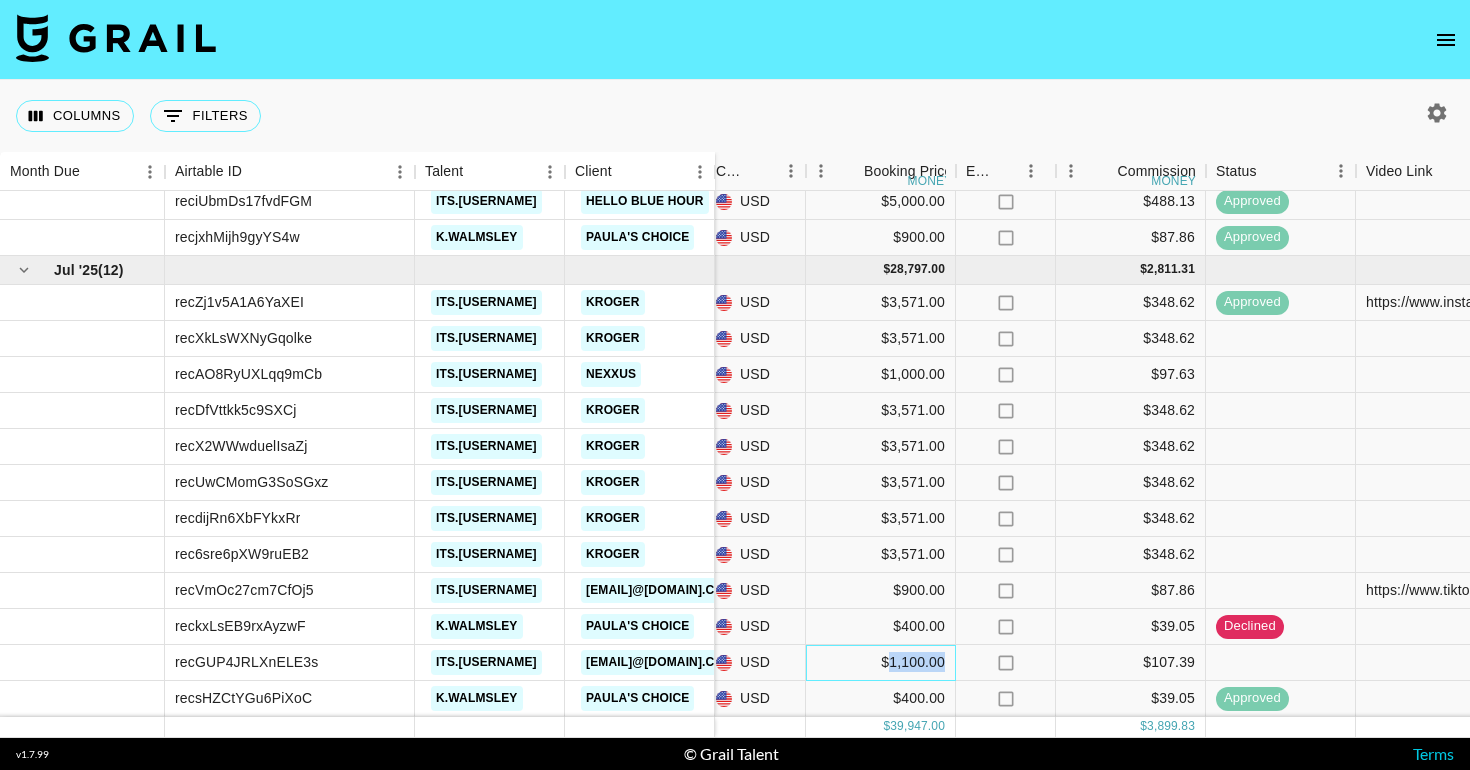click on "$1,100.00" at bounding box center (881, 663) 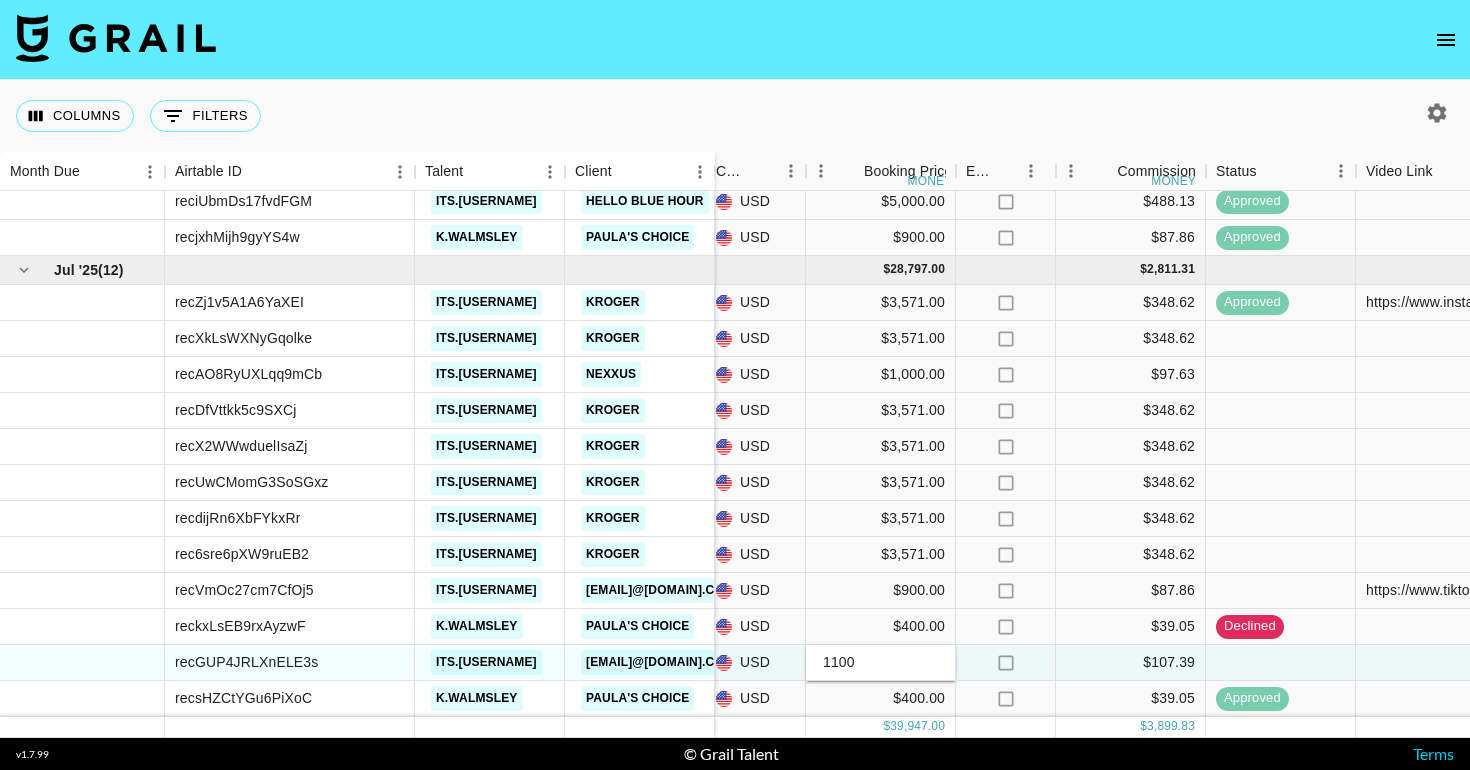 click on "1100" at bounding box center (880, 662) 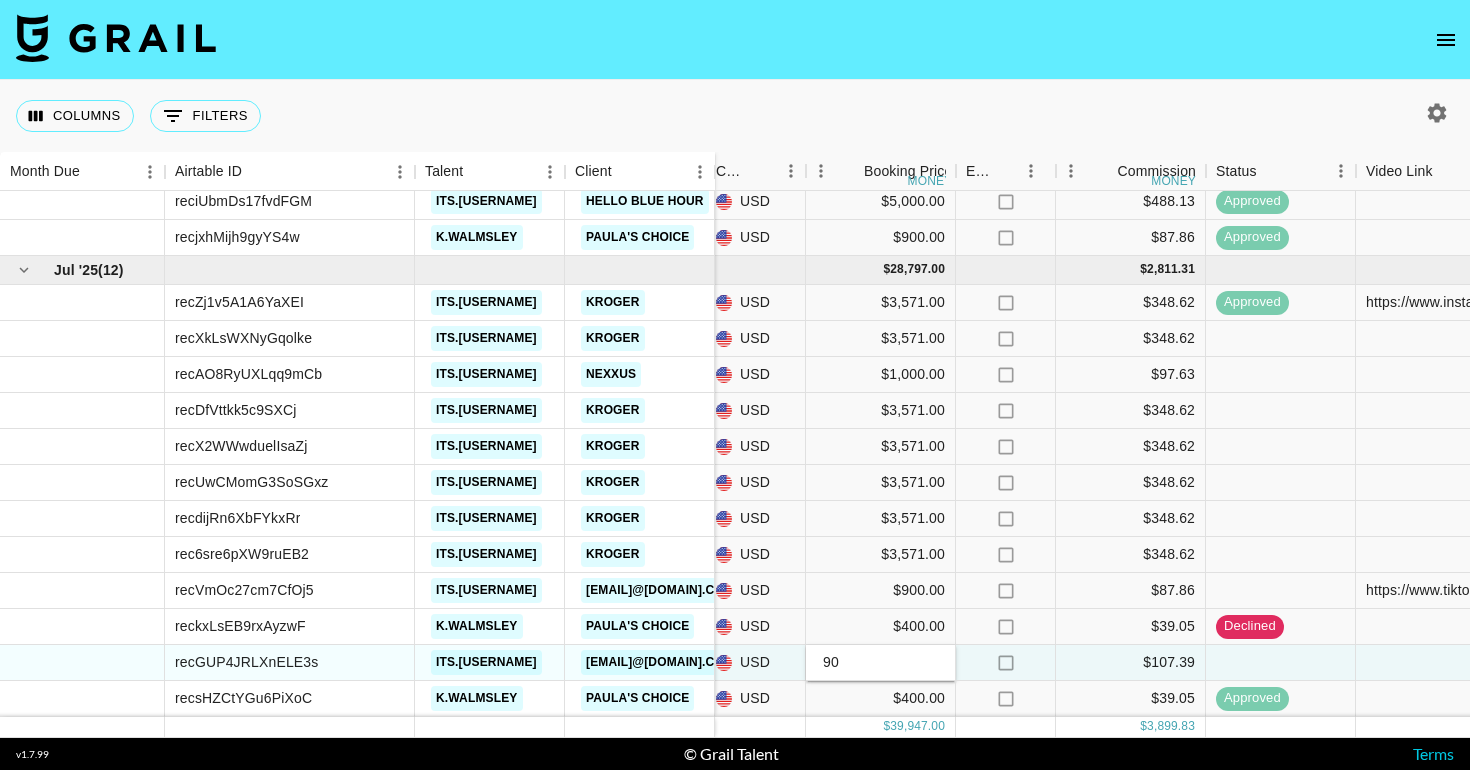 type on "900" 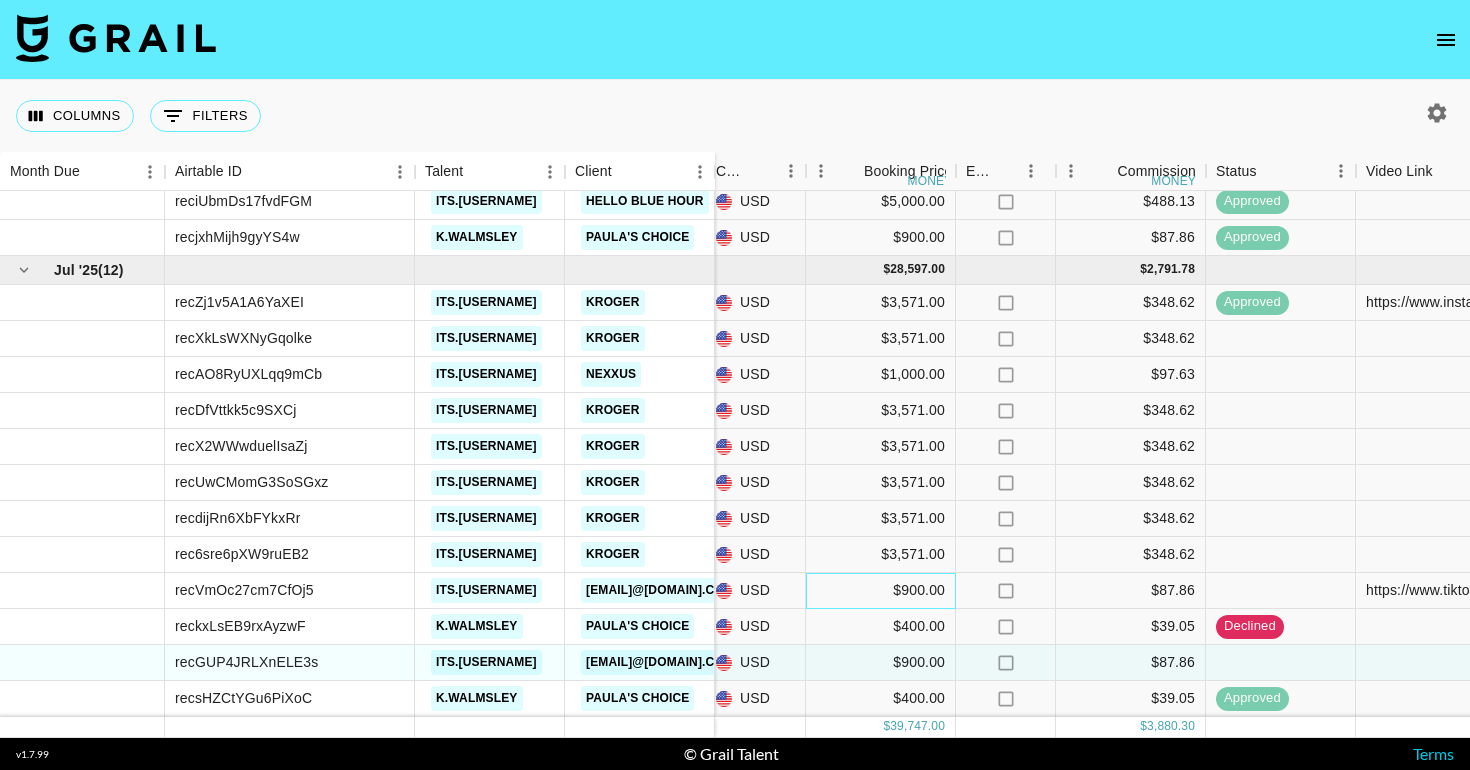 click on "$900.00" at bounding box center (881, 591) 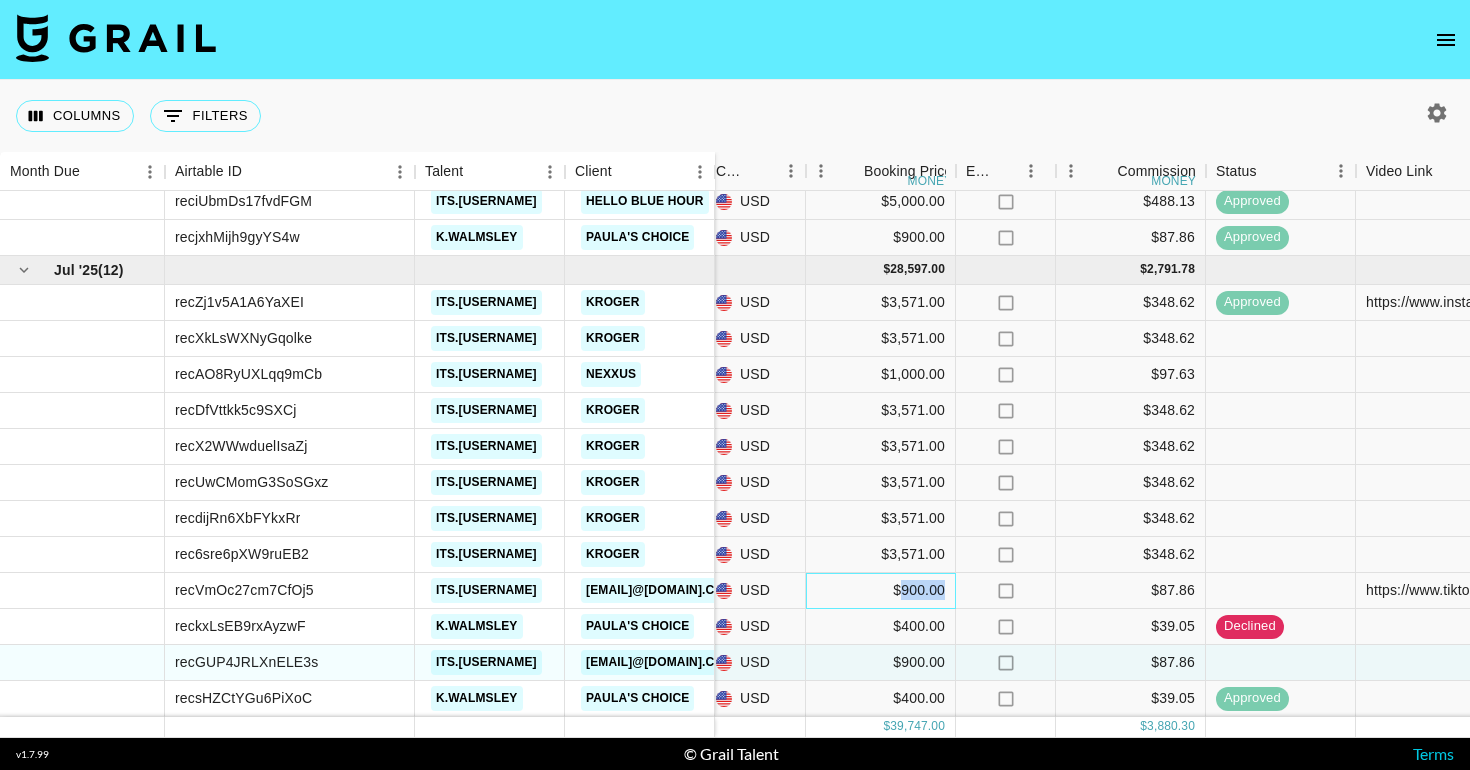 click on "$900.00" at bounding box center (881, 591) 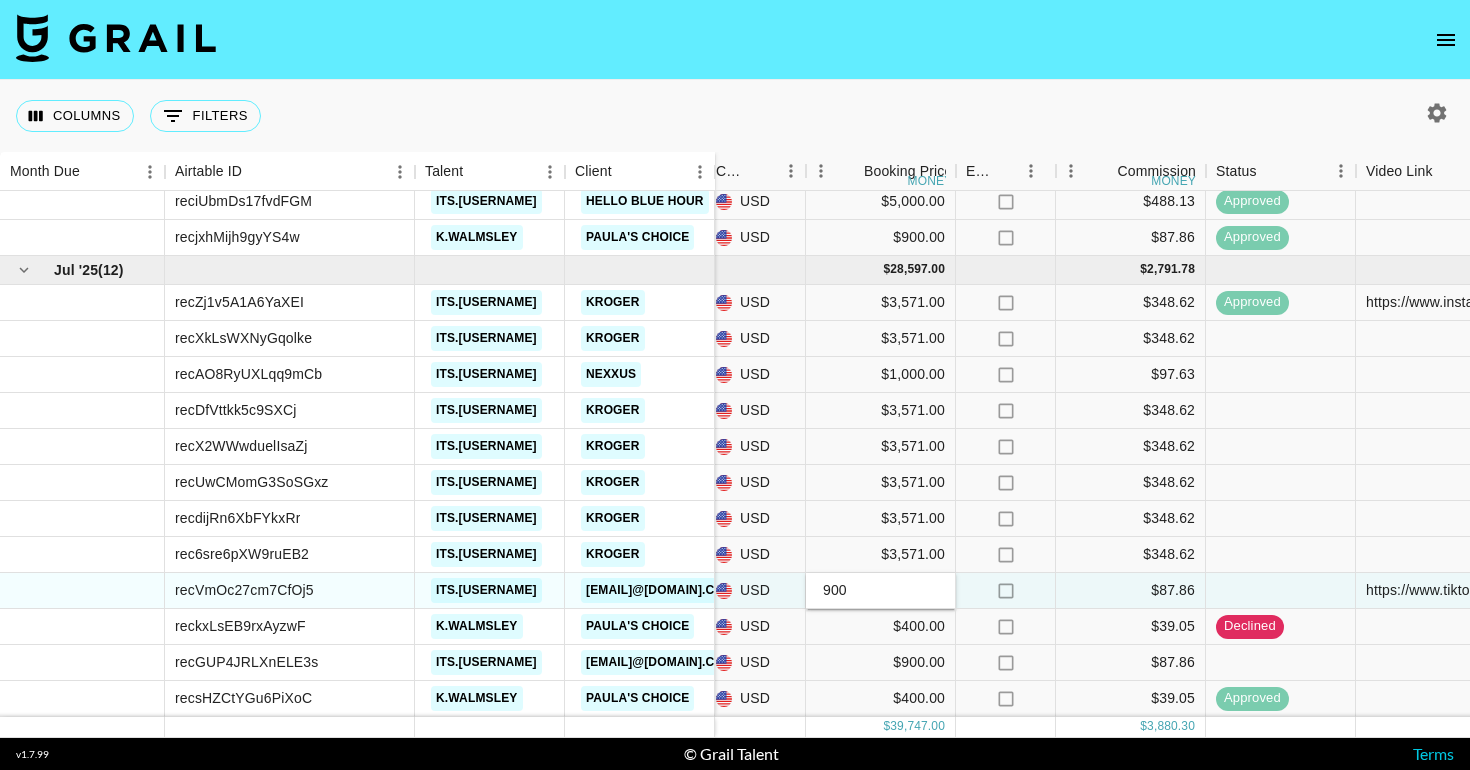 click on "900" at bounding box center [880, 590] 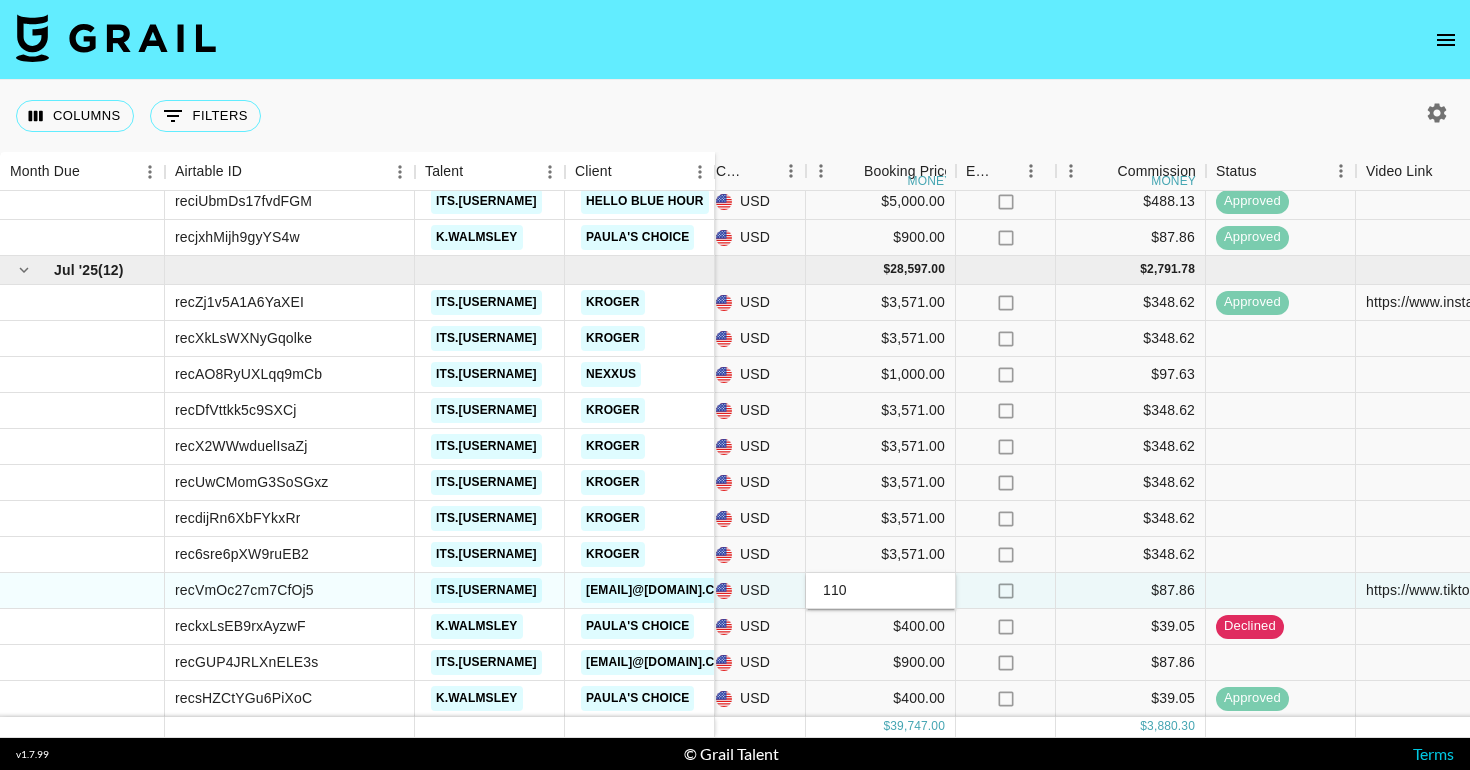 type on "1100" 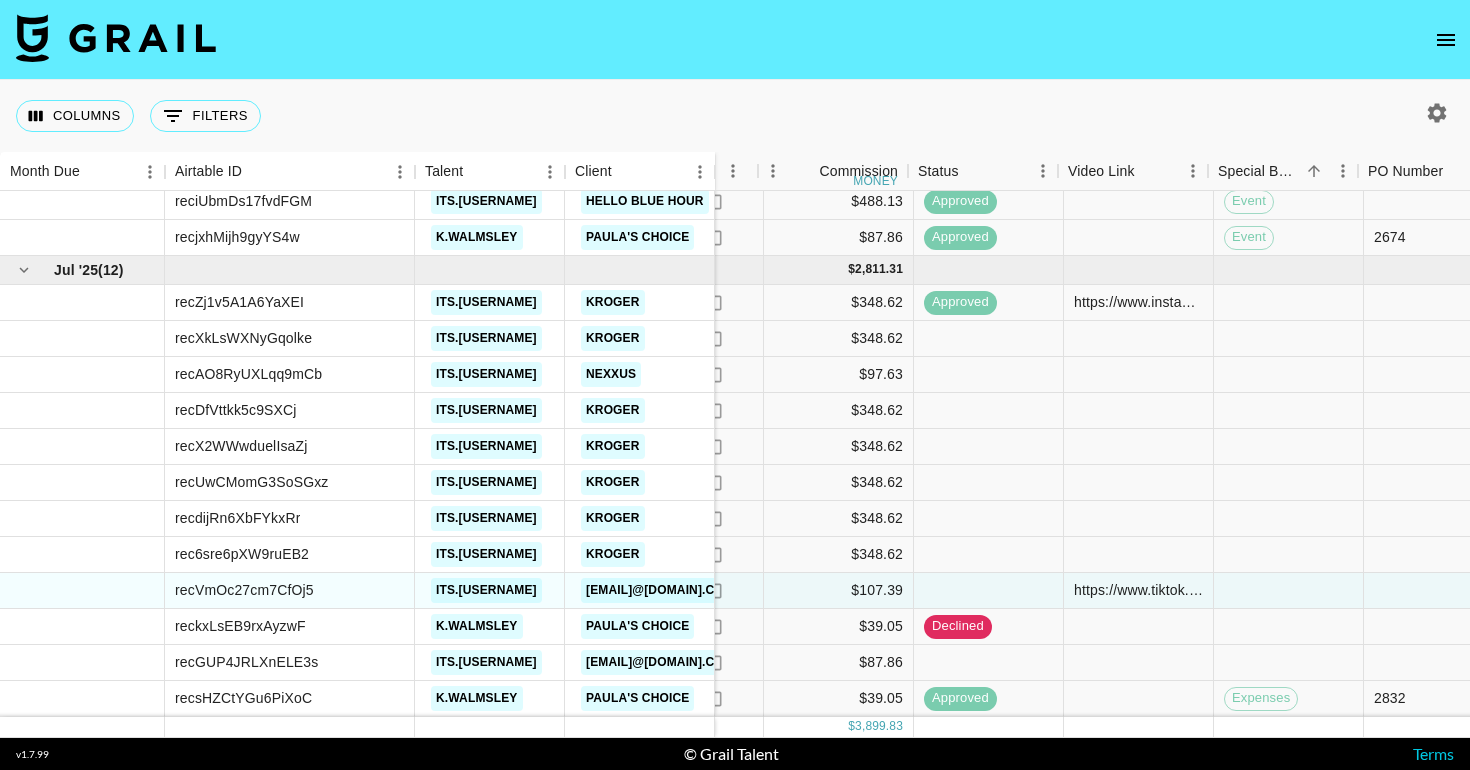 scroll, scrollTop: 245, scrollLeft: 832, axis: both 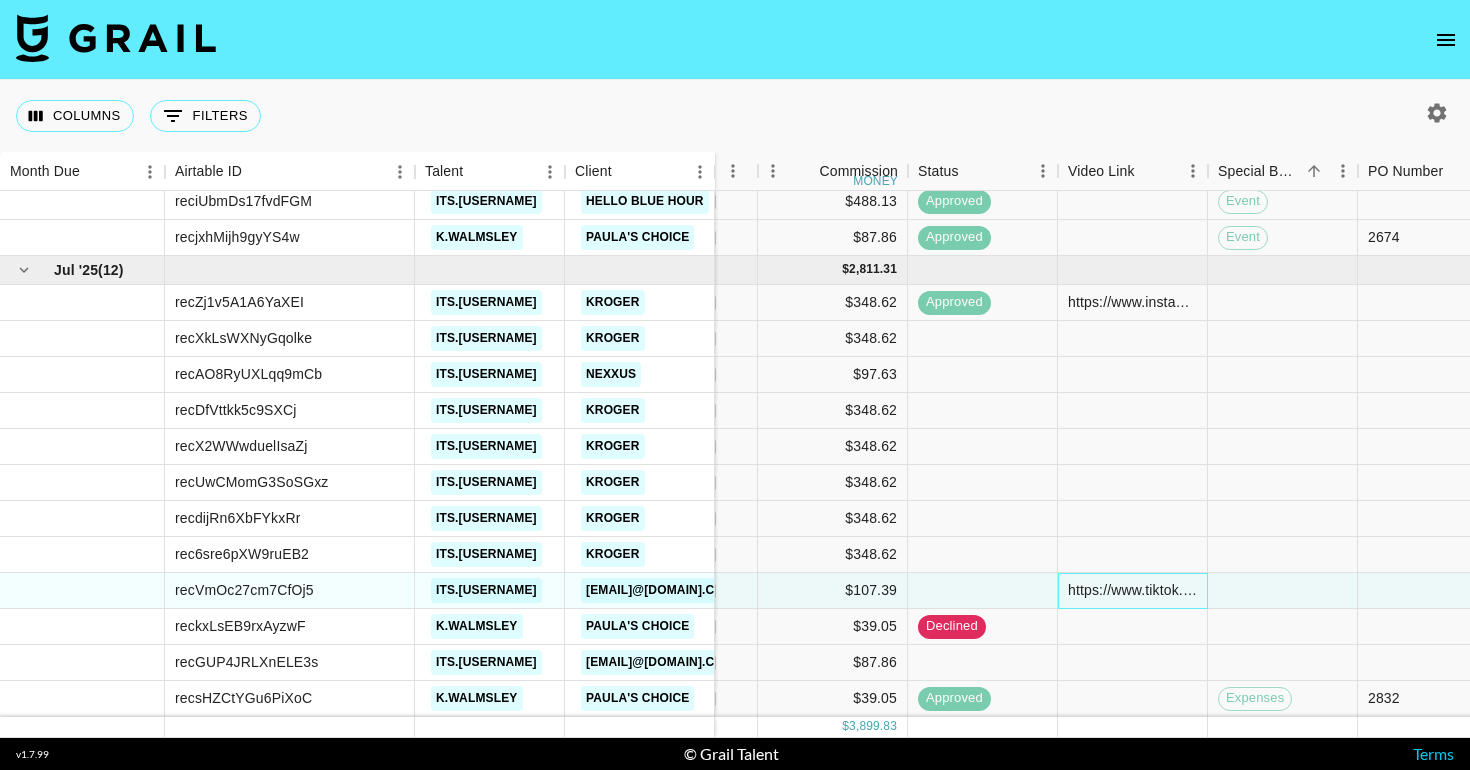 click on "https://www.tiktok.com/@its.ashleywhip/video/7530362220681776415?_r=1&_t=ZP-8yH8dxUBwDe     https://www.tiktok.com/@its.ashleywhip/video/7527374222549732638" at bounding box center (1133, 591) 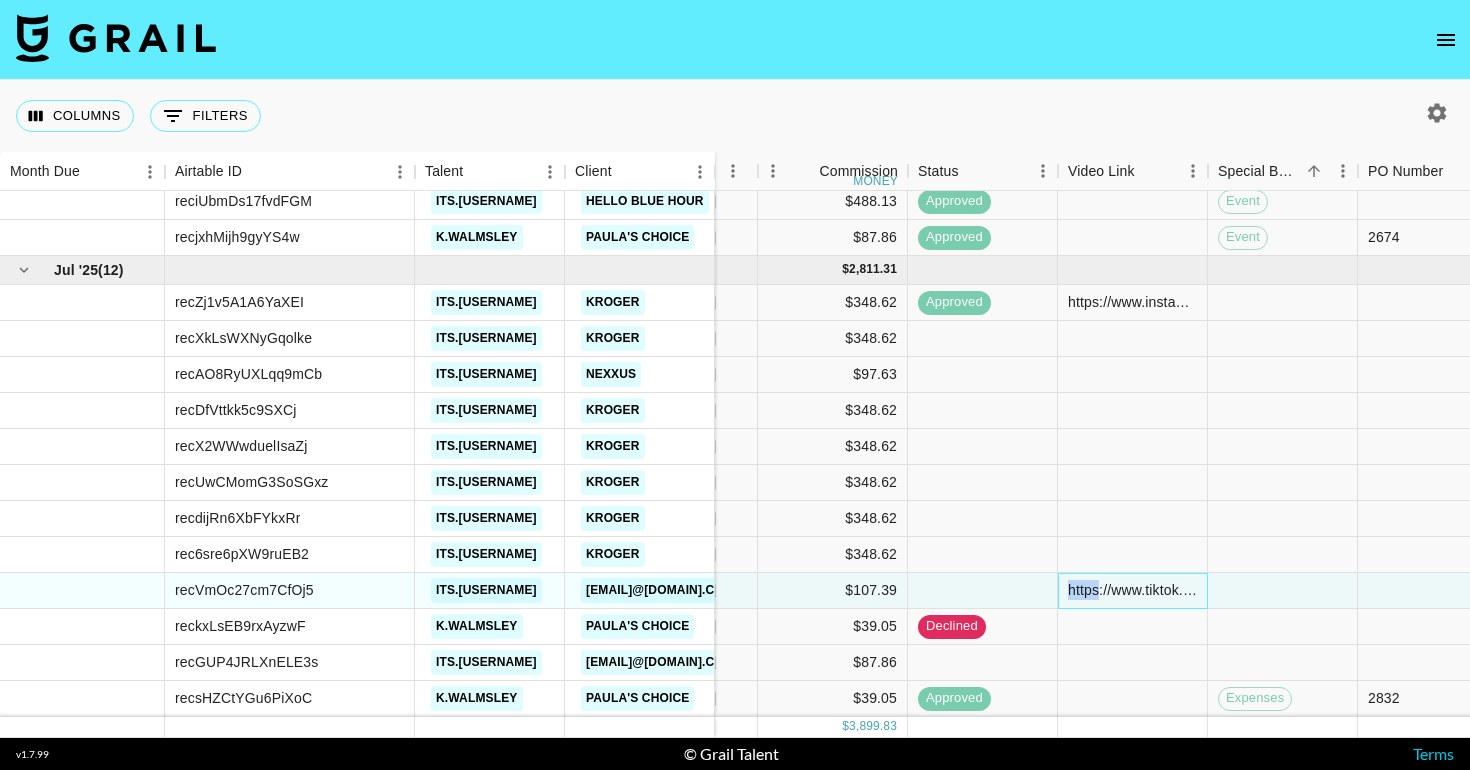 click on "https://www.tiktok.com/@its.ashleywhip/video/7530362220681776415?_r=1&_t=ZP-8yH8dxUBwDe     https://www.tiktok.com/@its.ashleywhip/video/7527374222549732638" at bounding box center (1133, 591) 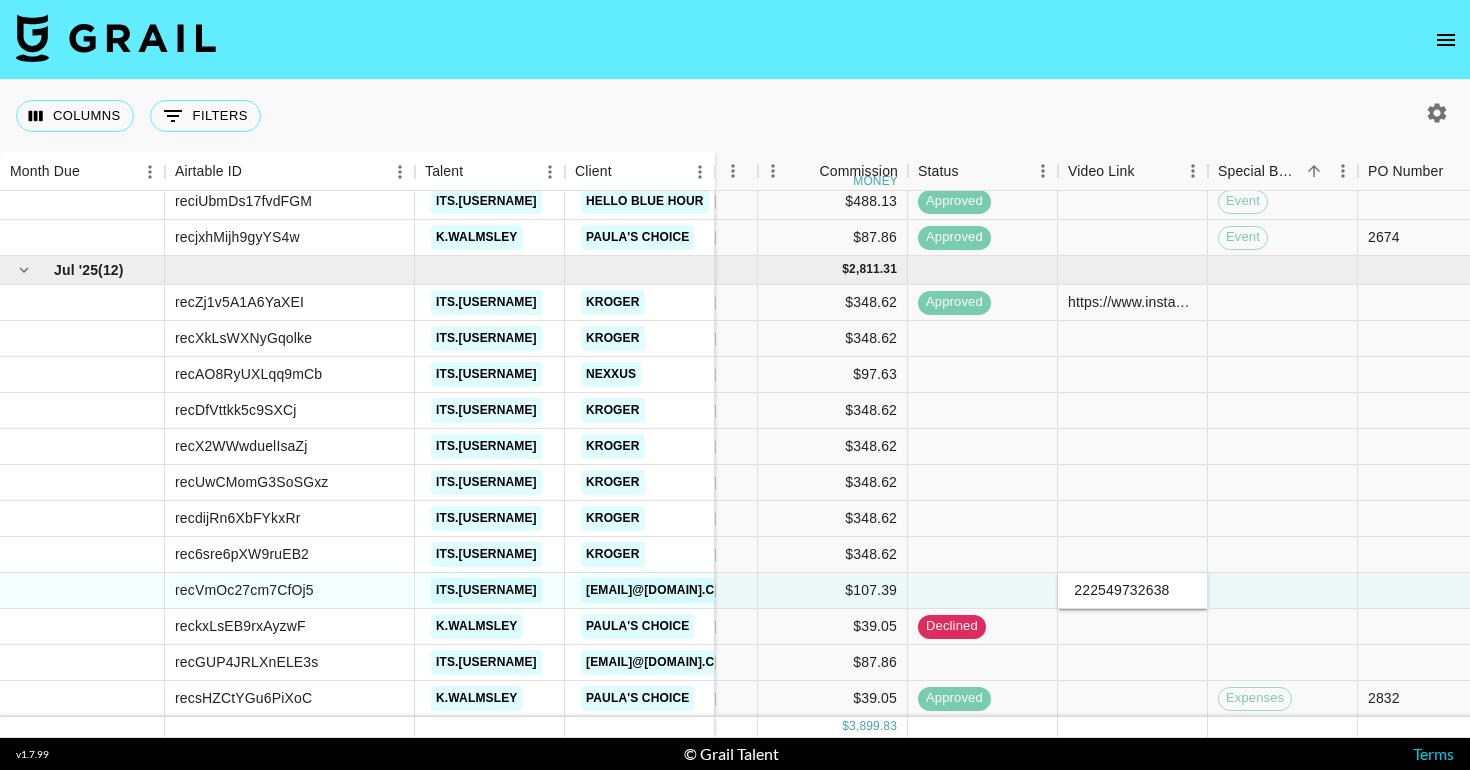 scroll, scrollTop: 0, scrollLeft: 1233, axis: horizontal 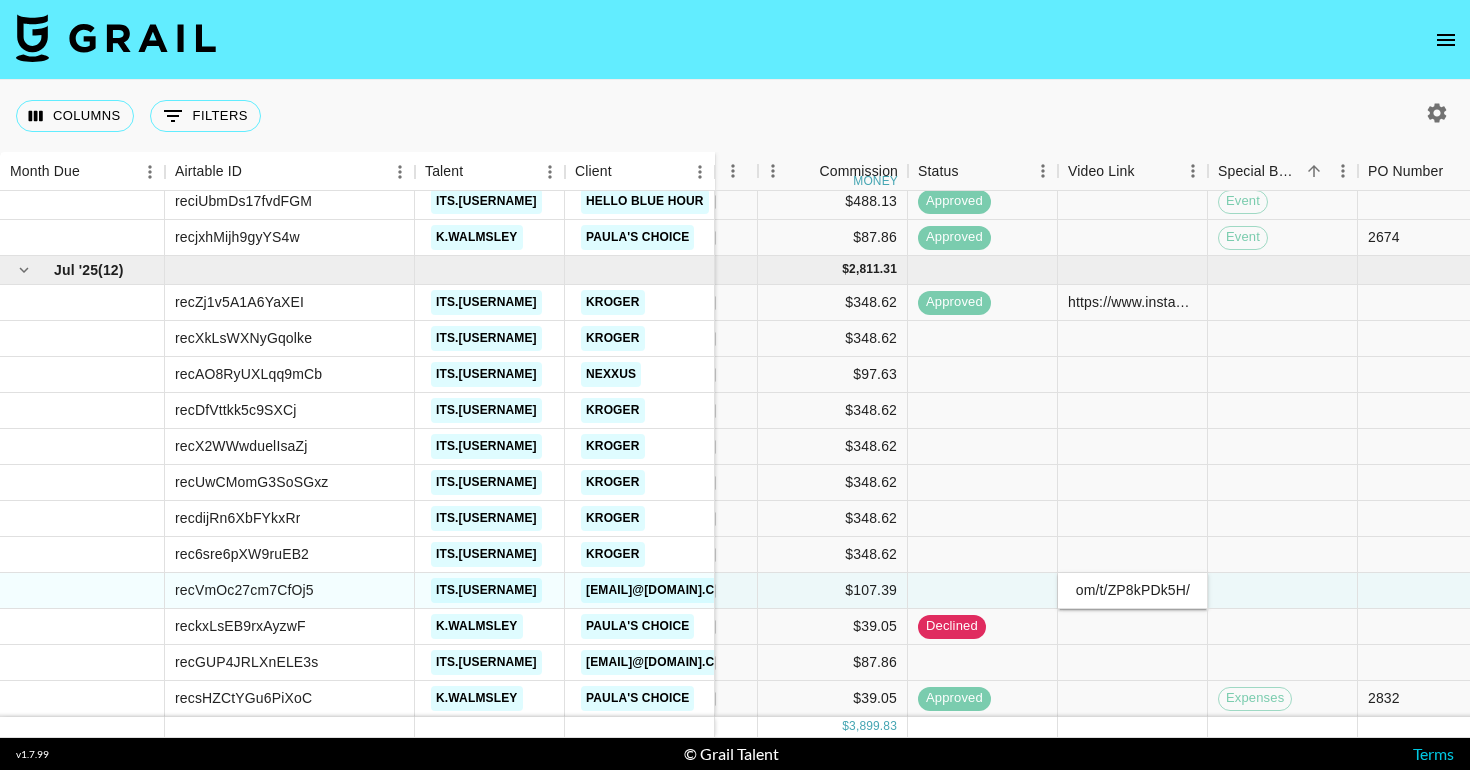 type on "https://www.tiktok.com/@its.ashleywhip/video/7530362220681776415?_r=1&_t=ZP-8yH8dxUBwDe     https://www.tiktok.com/@its.ashleywhip/video/7527374222549732638     https://www.tiktok.com/t/ZP8kPDk5H/" 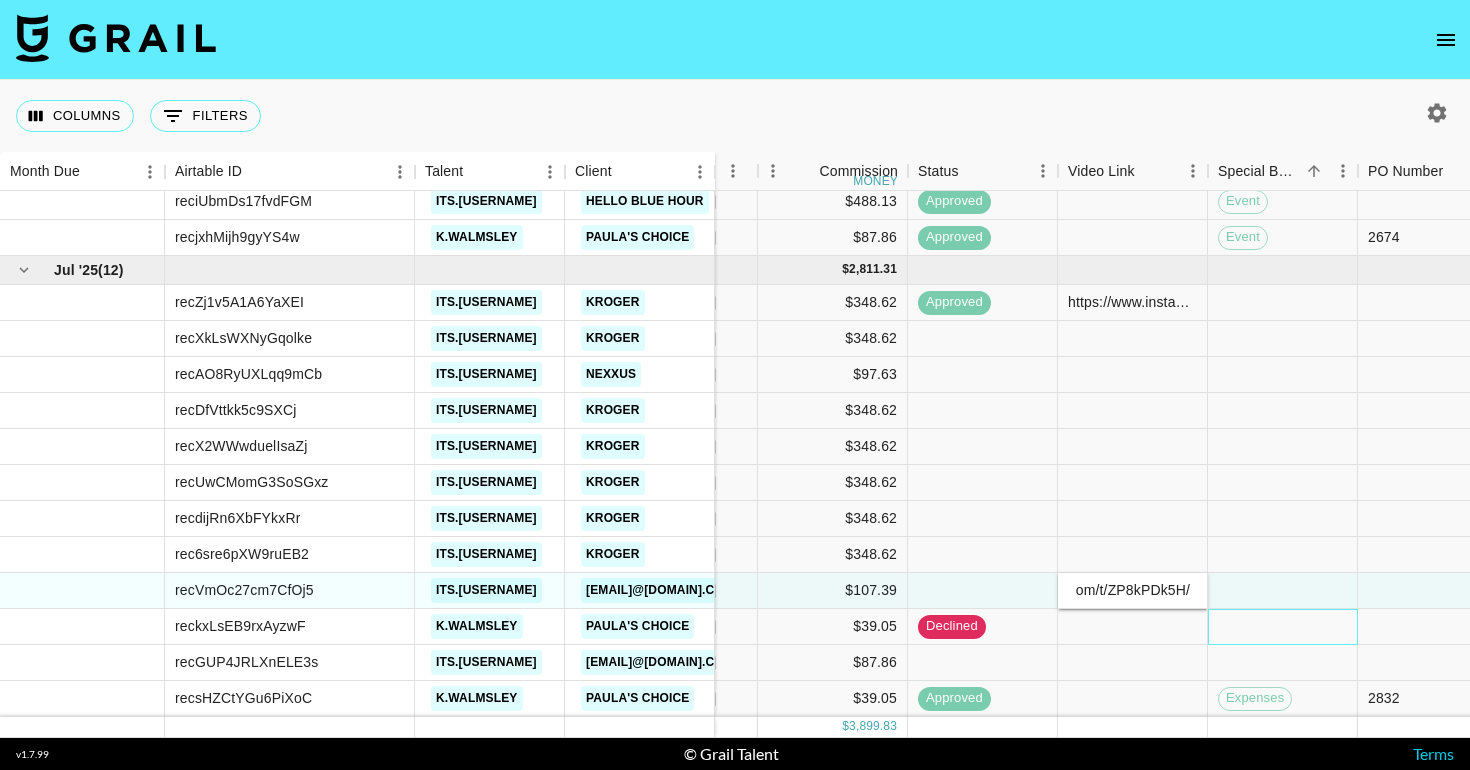 click at bounding box center [1283, 627] 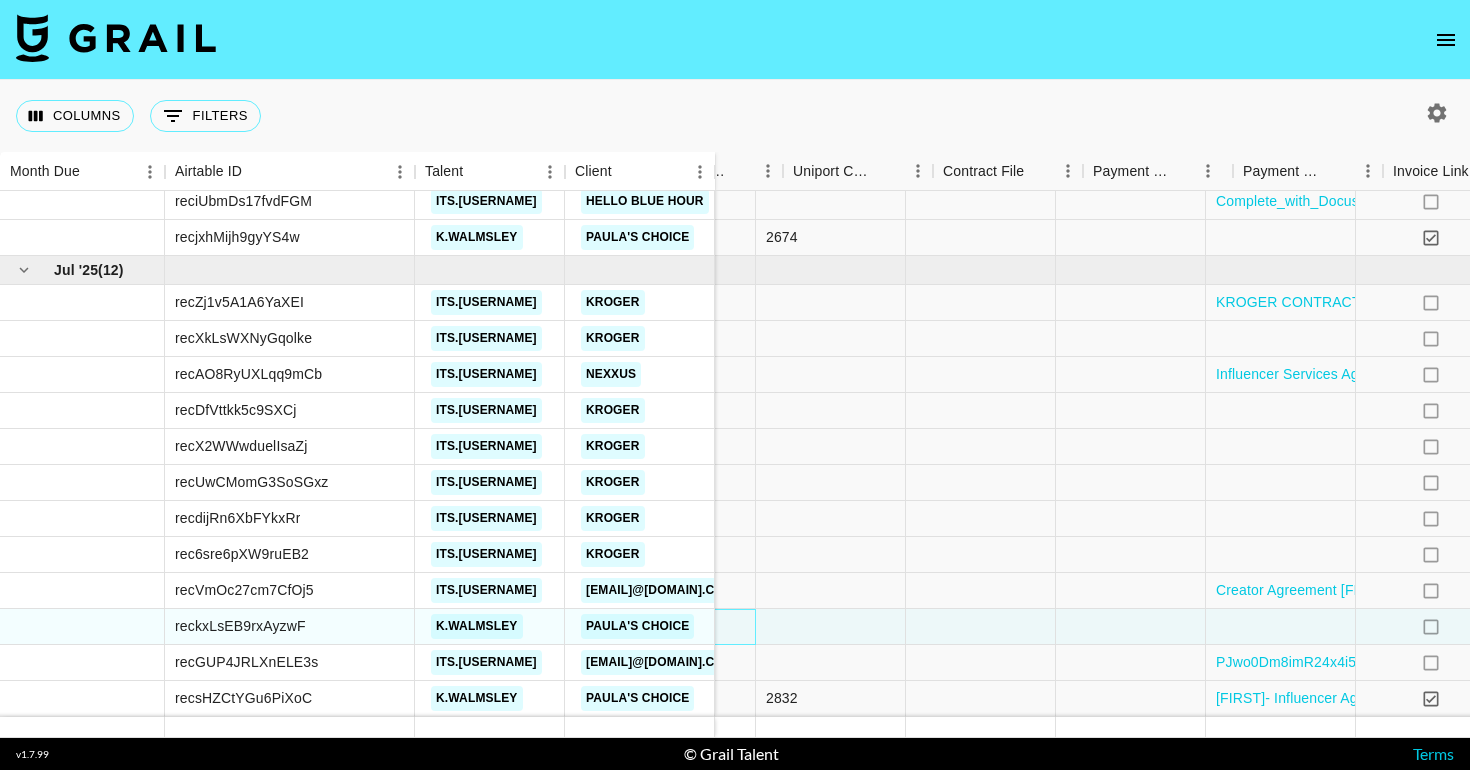 scroll, scrollTop: 245, scrollLeft: 1850, axis: both 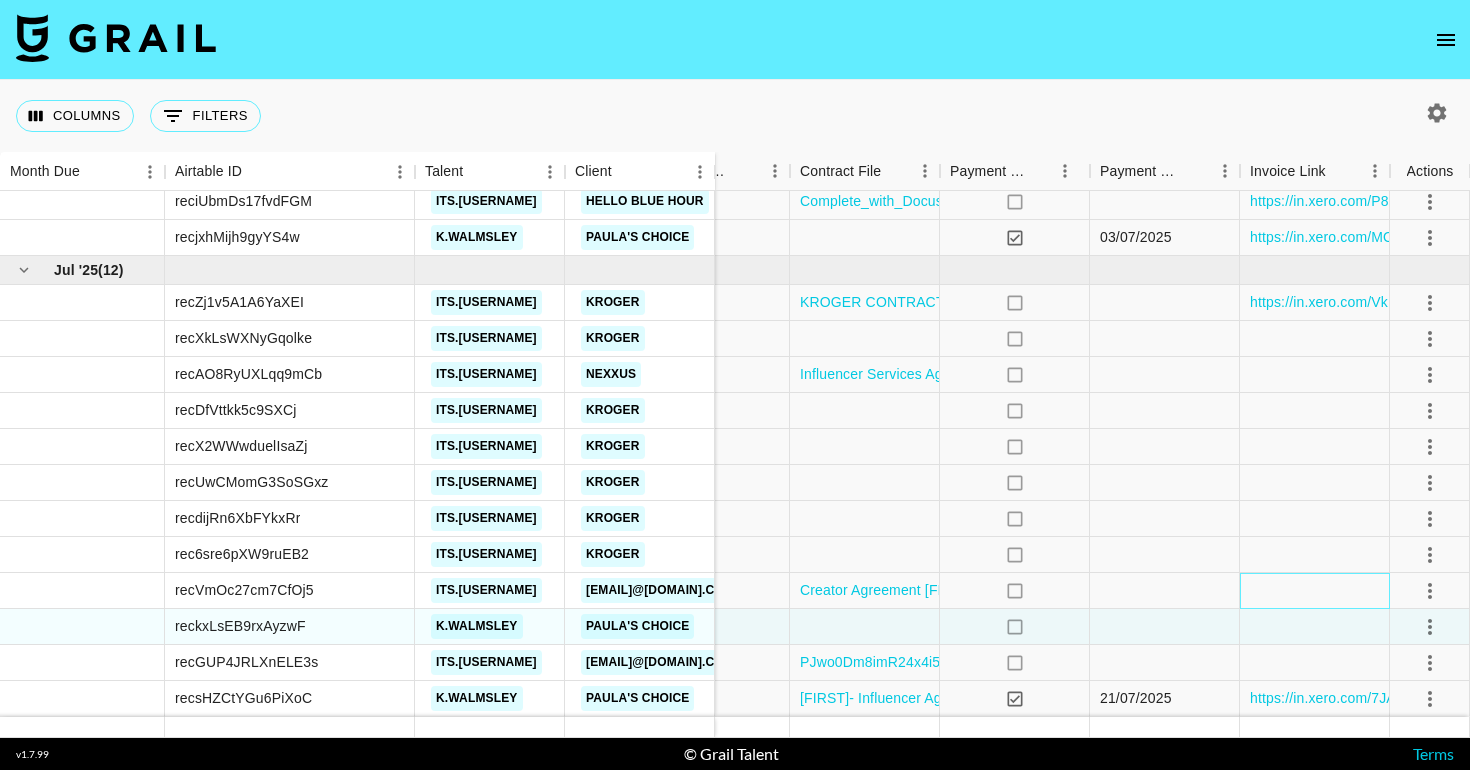 click at bounding box center [1315, 591] 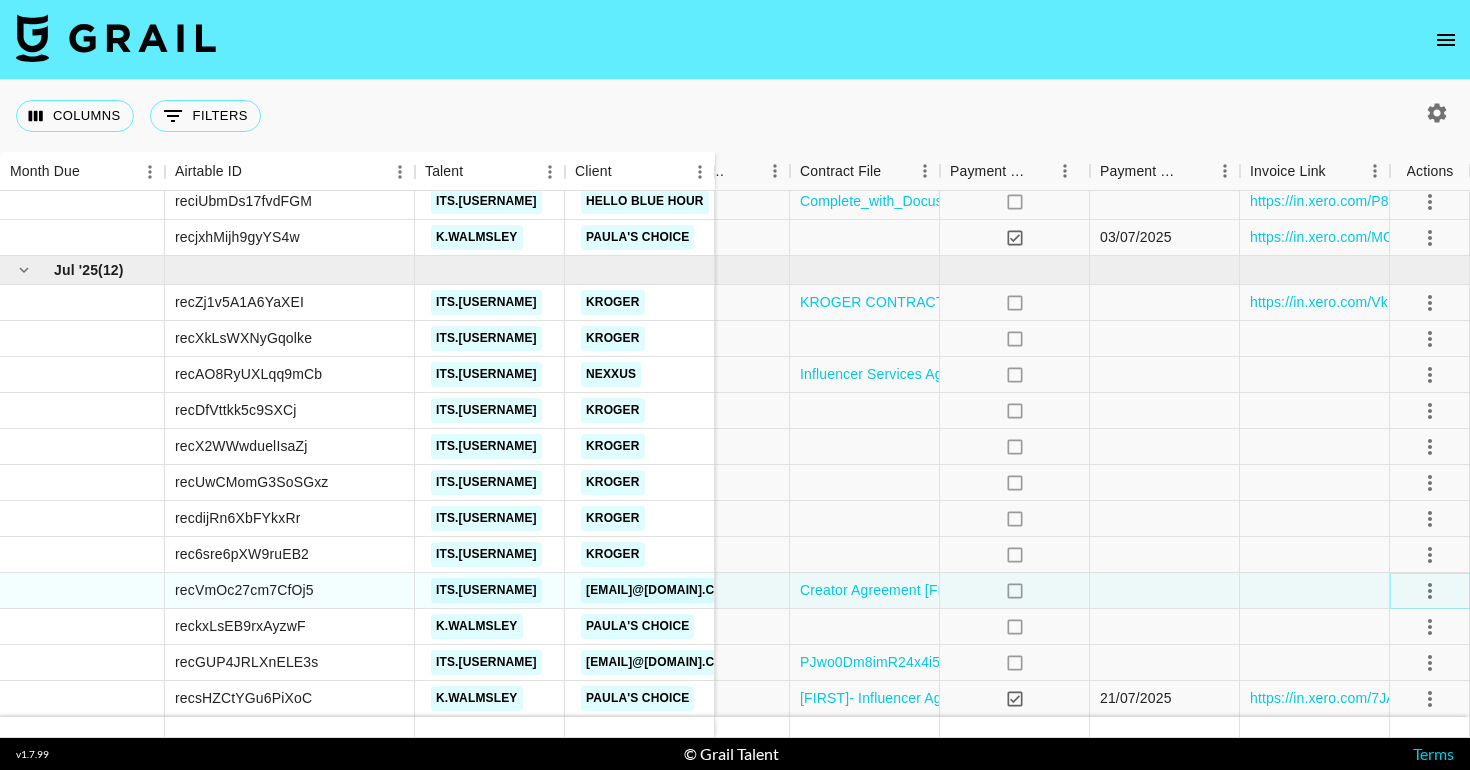 click 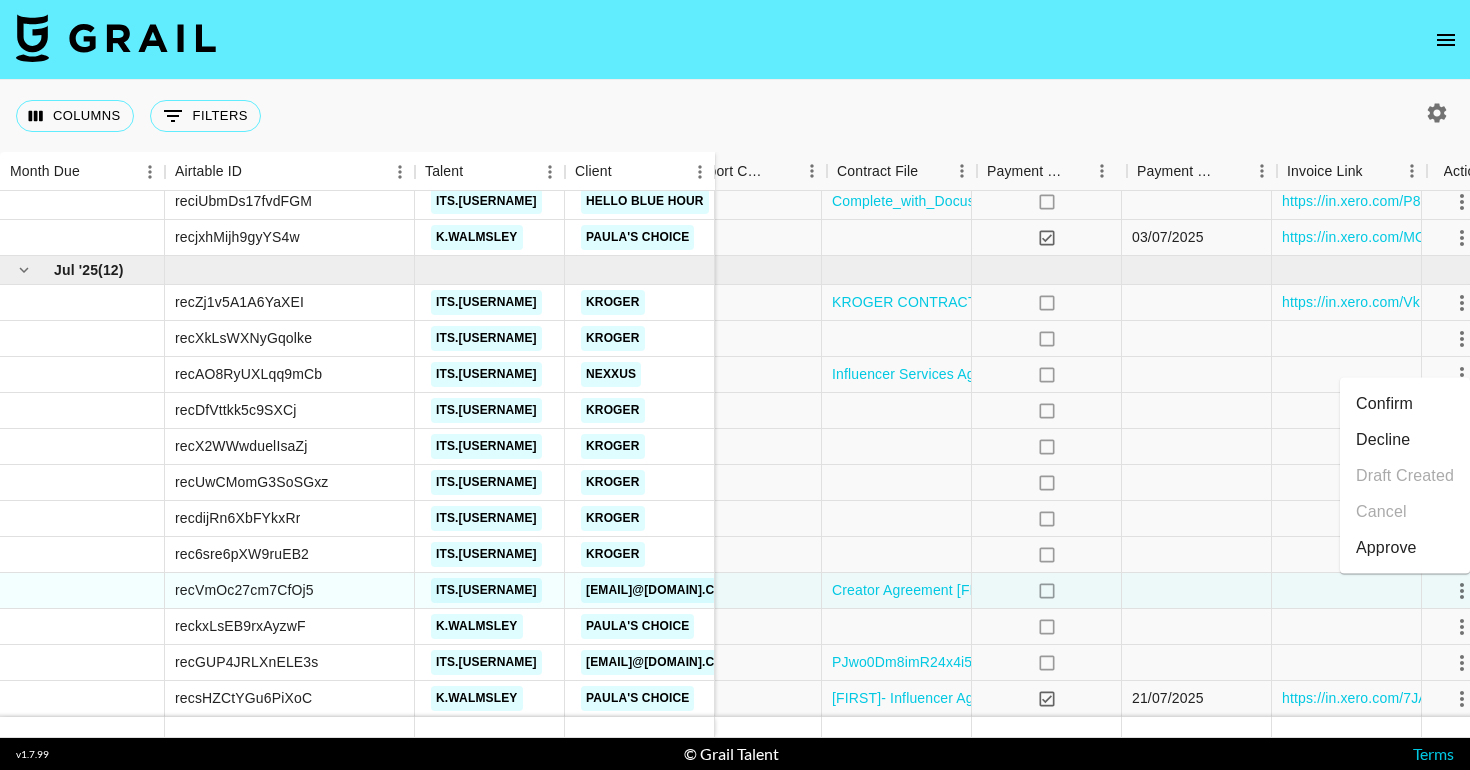 scroll, scrollTop: 245, scrollLeft: 1811, axis: both 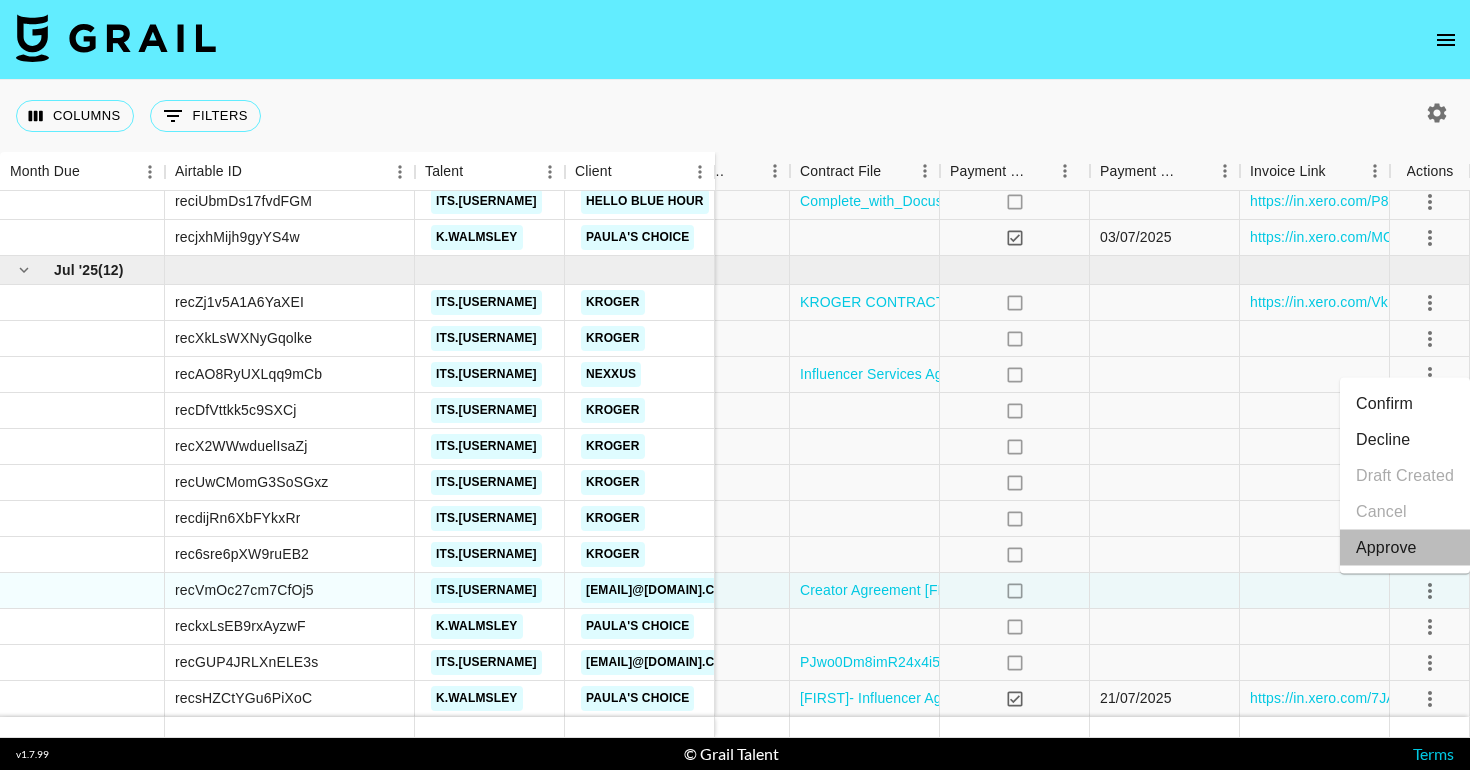 click on "Approve" at bounding box center [1386, 548] 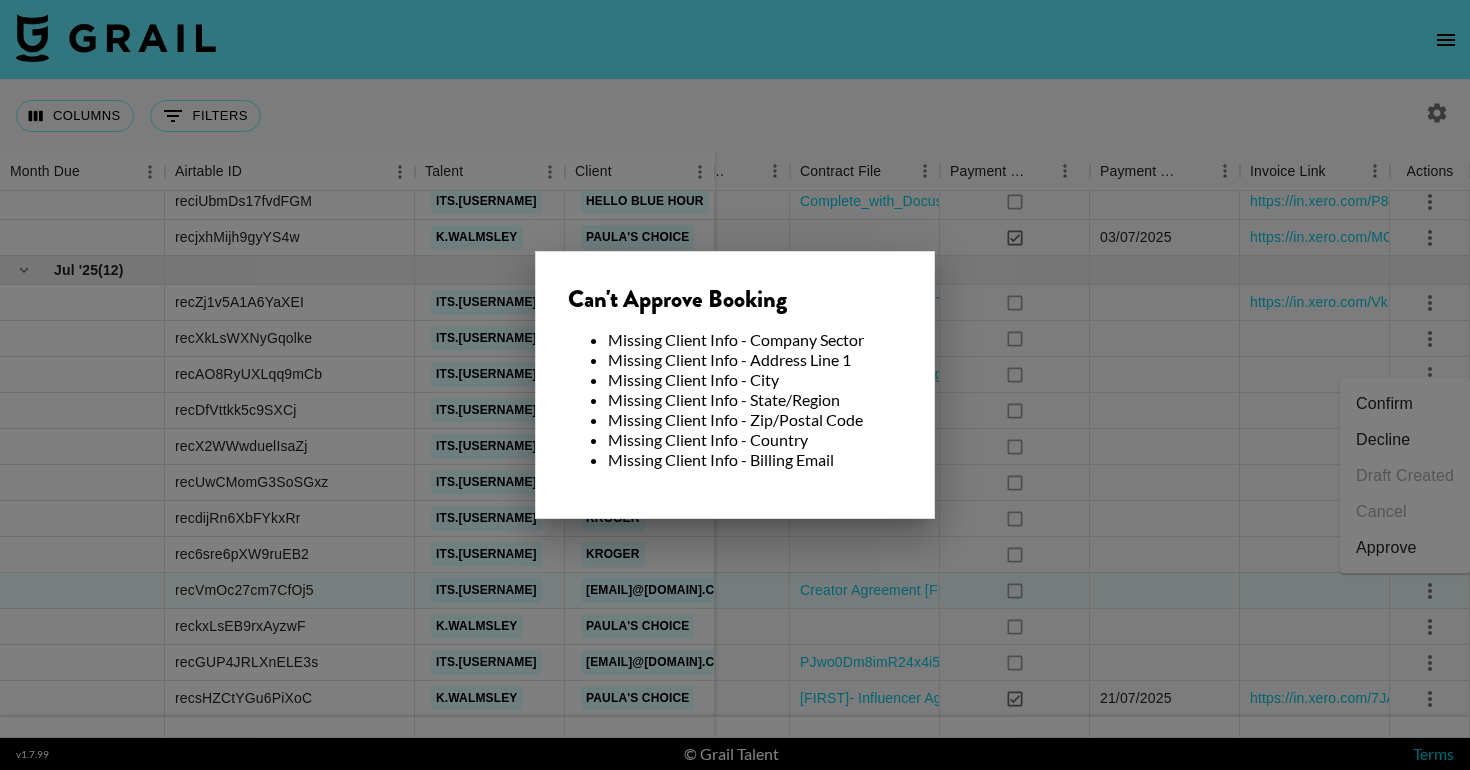 click on "Missing Client Info - State/Region" at bounding box center [755, 400] 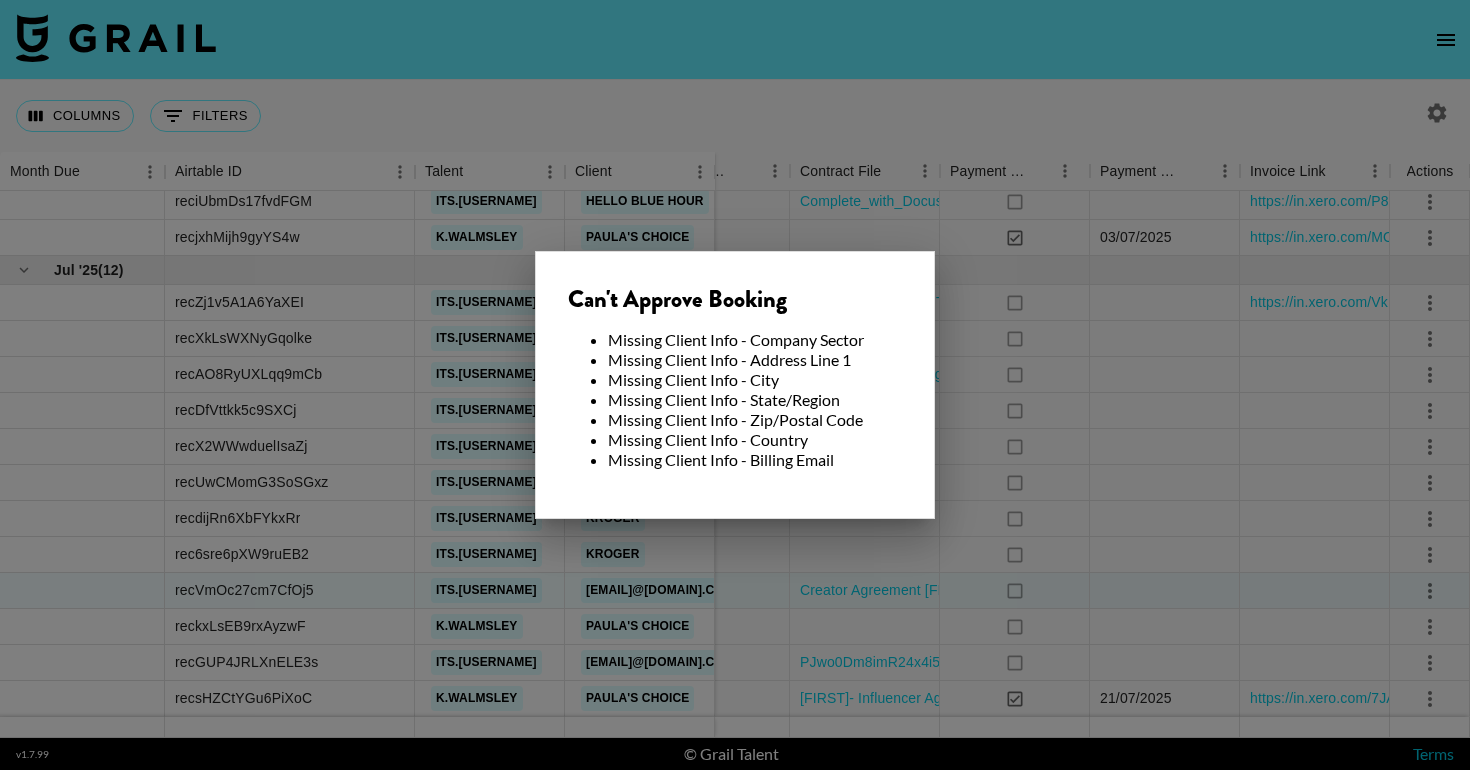 click at bounding box center [735, 385] 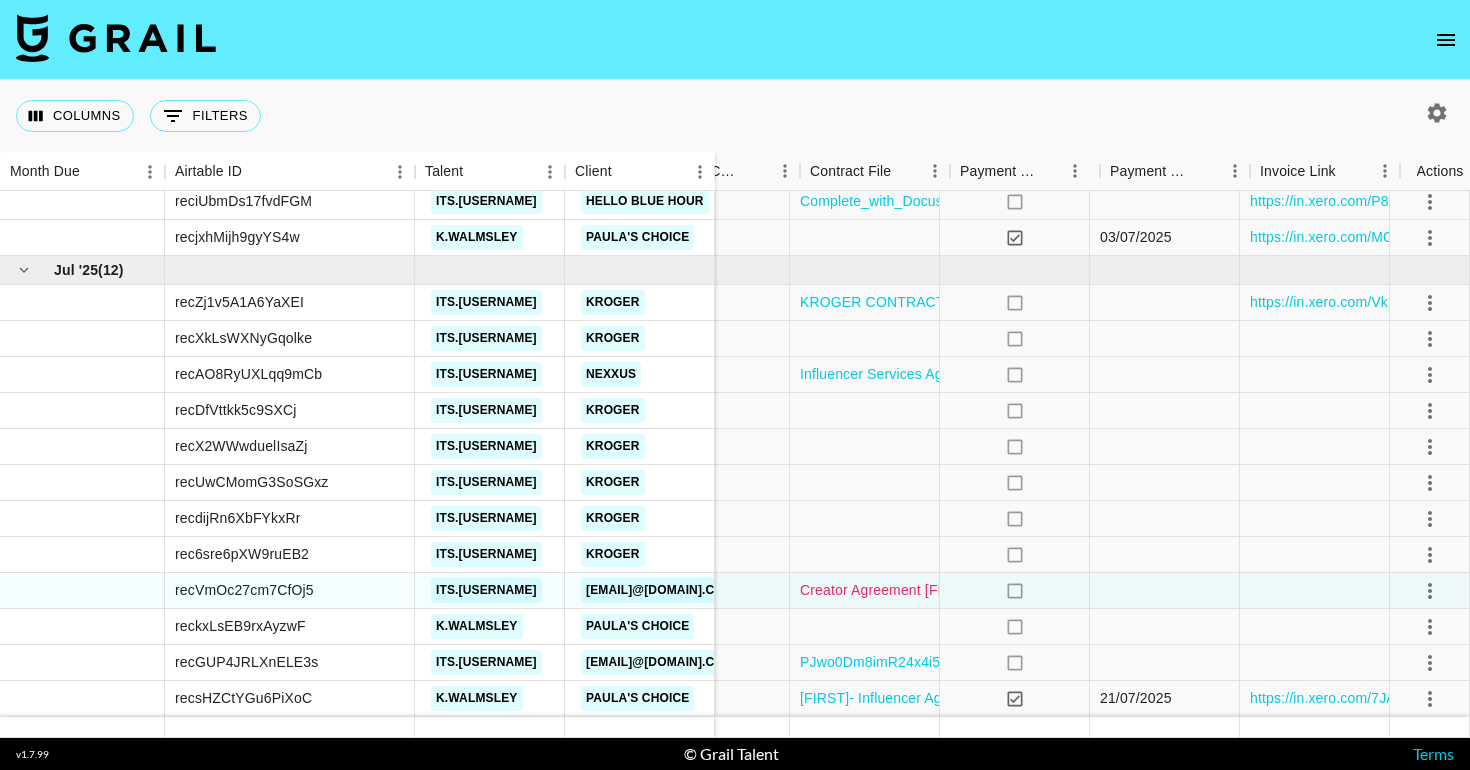scroll, scrollTop: 245, scrollLeft: 1824, axis: both 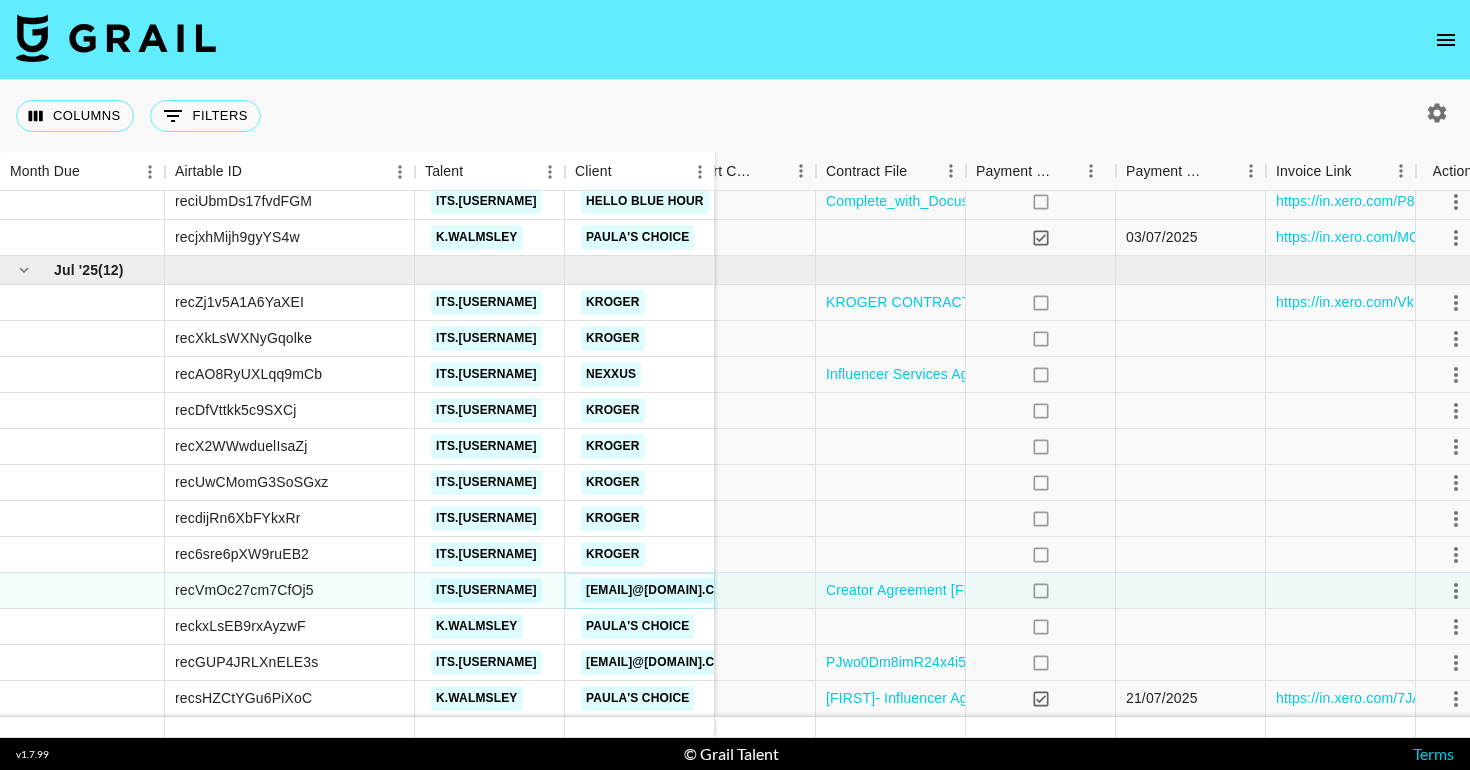click on "[EMAIL]" at bounding box center (660, 590) 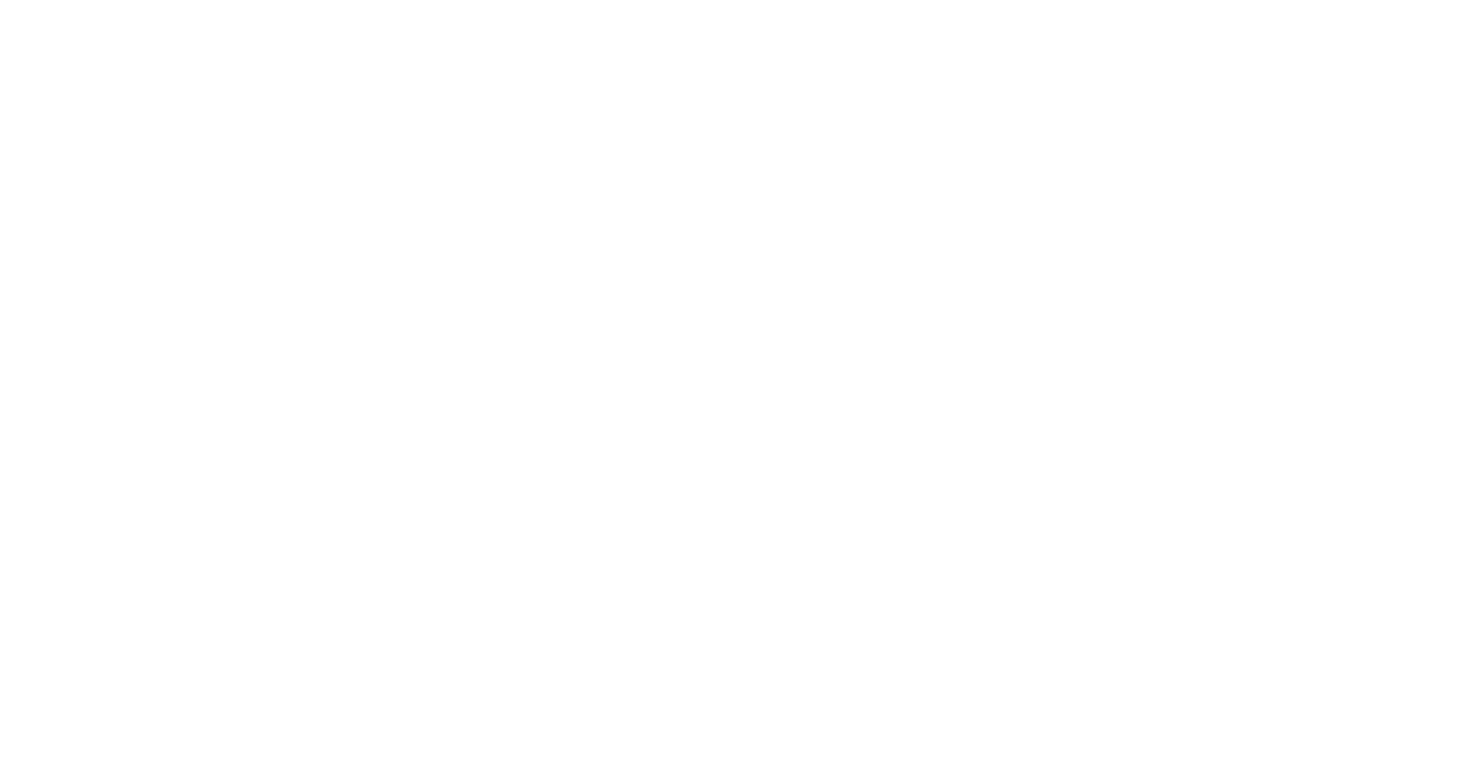 scroll, scrollTop: 0, scrollLeft: 0, axis: both 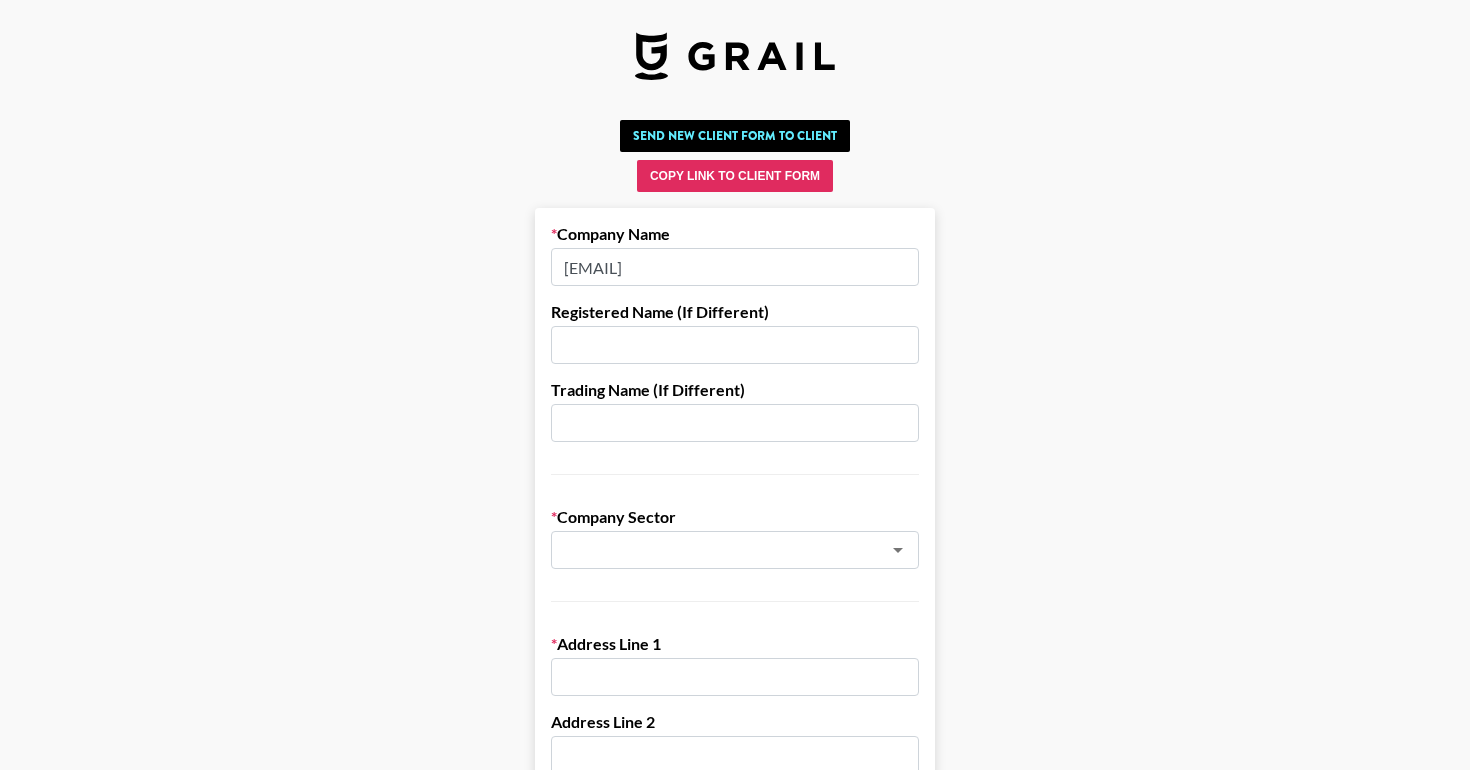 click at bounding box center (735, 345) 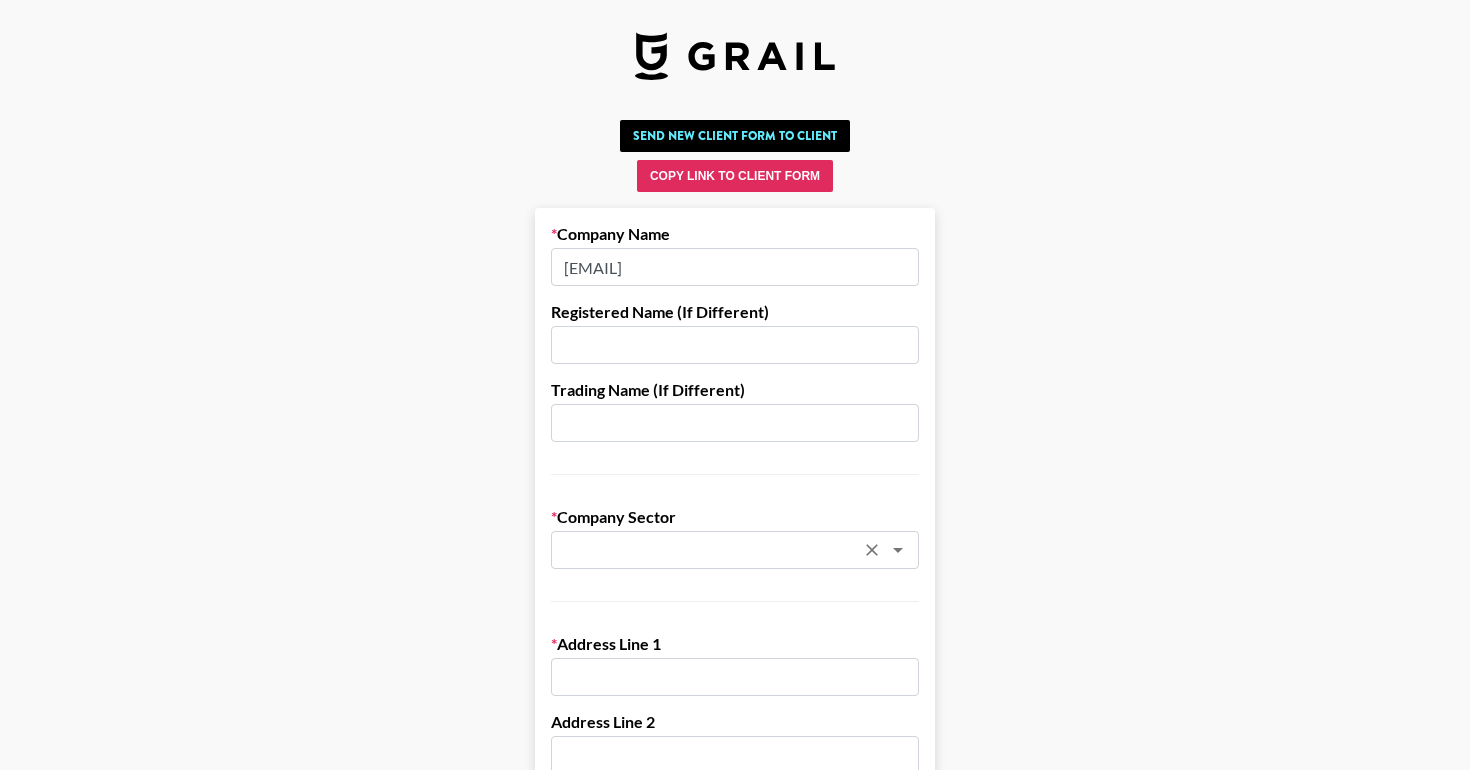 click at bounding box center [708, 550] 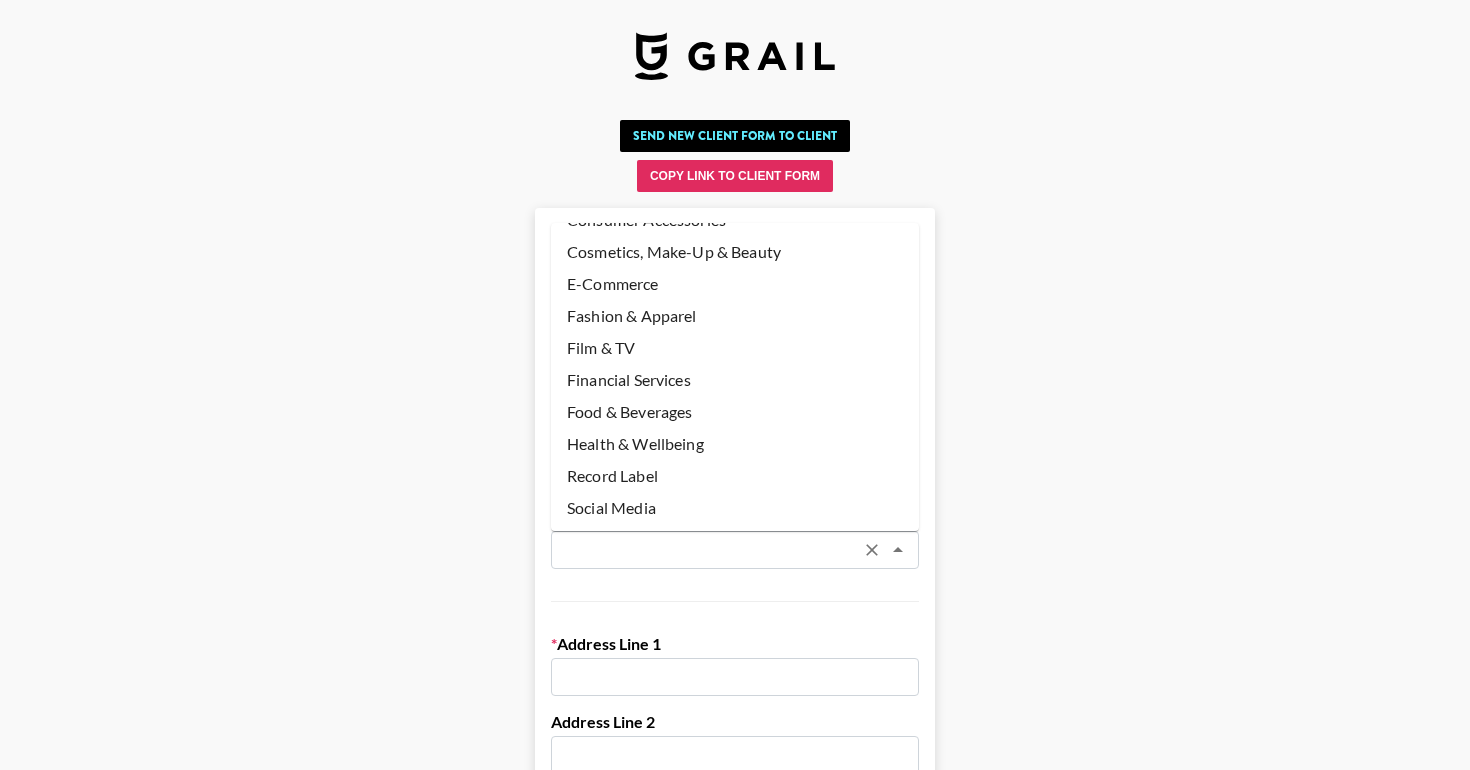 scroll, scrollTop: 95, scrollLeft: 0, axis: vertical 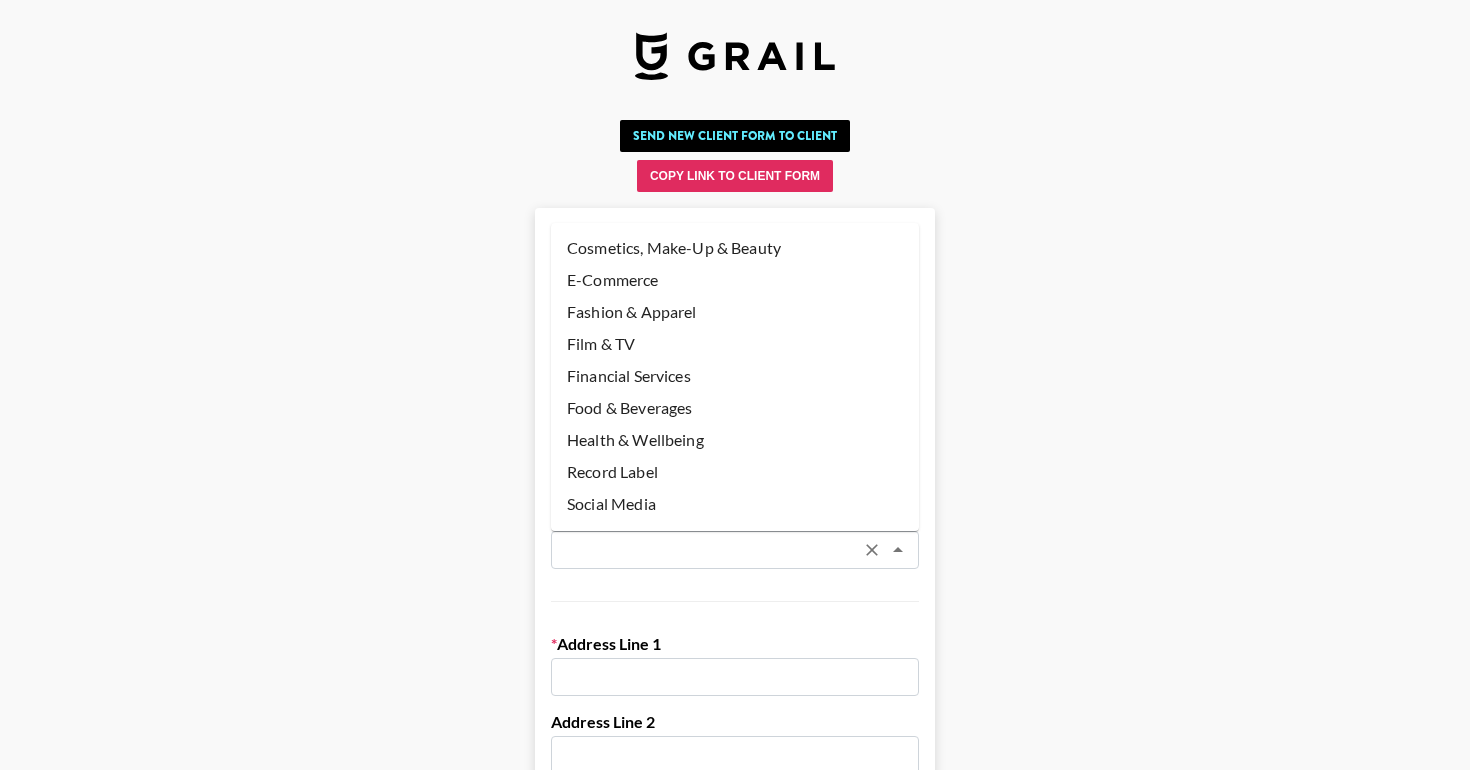 click on "Health & Wellbeing" at bounding box center [735, 440] 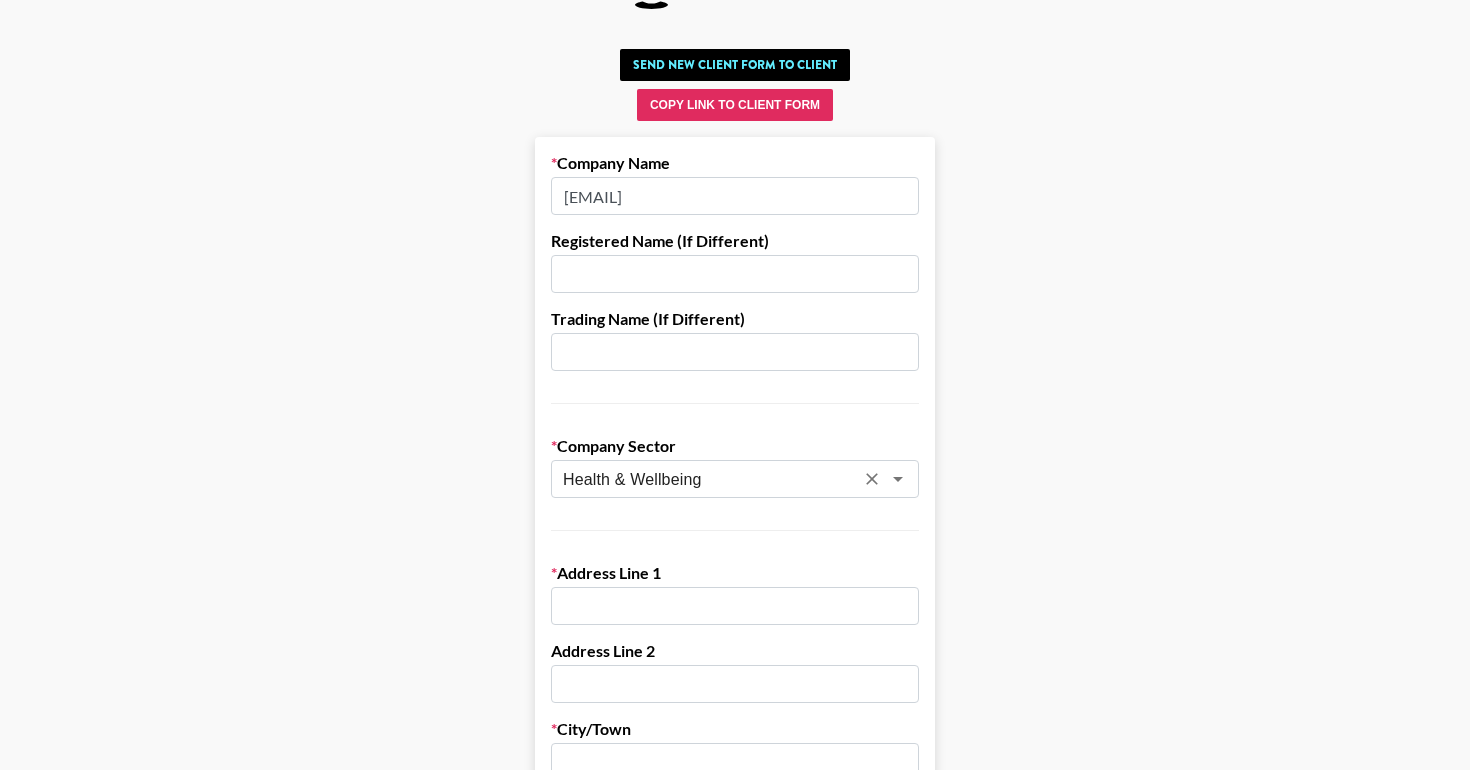 scroll, scrollTop: 186, scrollLeft: 0, axis: vertical 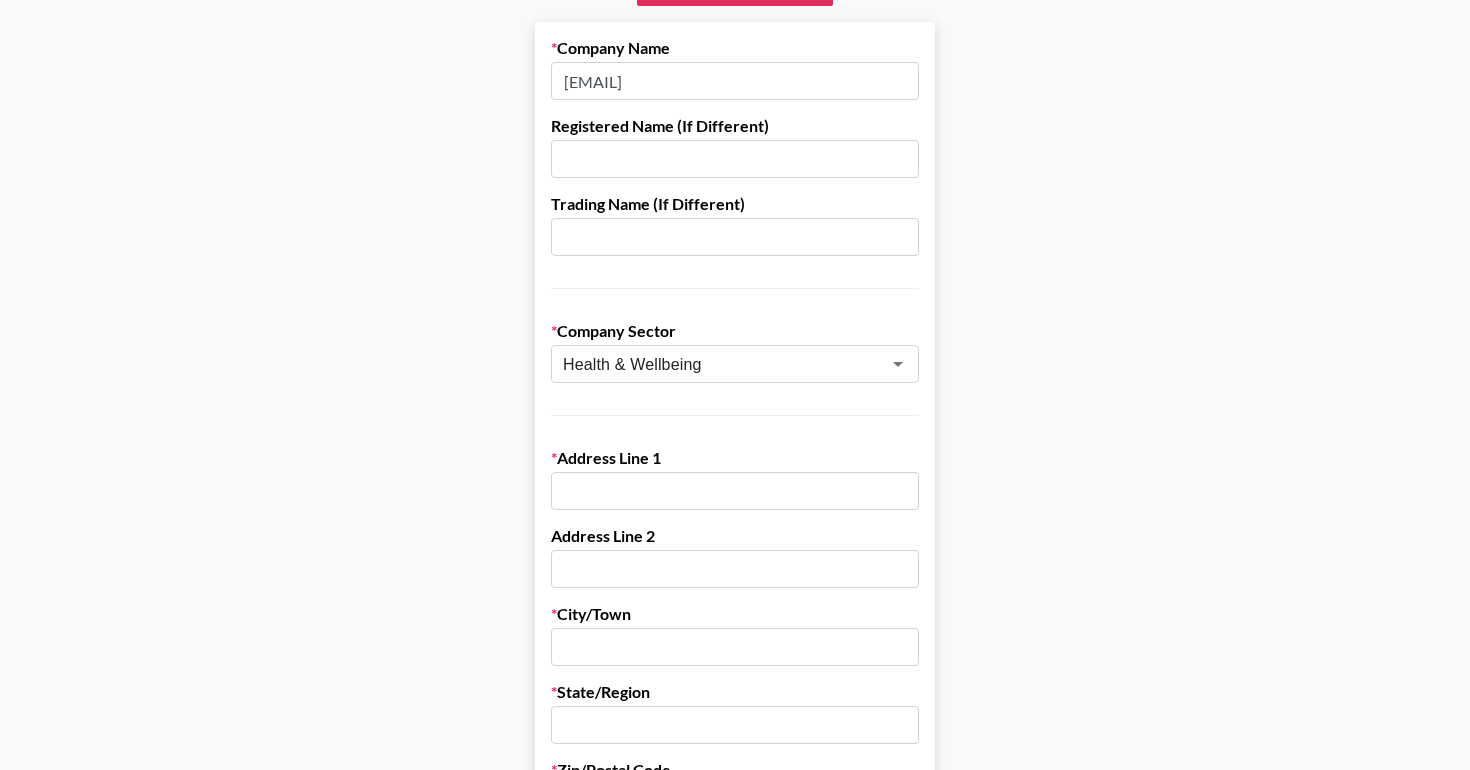 click at bounding box center [735, 491] 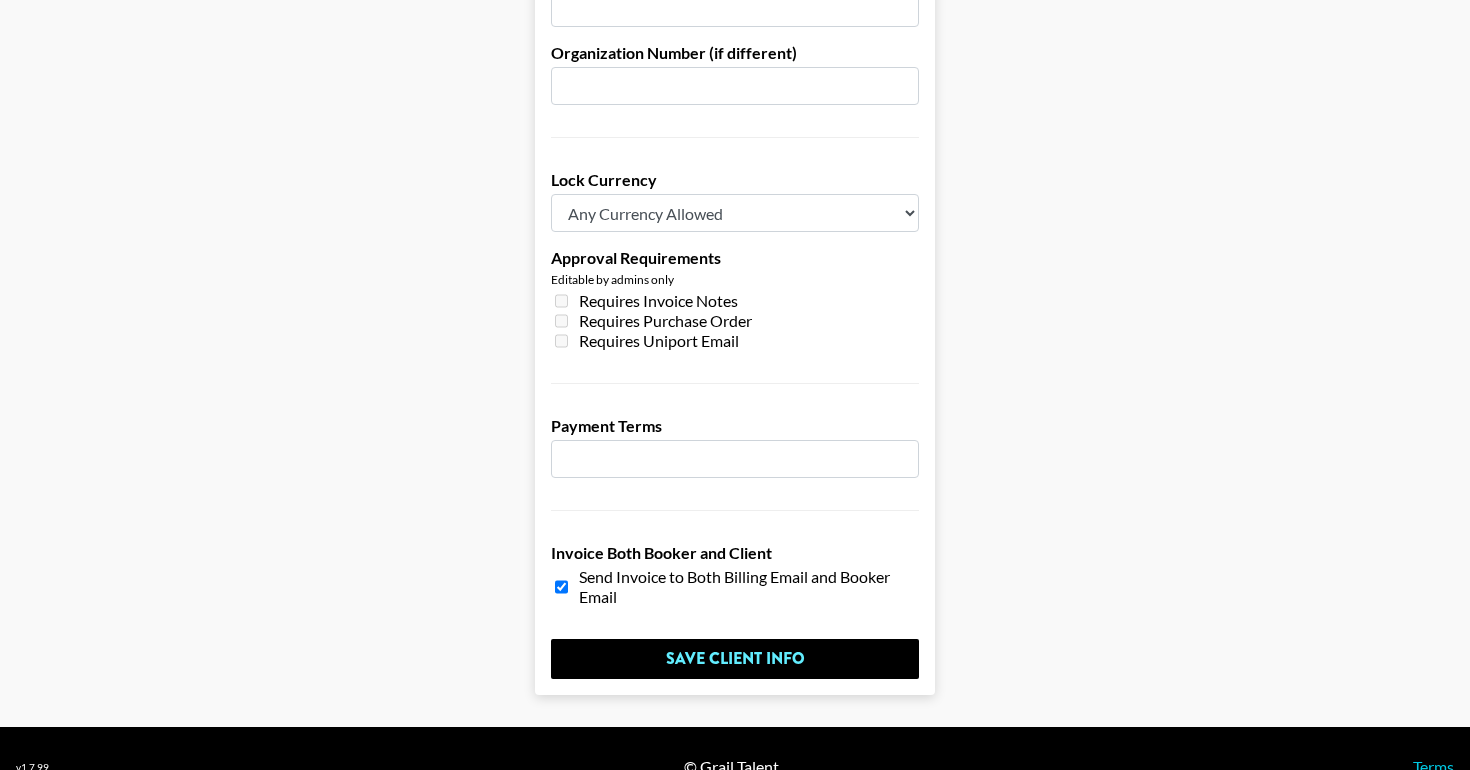 scroll, scrollTop: 1474, scrollLeft: 0, axis: vertical 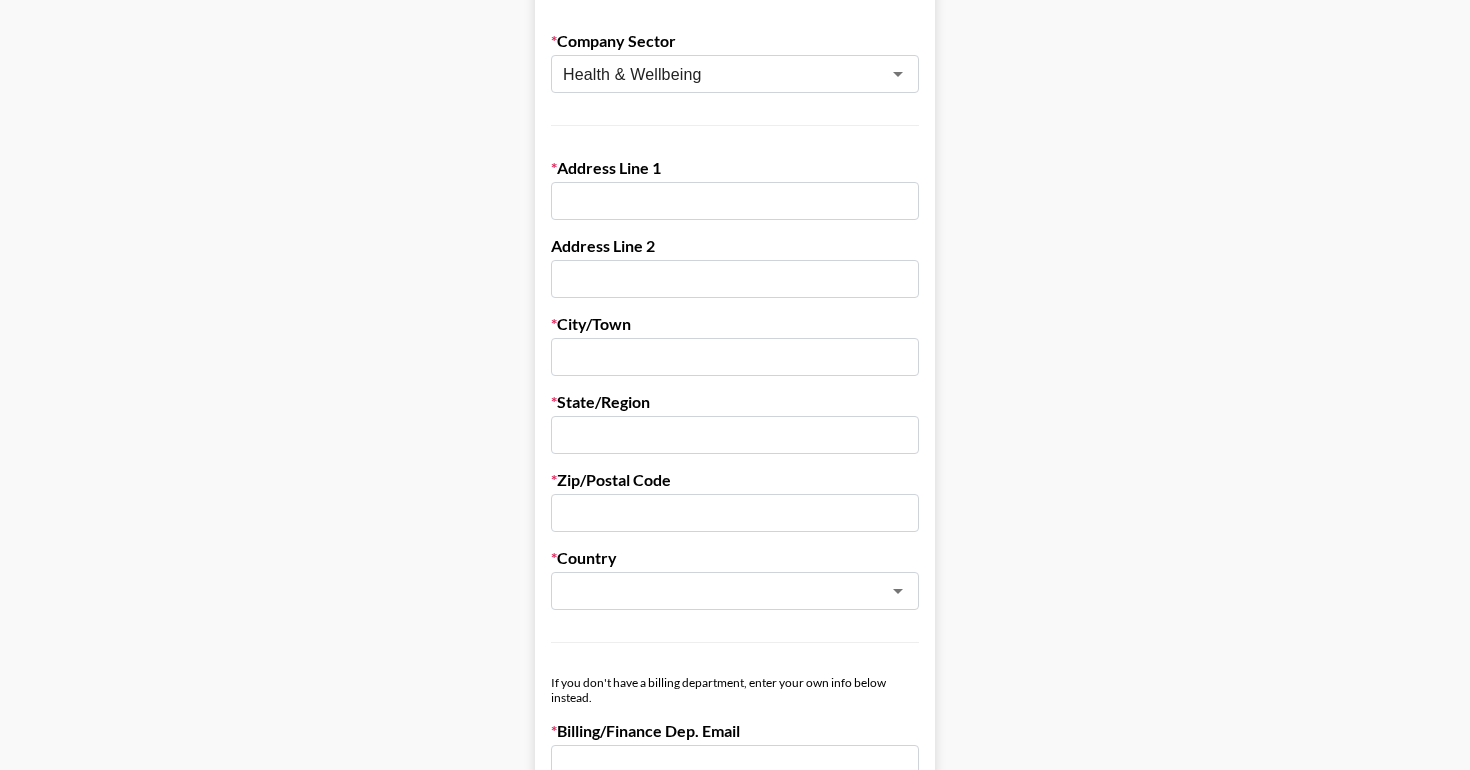 click at bounding box center [735, 201] 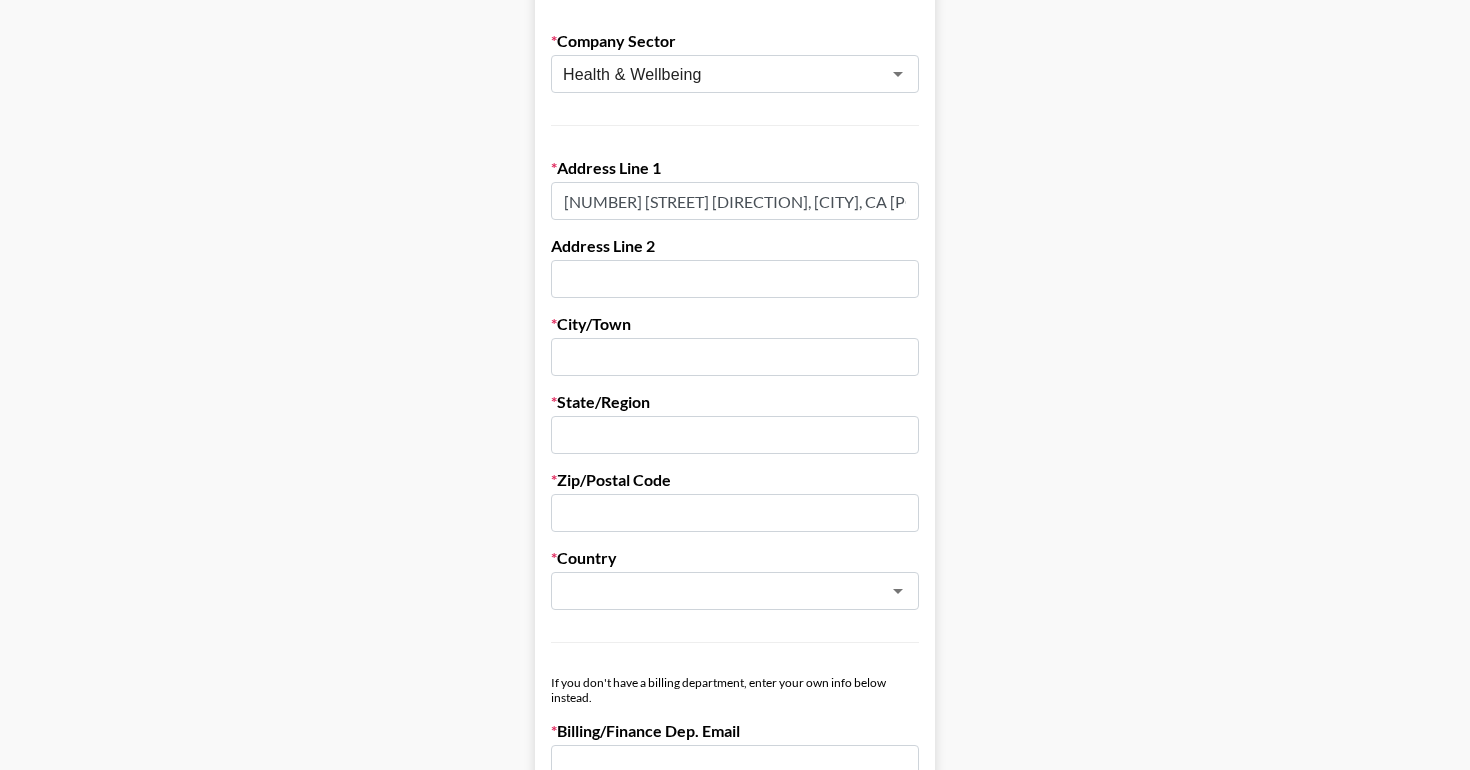 drag, startPoint x: 747, startPoint y: 196, endPoint x: 888, endPoint y: 197, distance: 141.00354 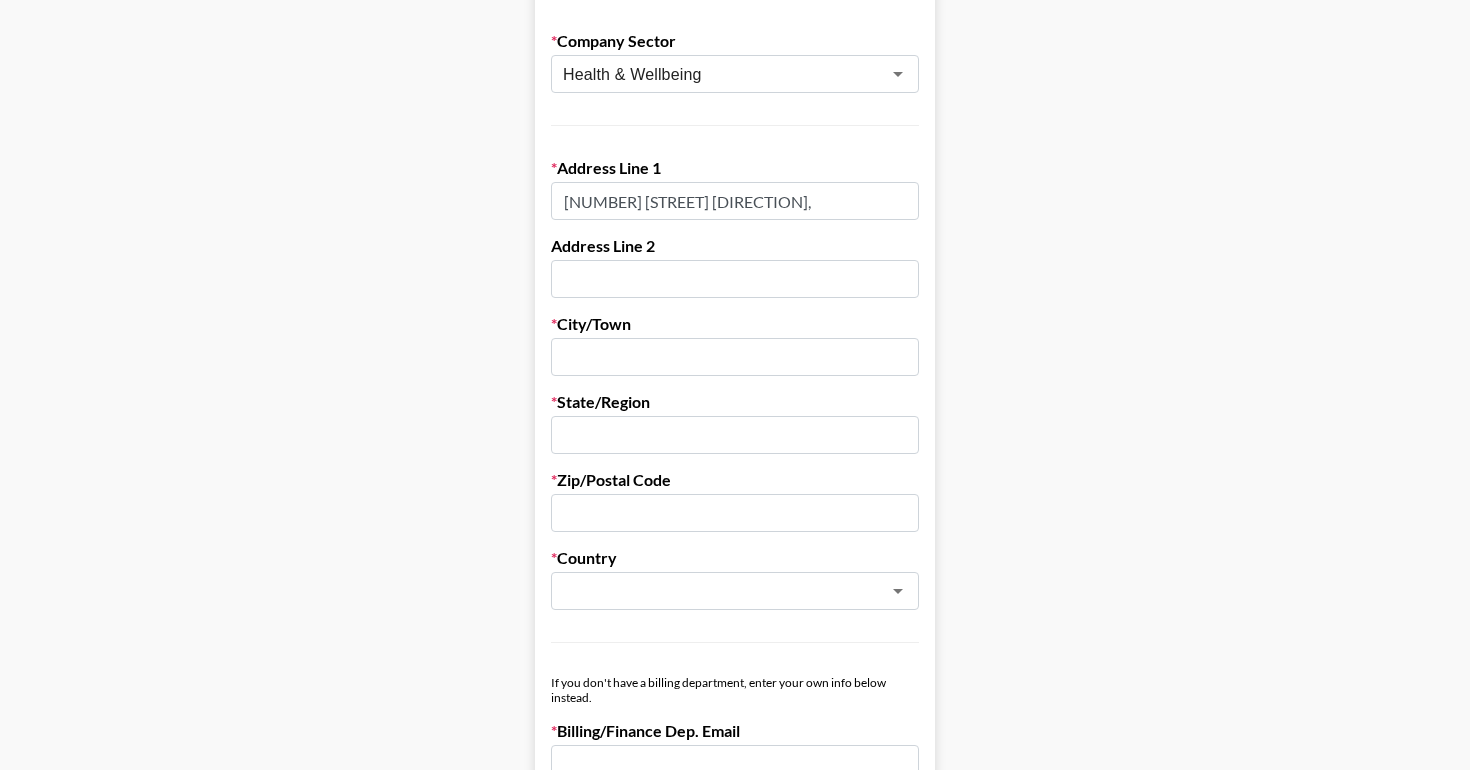 type on "440 Melrose Drive South," 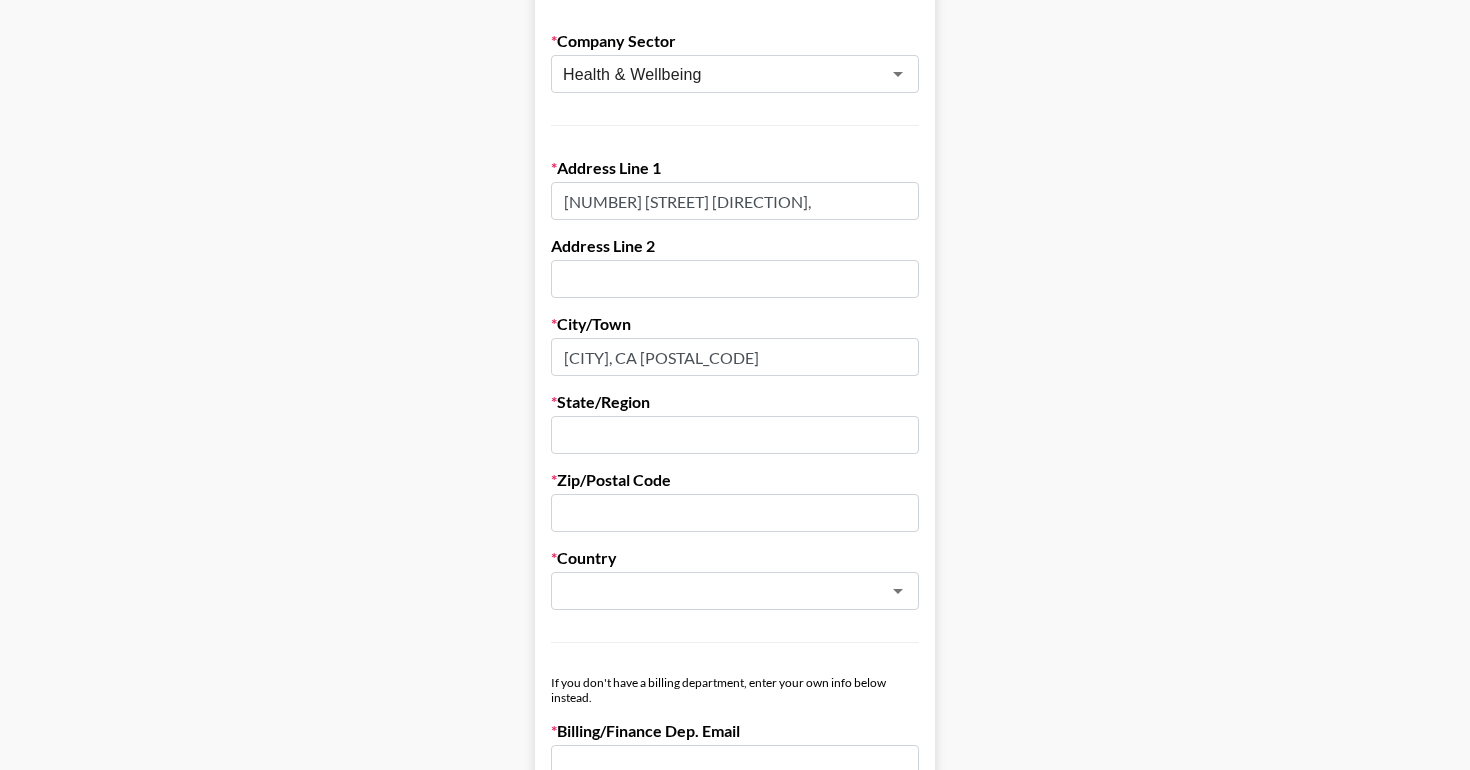 drag, startPoint x: 610, startPoint y: 354, endPoint x: 734, endPoint y: 354, distance: 124 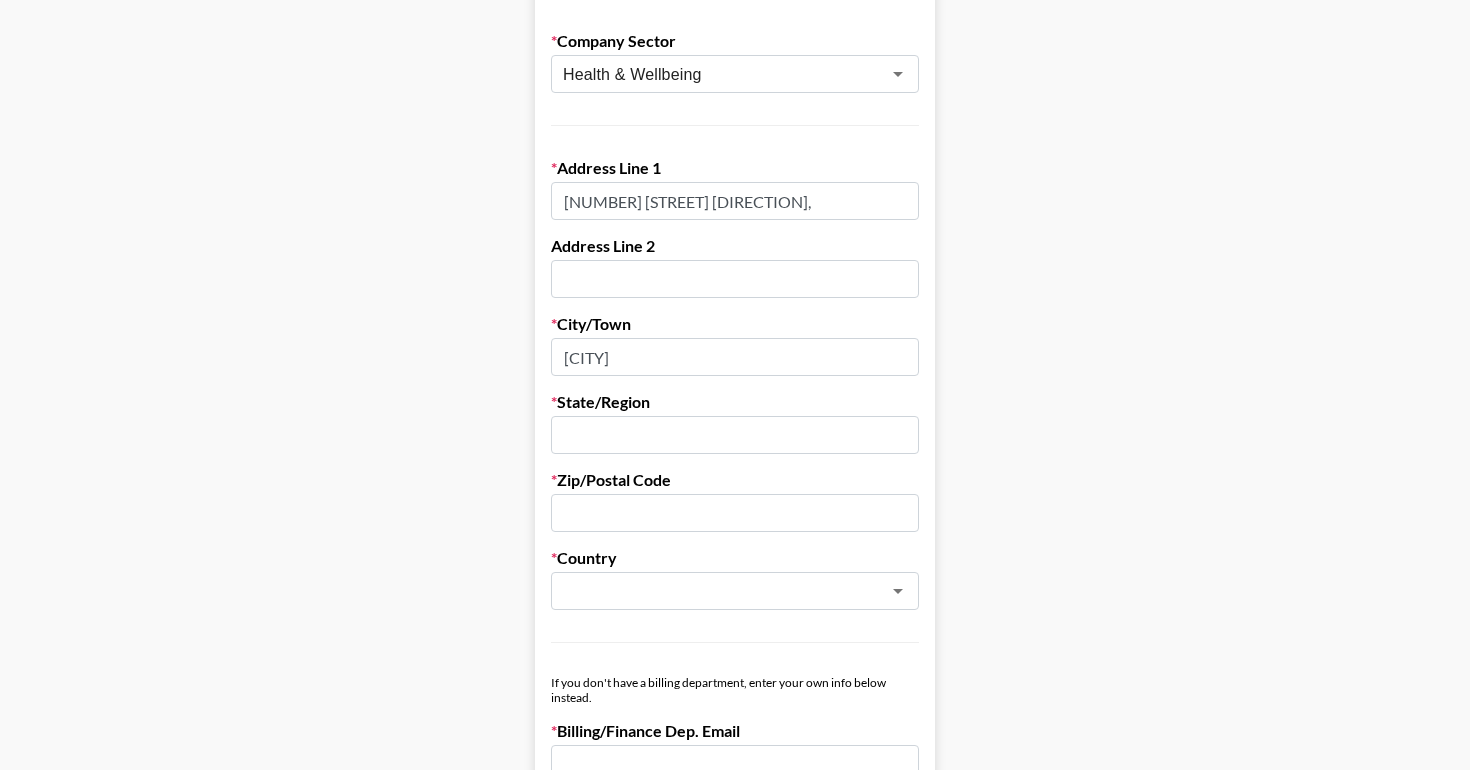 type on "Vista" 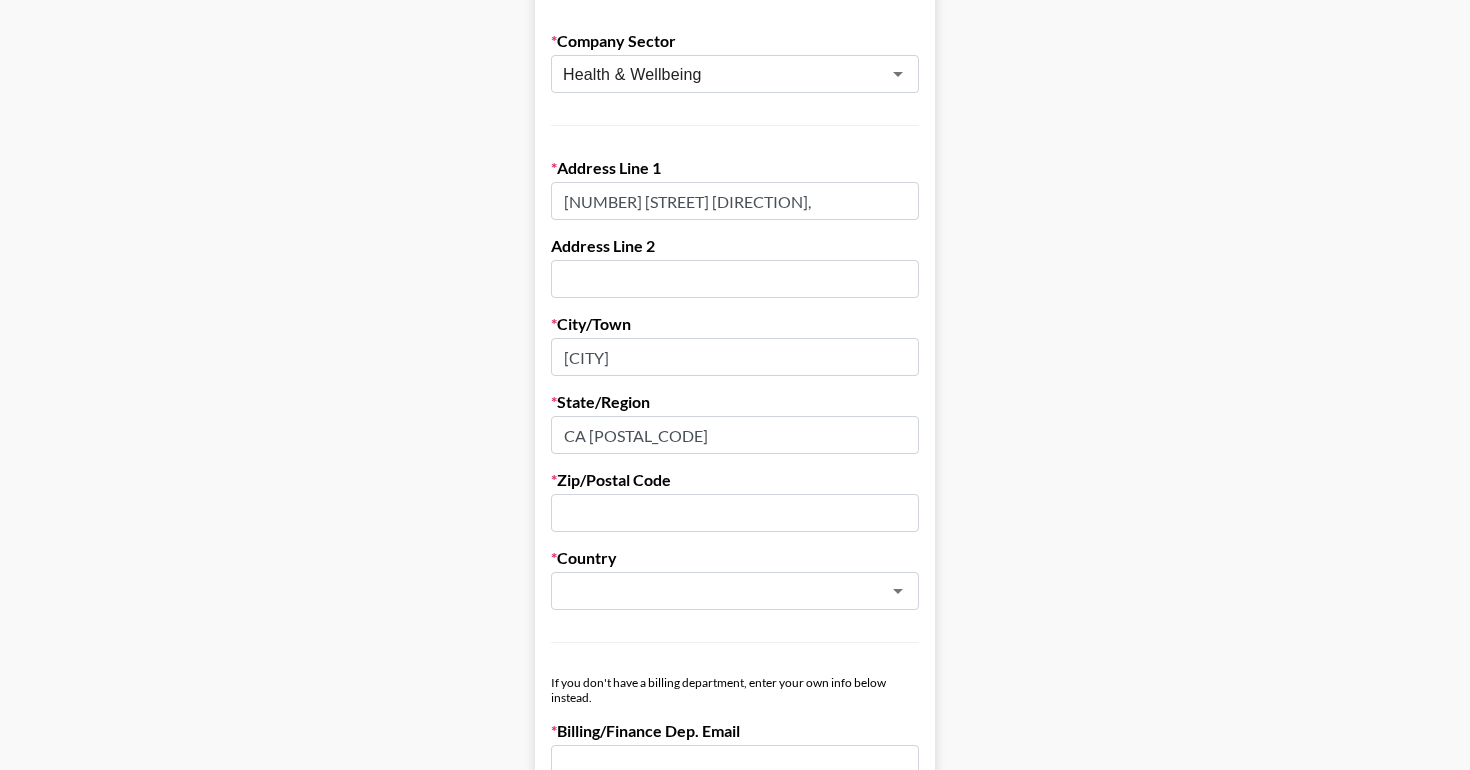 drag, startPoint x: 591, startPoint y: 433, endPoint x: 679, endPoint y: 433, distance: 88 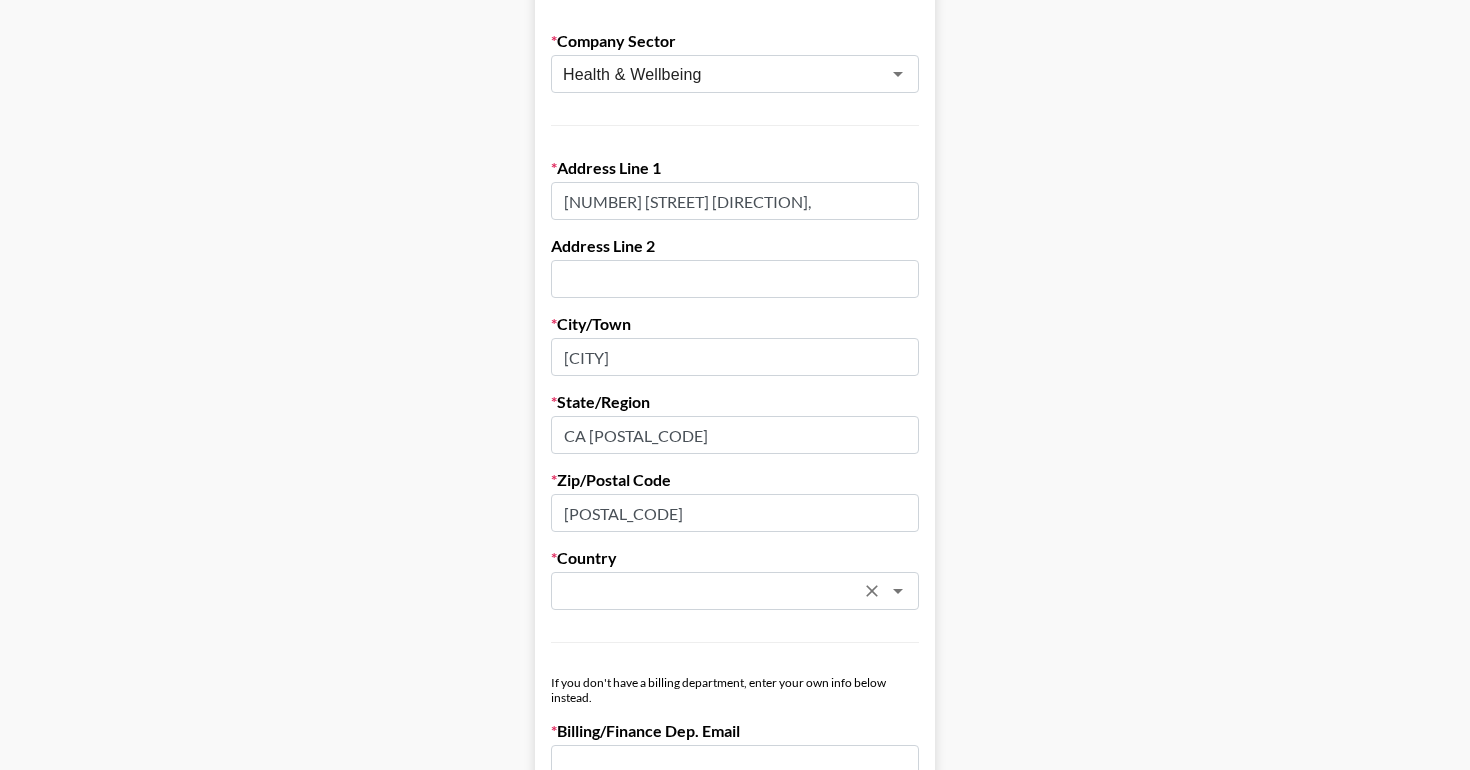 click on "​" at bounding box center [735, 591] 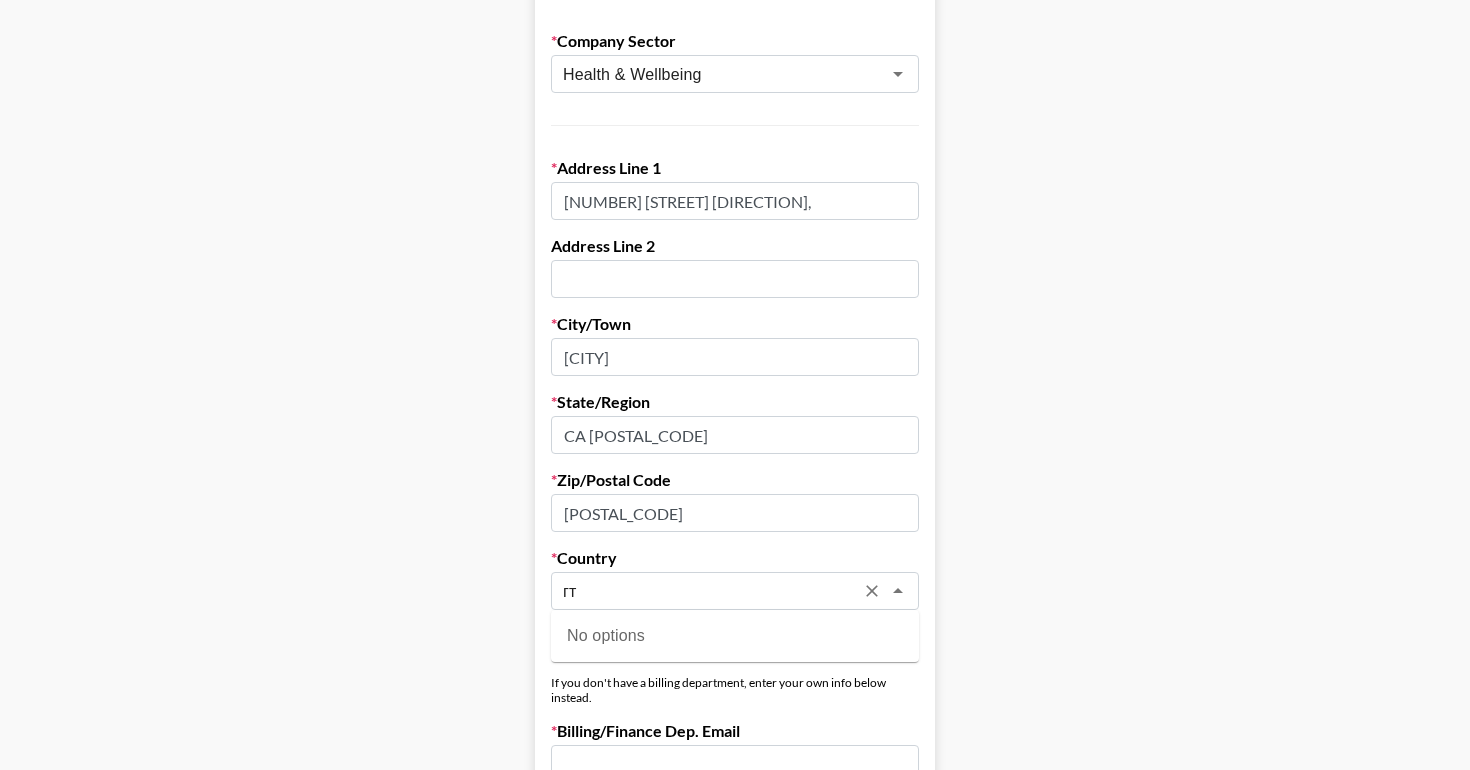 type on "г" 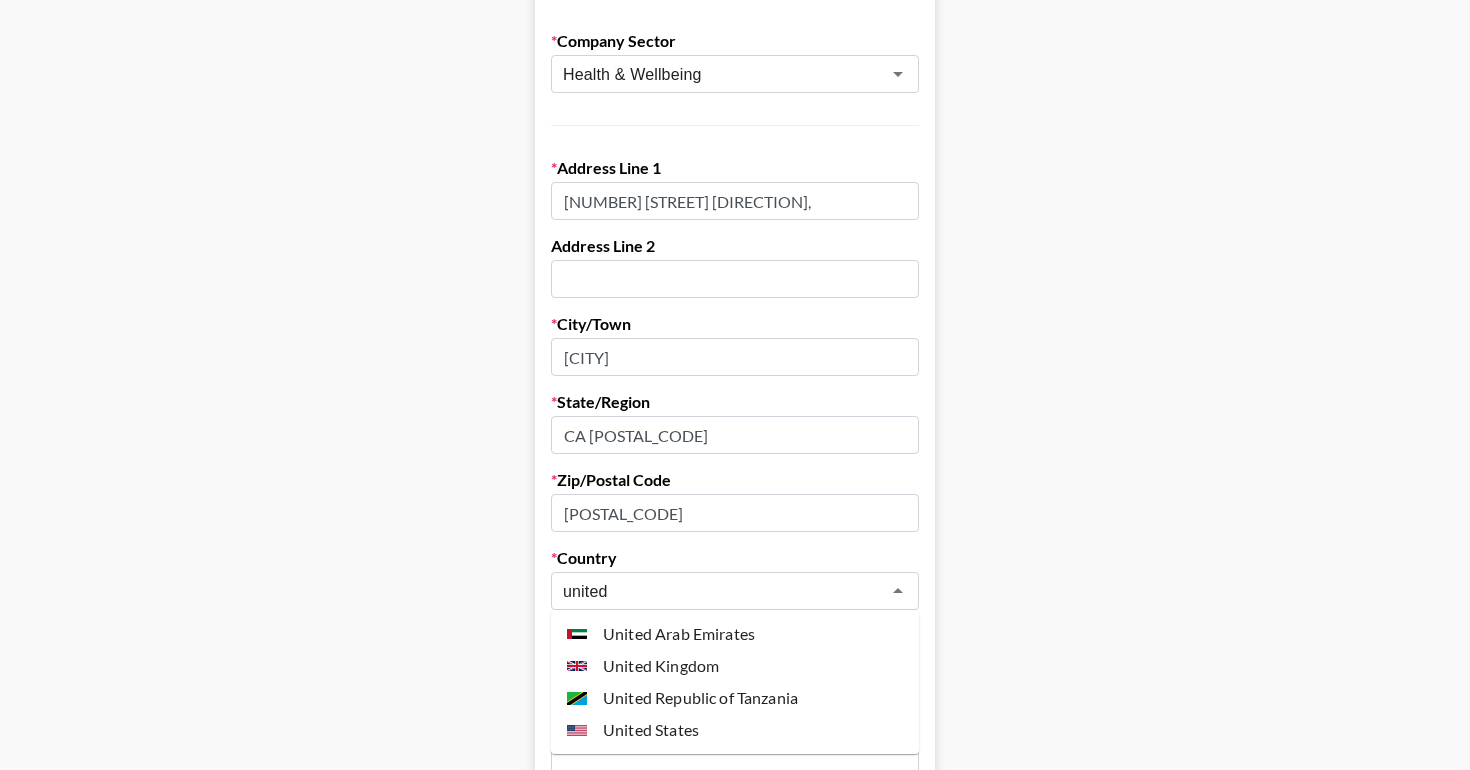 click on "United States" at bounding box center (735, 730) 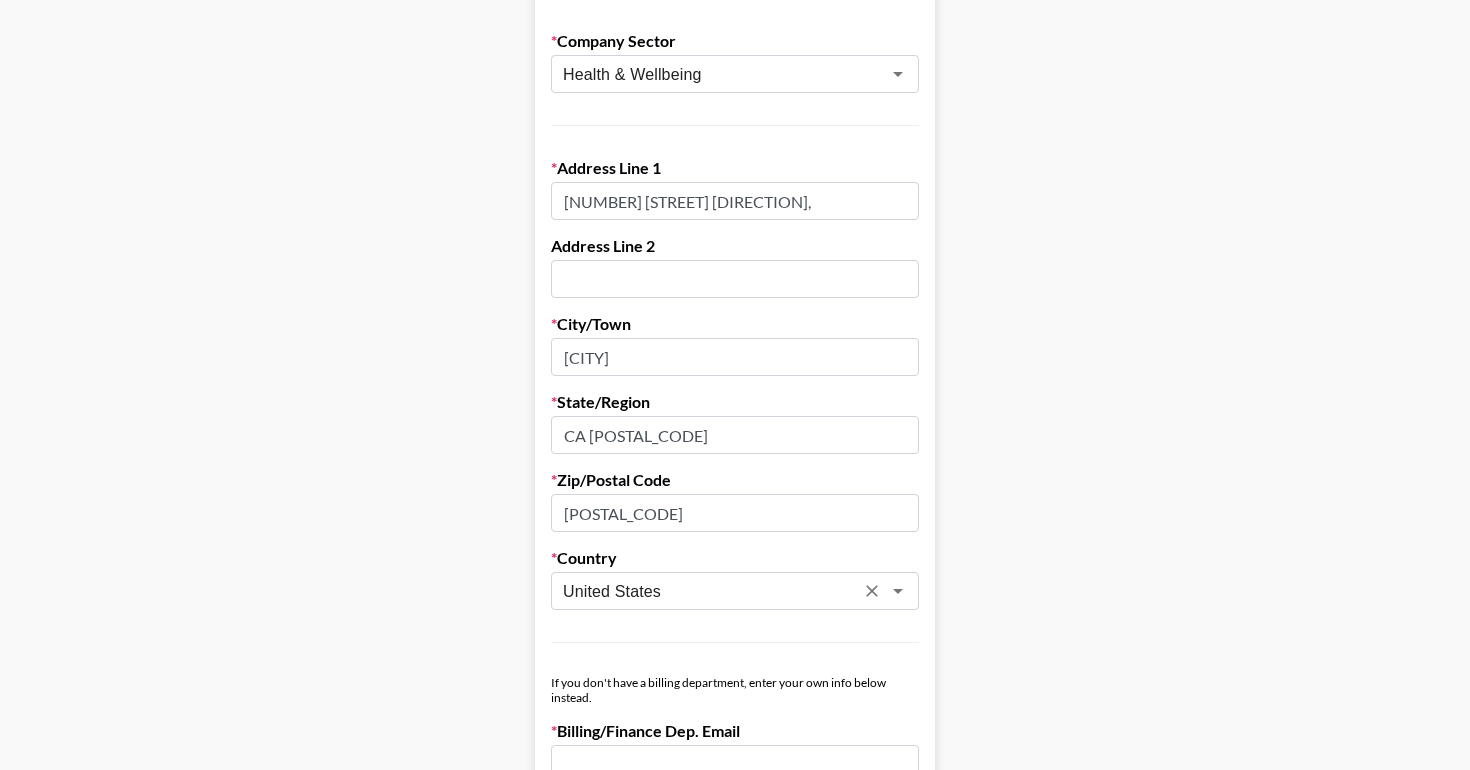 type on "United States" 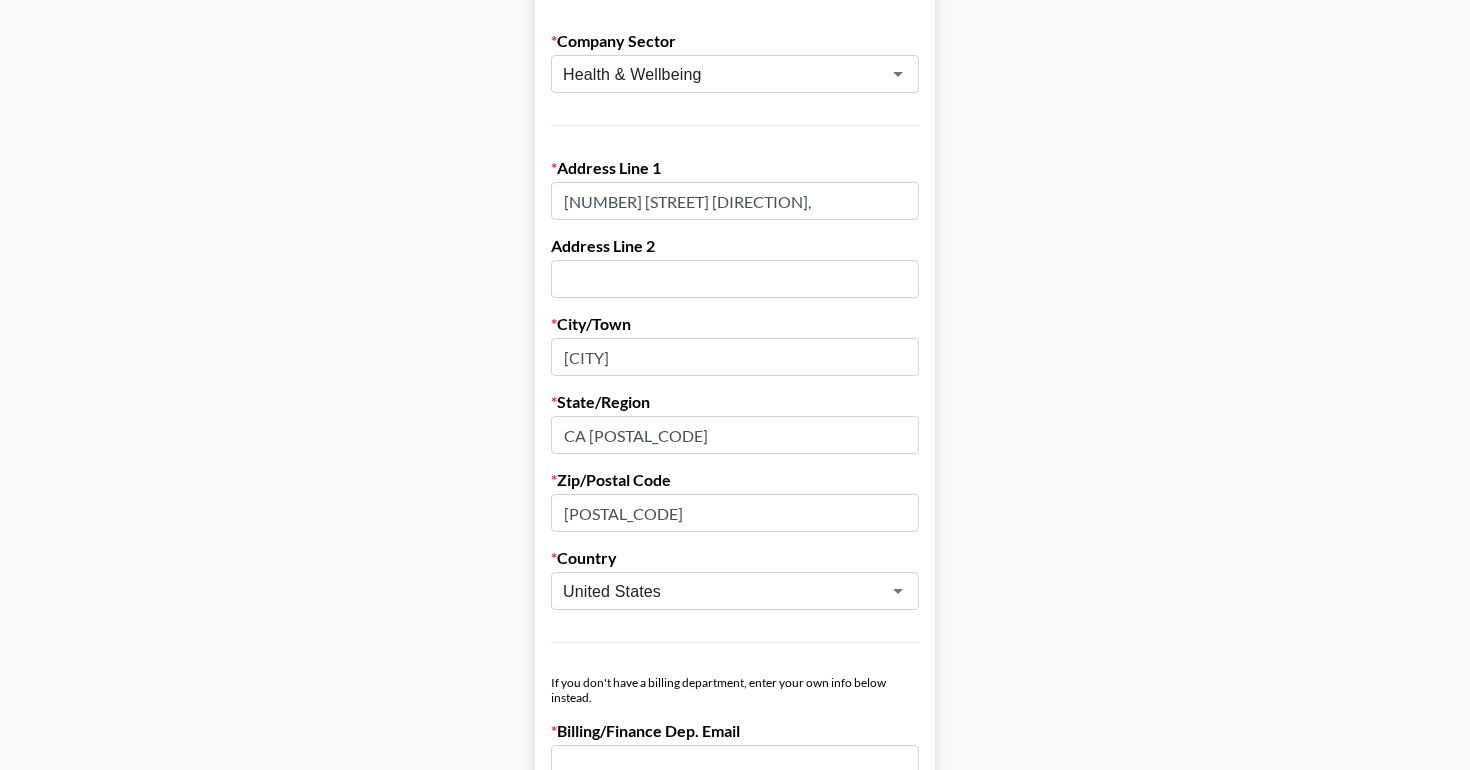 click on "92081" at bounding box center (735, 513) 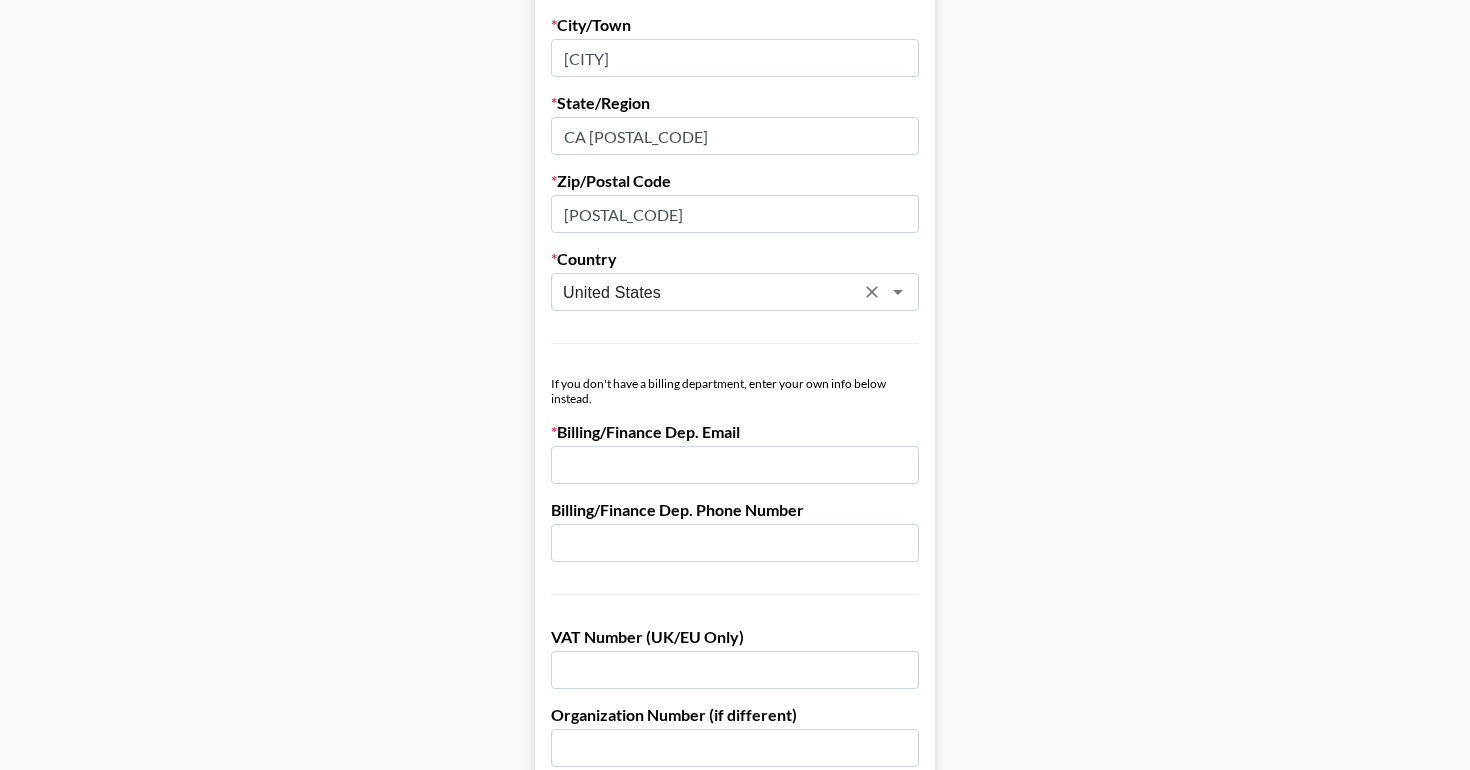 scroll, scrollTop: 901, scrollLeft: 0, axis: vertical 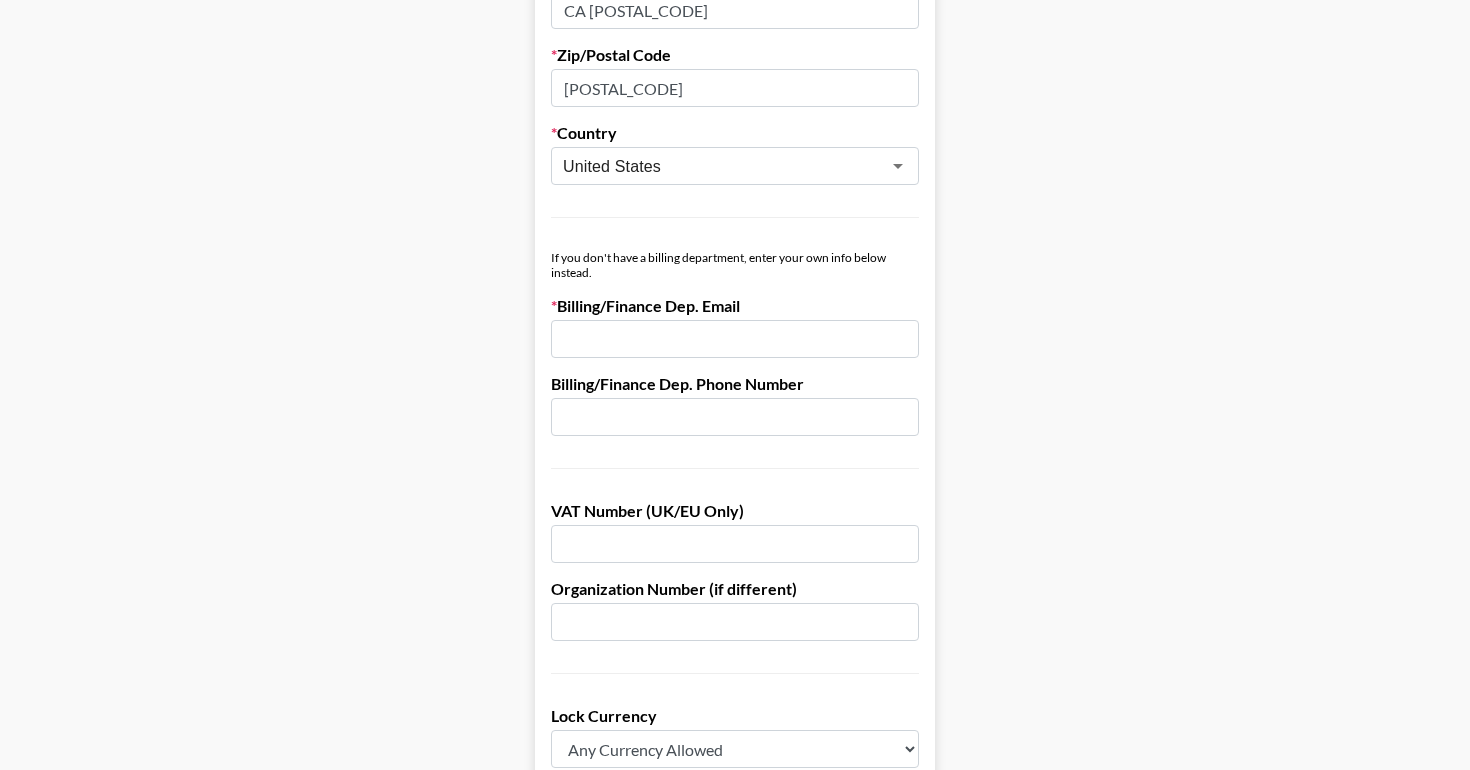 click at bounding box center (735, 417) 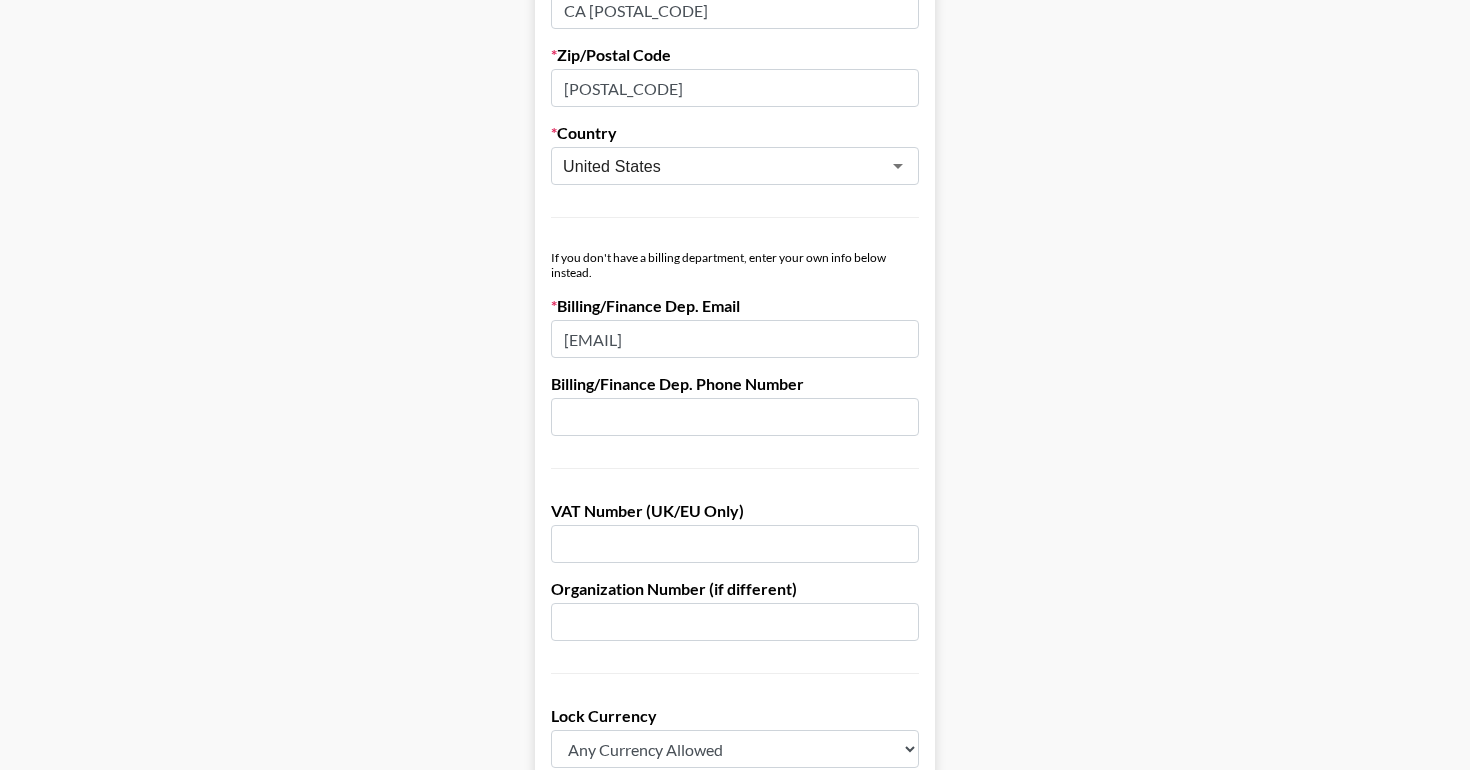 scroll, scrollTop: 1474, scrollLeft: 0, axis: vertical 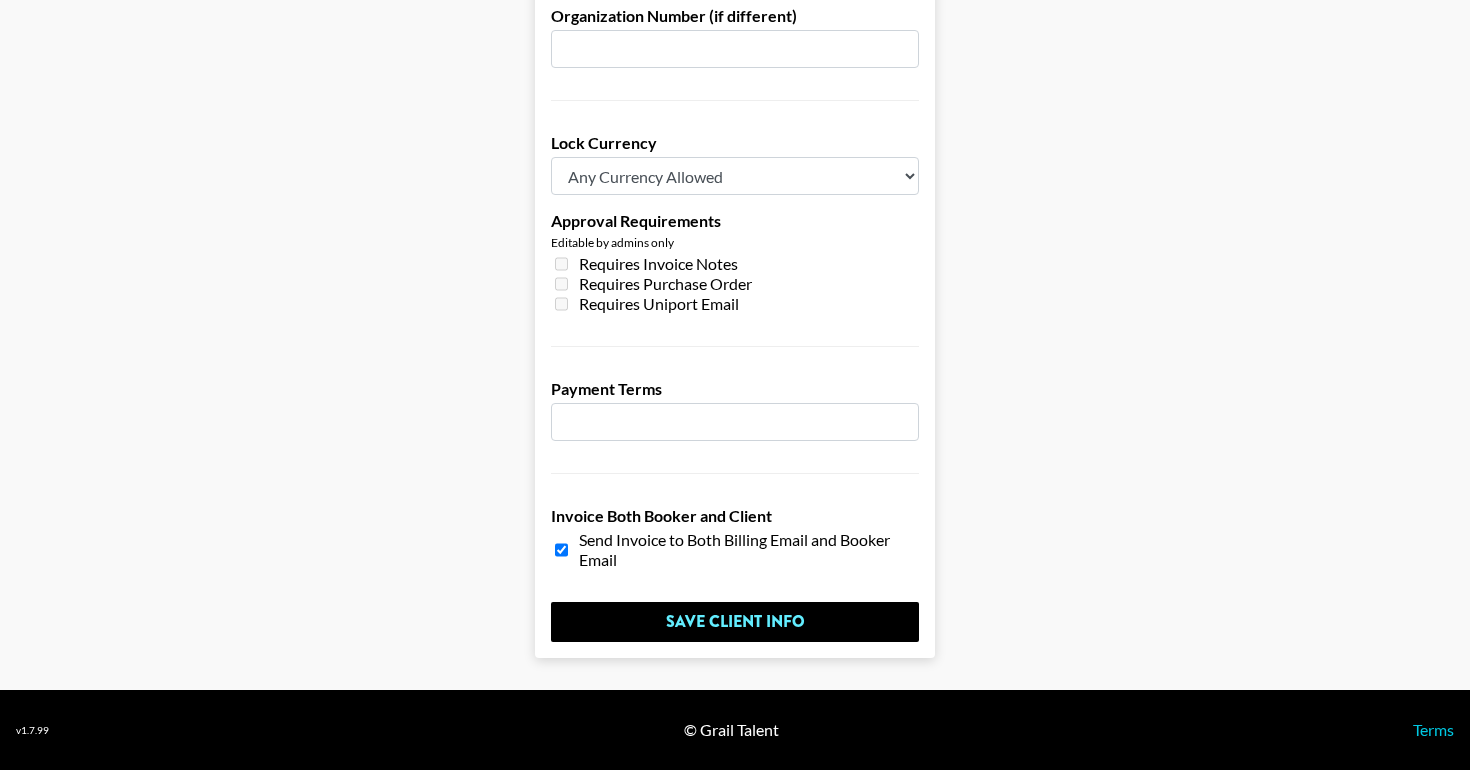 type on "[EMAIL]" 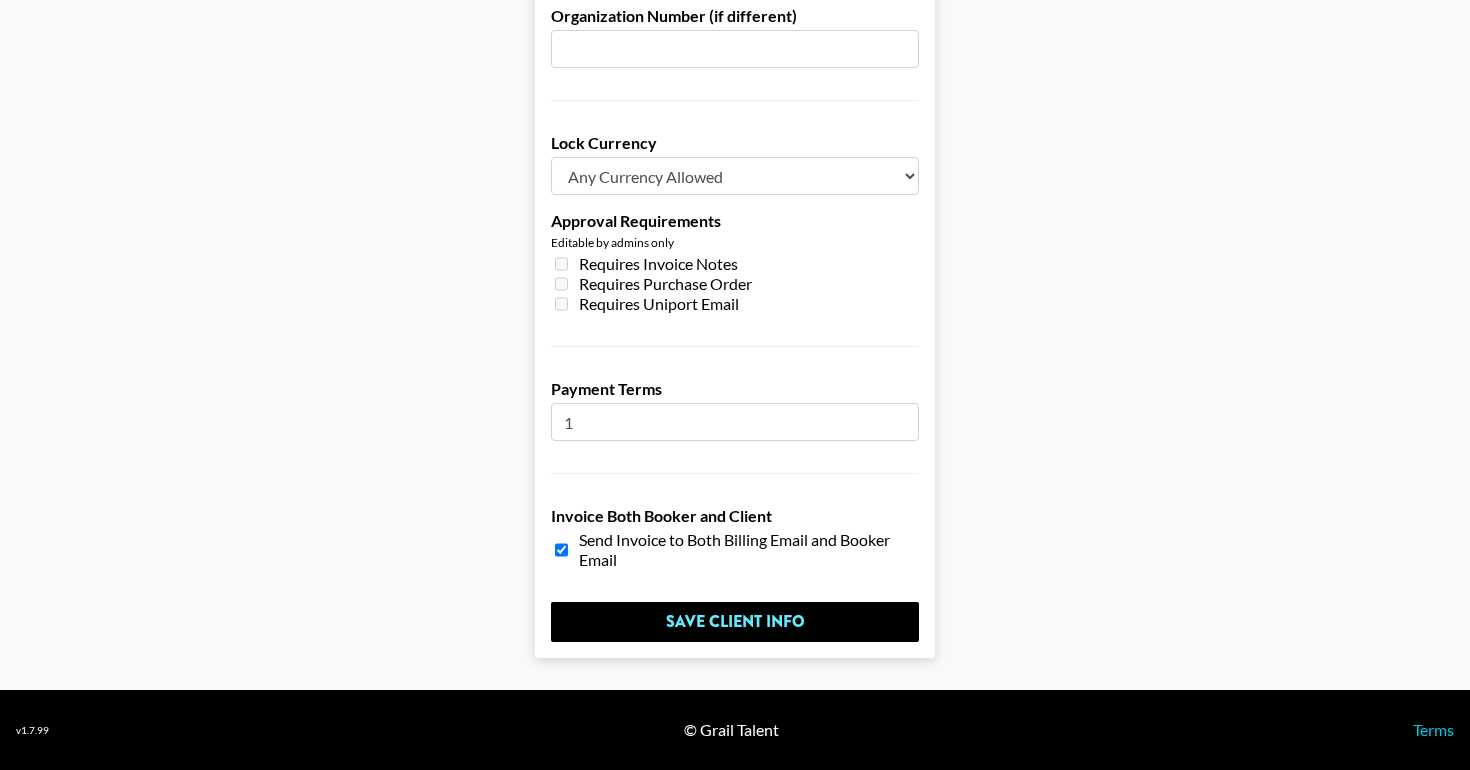 click on "1" at bounding box center [735, 422] 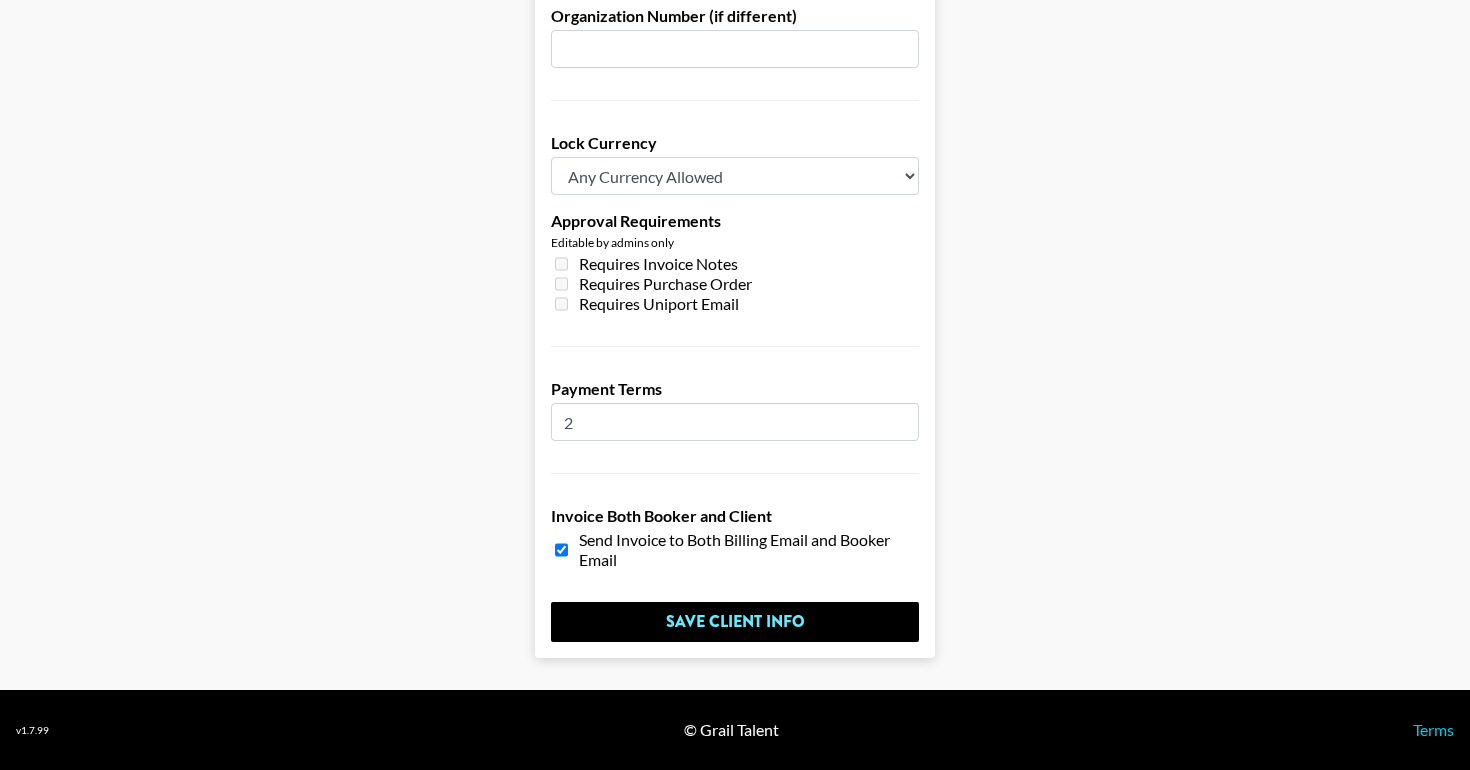 click on "2" at bounding box center [735, 422] 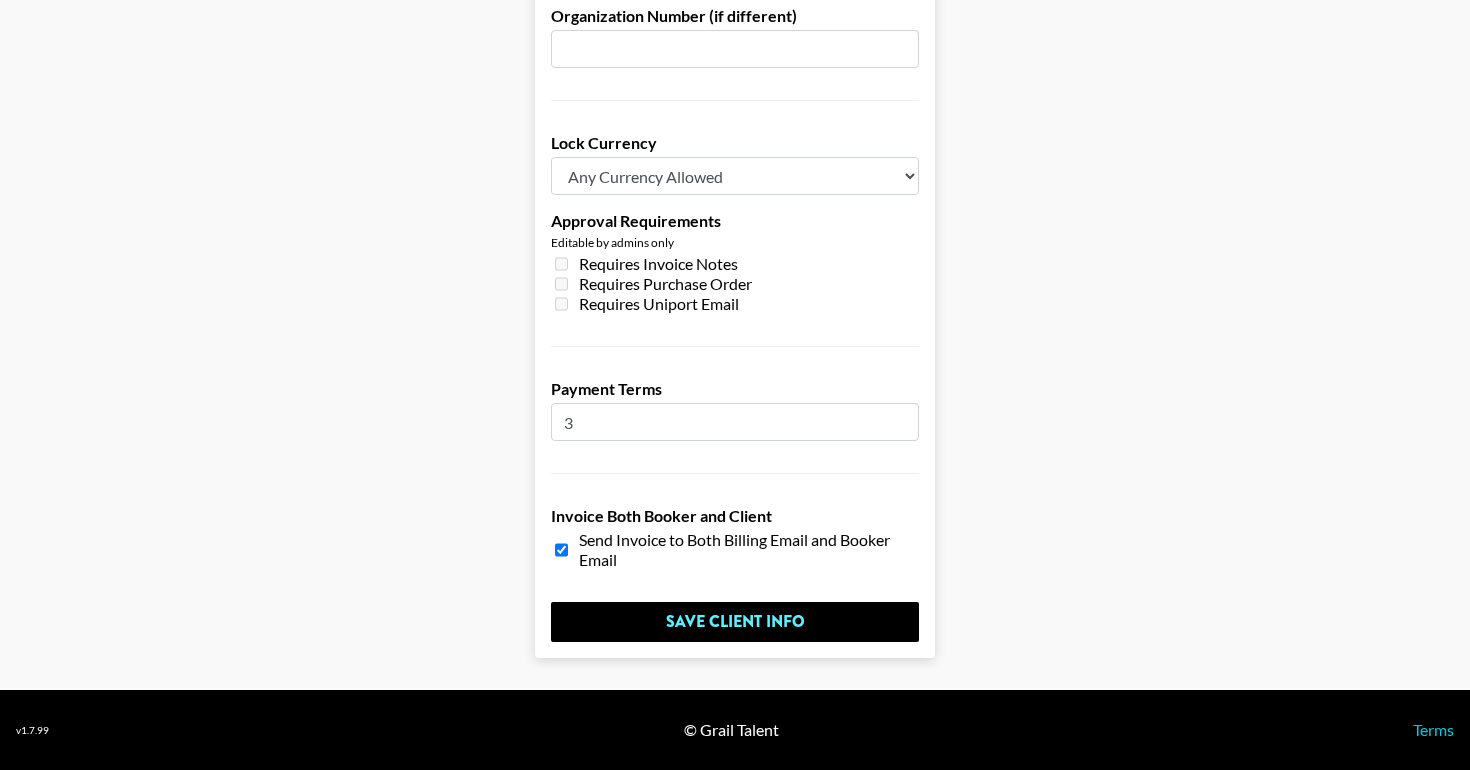 click on "3" at bounding box center (735, 422) 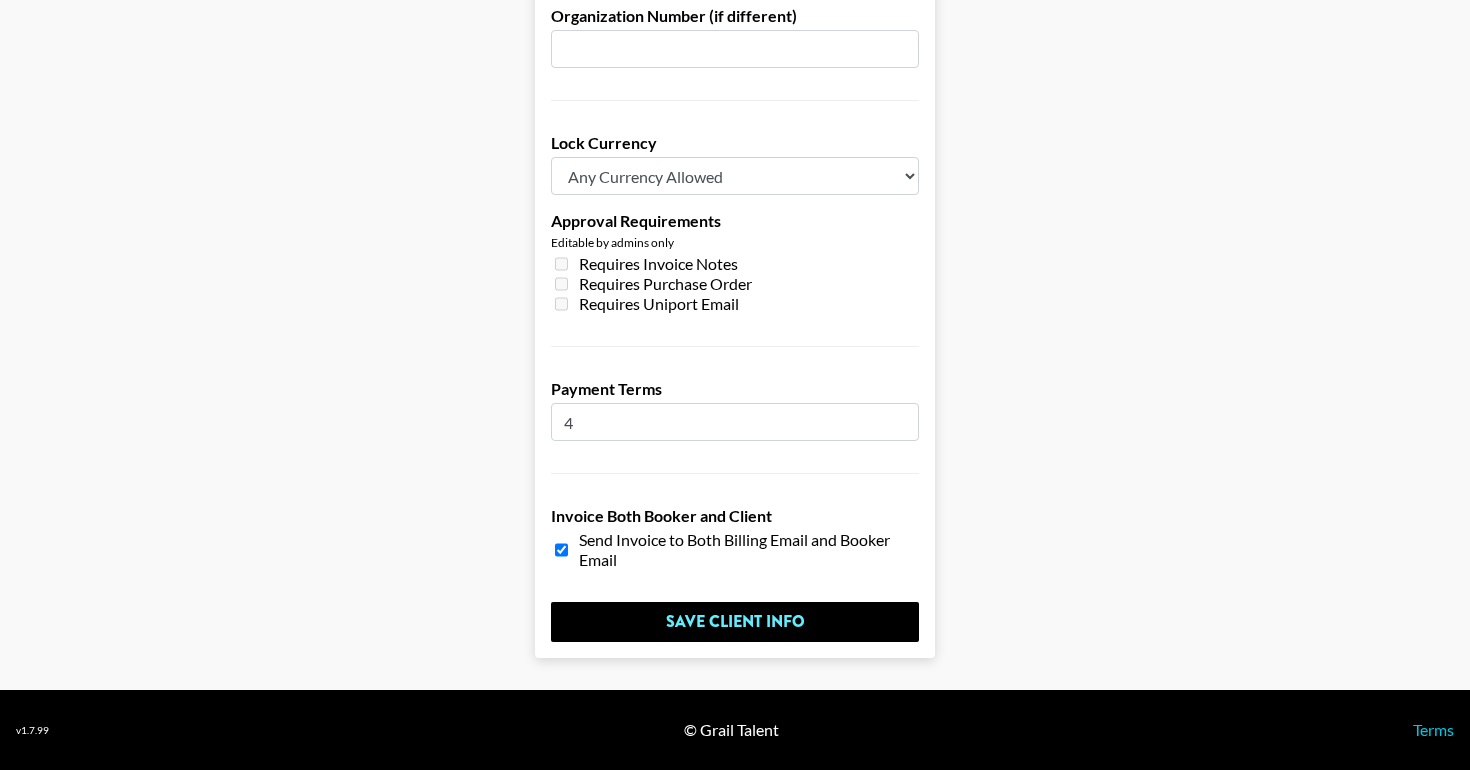 click on "4" at bounding box center (735, 422) 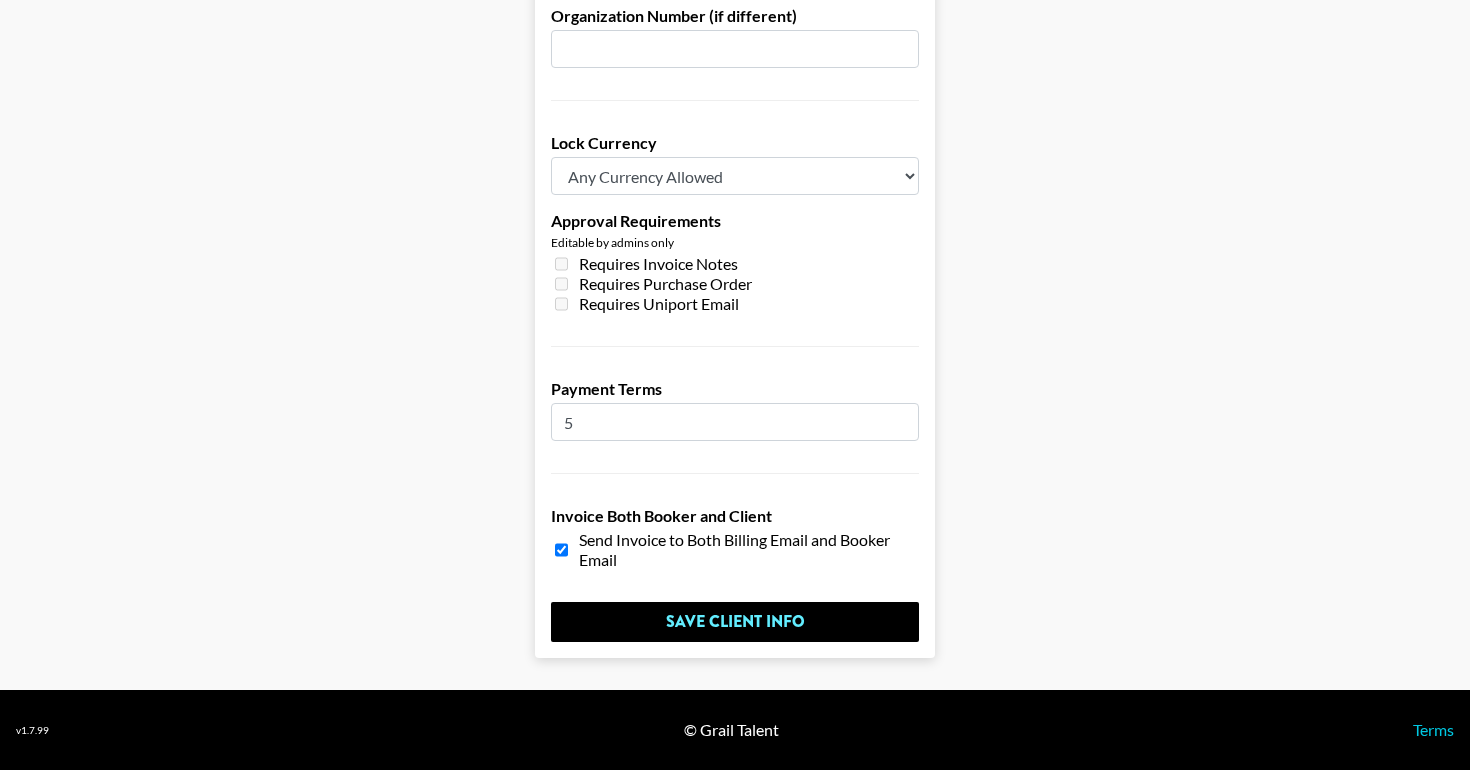 click on "5" at bounding box center (735, 422) 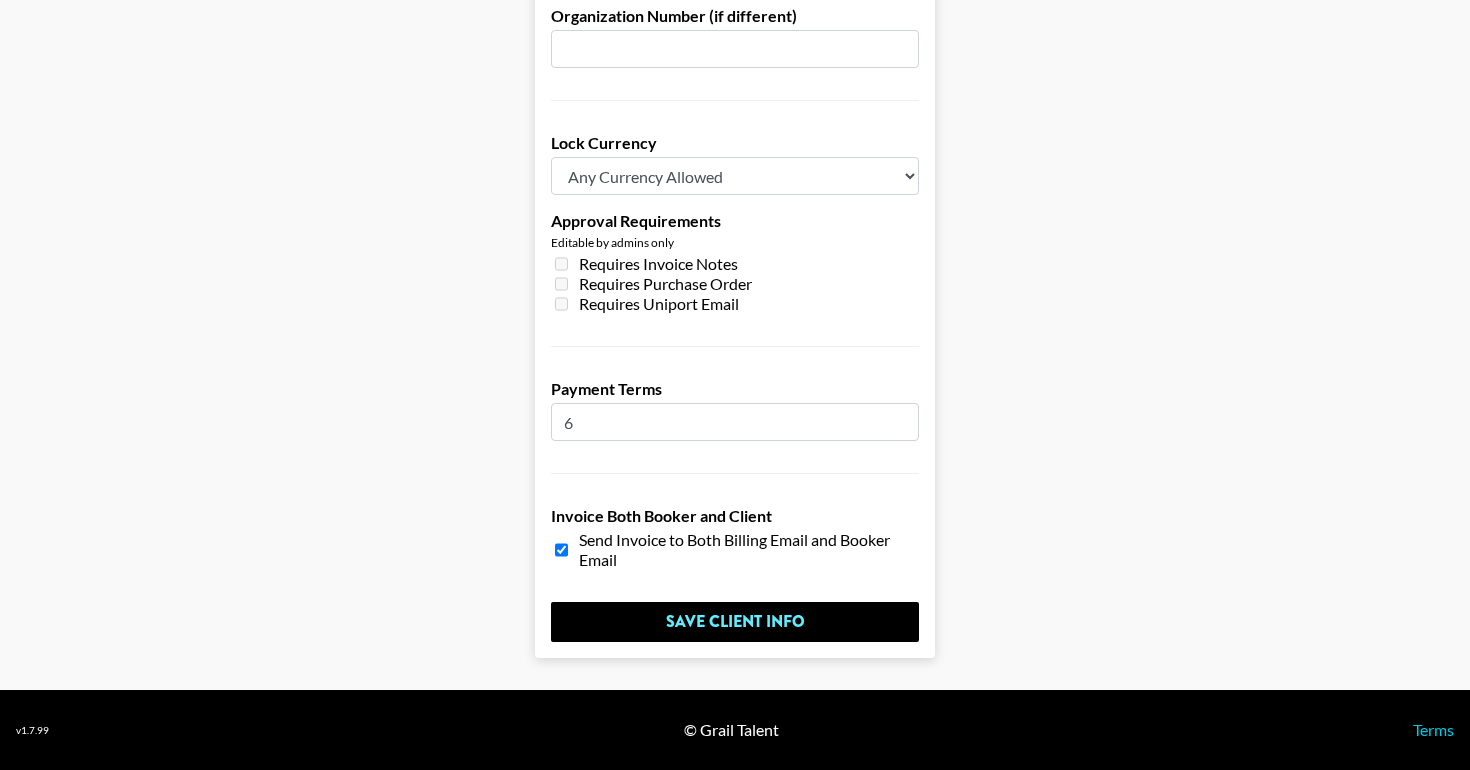 click on "6" at bounding box center (735, 422) 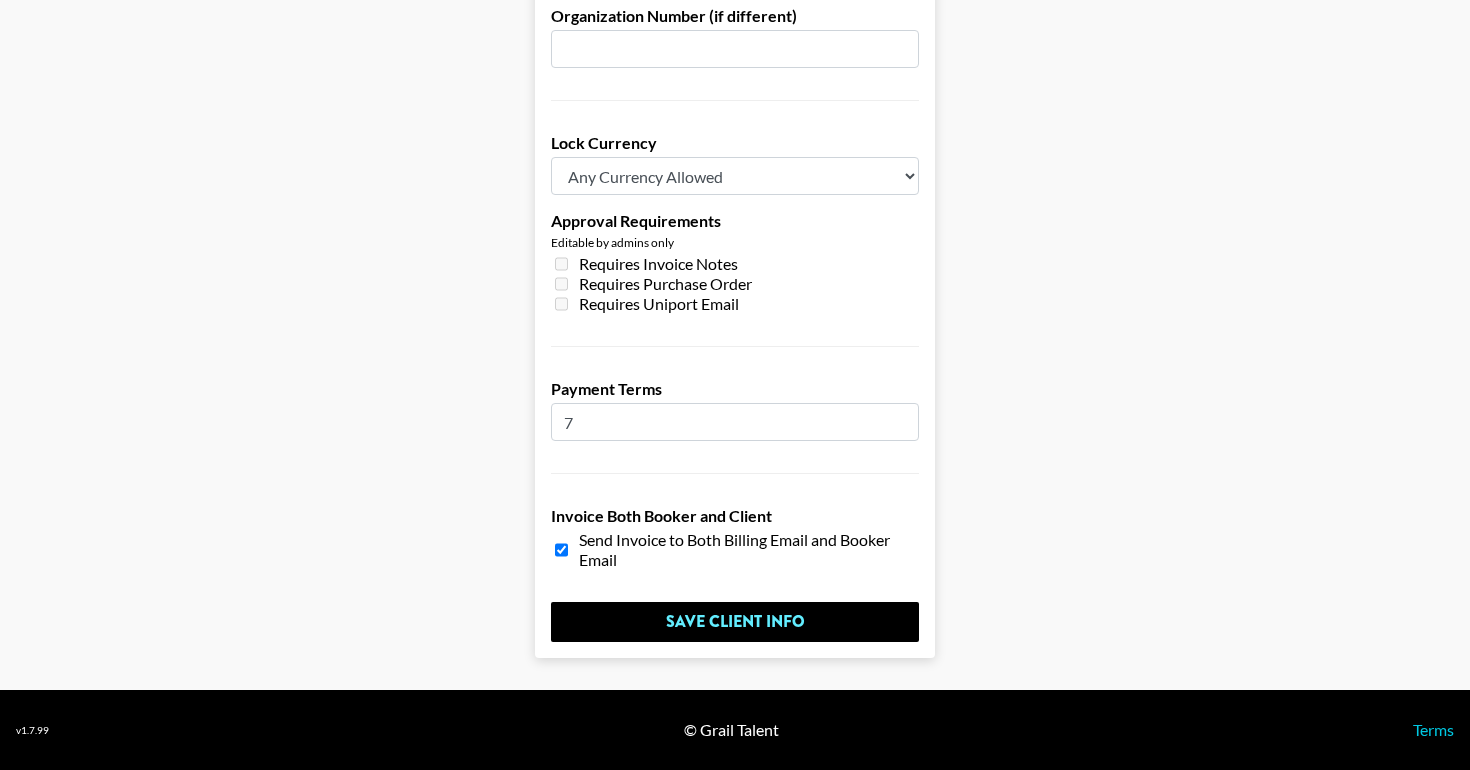 click on "7" at bounding box center (735, 422) 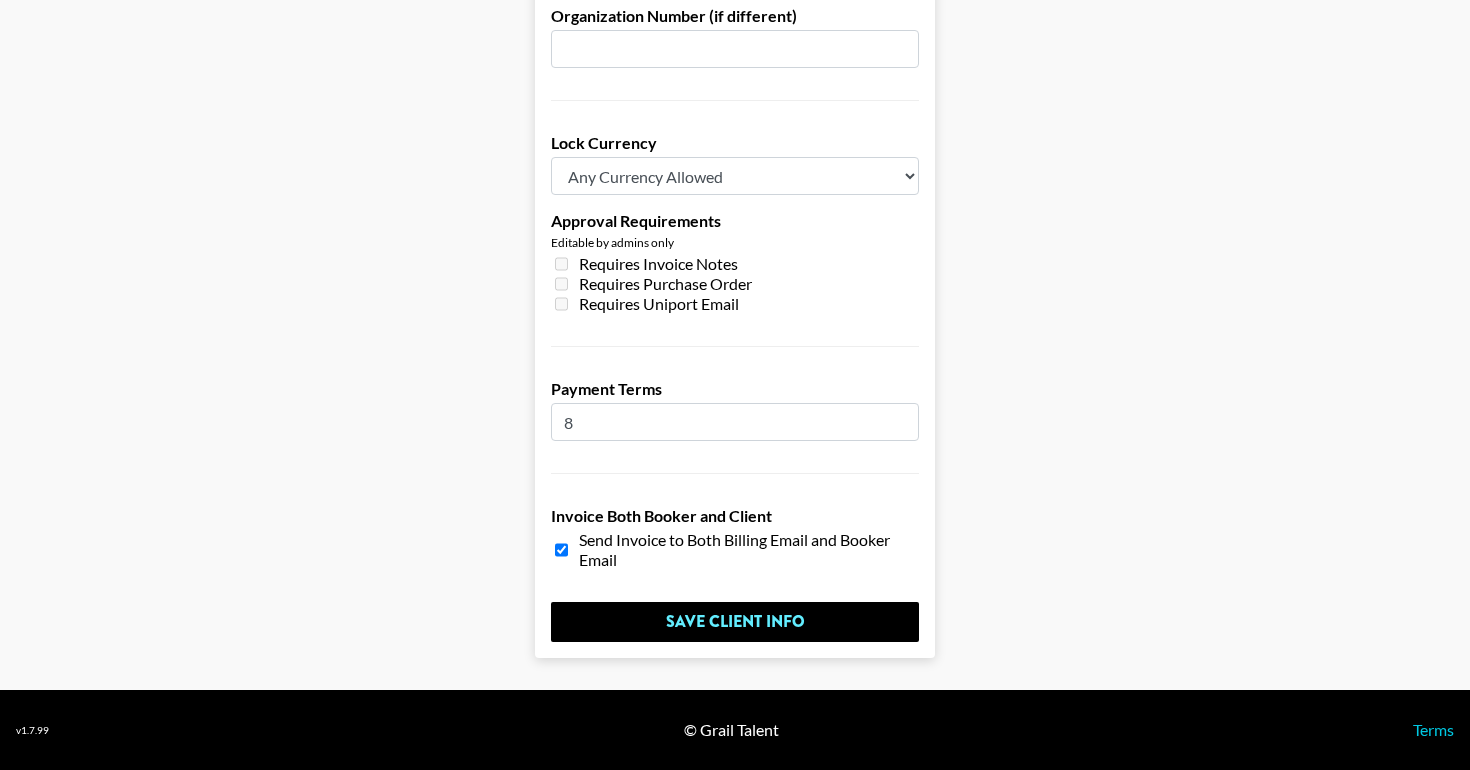 click on "8" at bounding box center (735, 422) 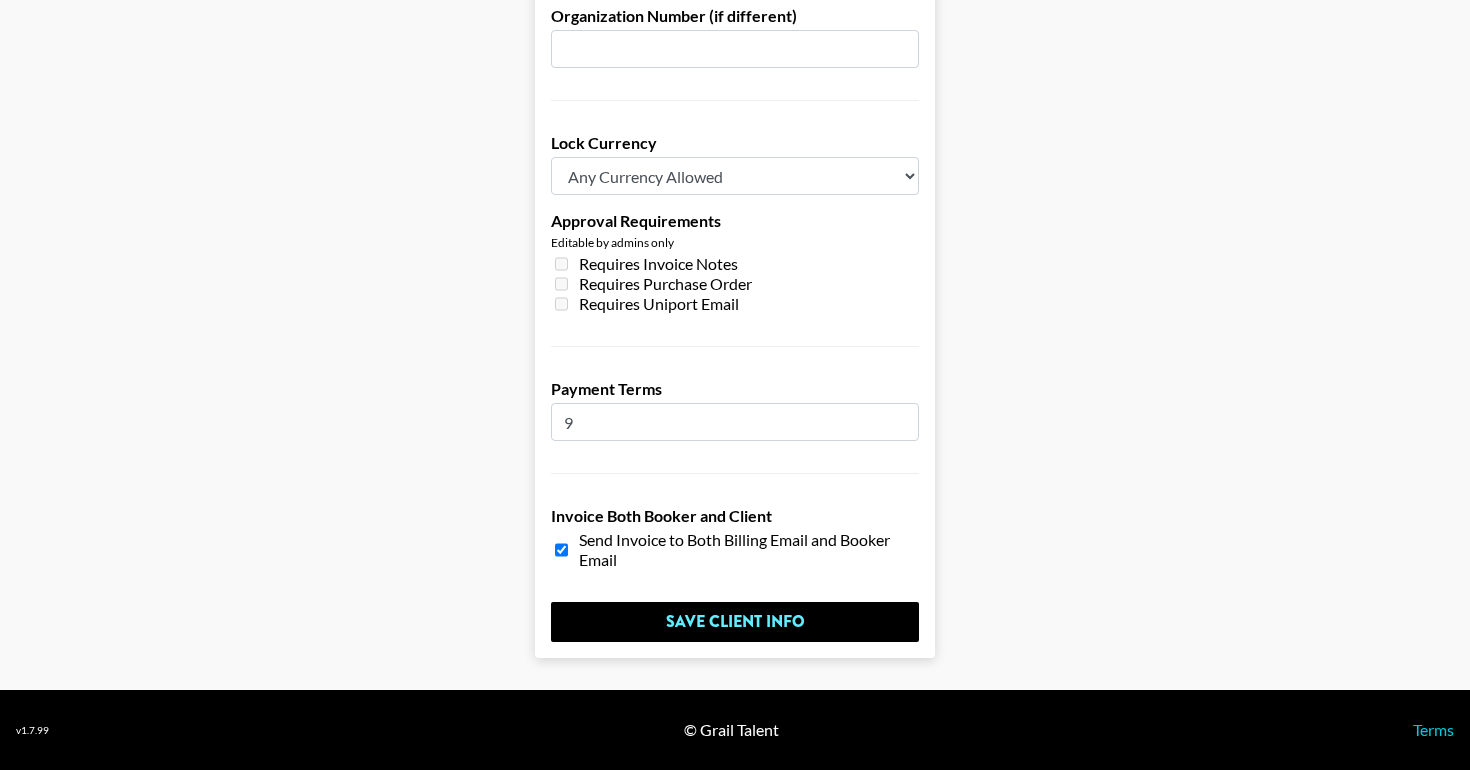 click on "9" at bounding box center [735, 422] 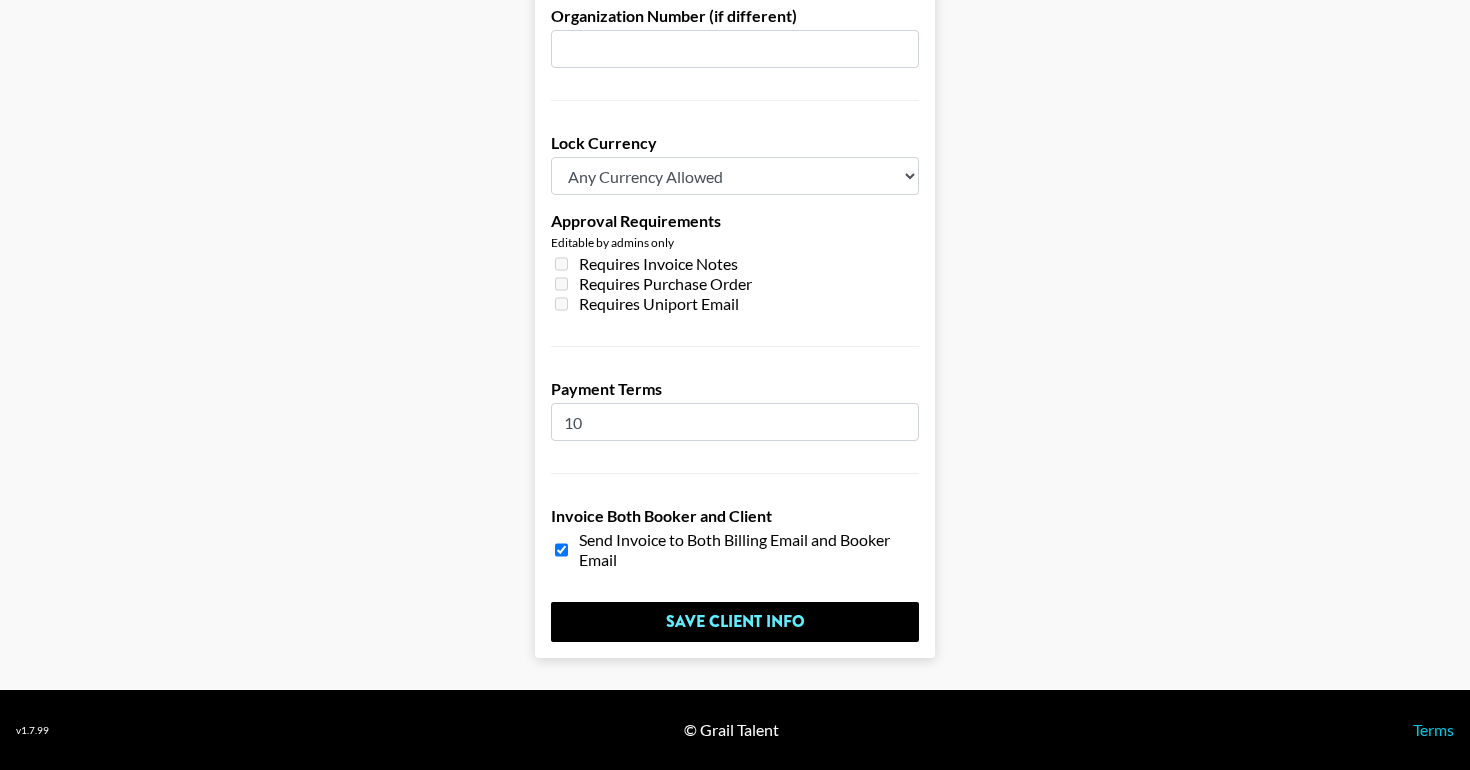 click on "10" at bounding box center (735, 422) 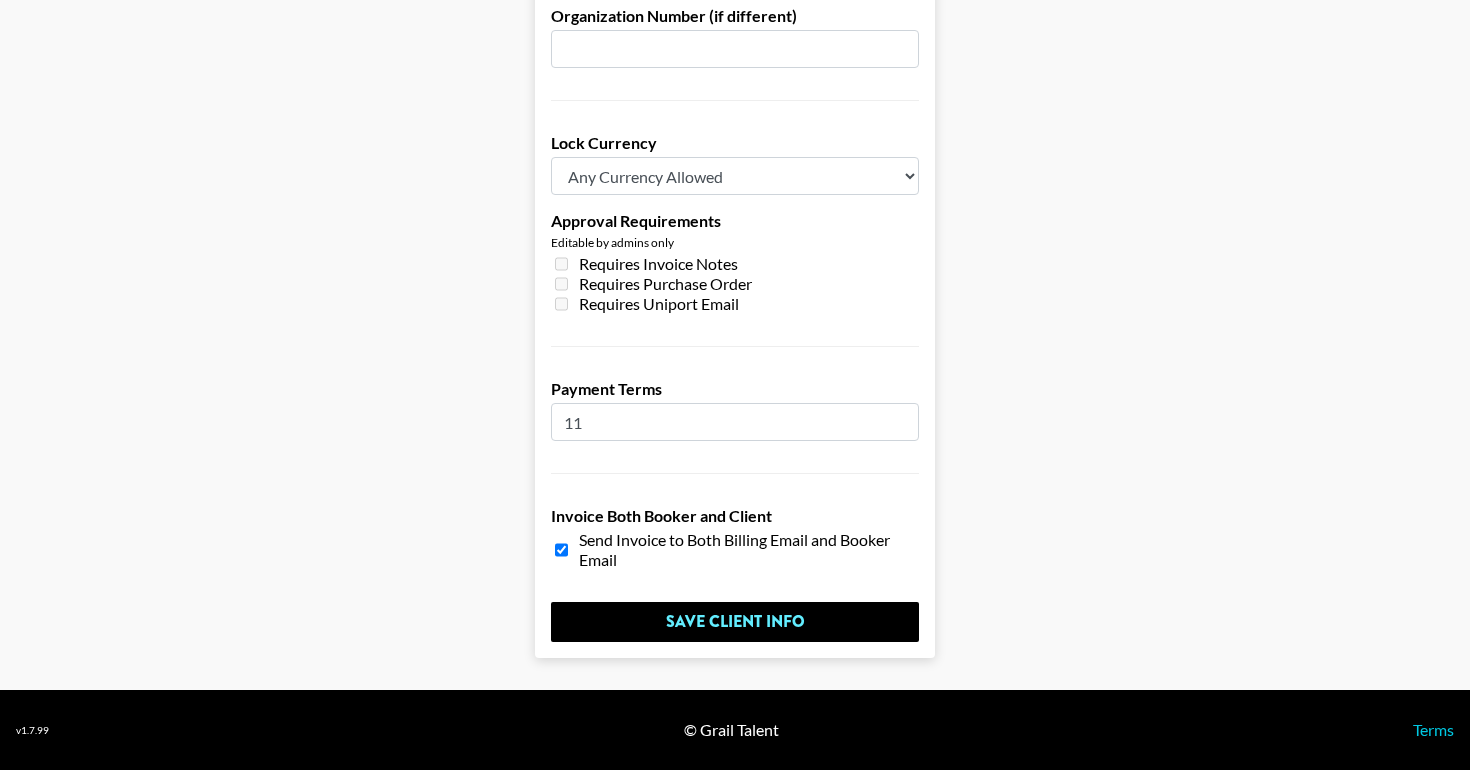 click on "11" at bounding box center [735, 422] 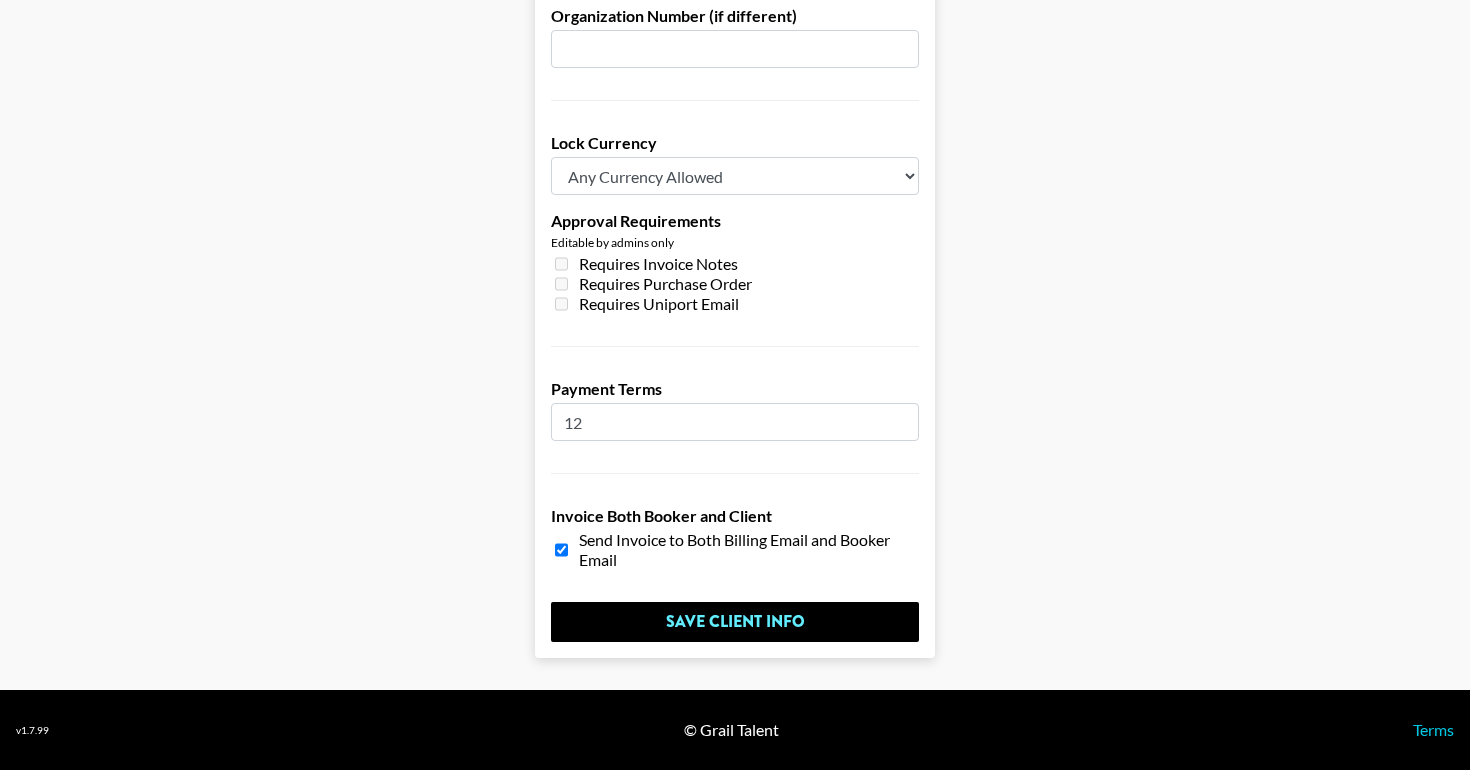 click on "12" at bounding box center [735, 422] 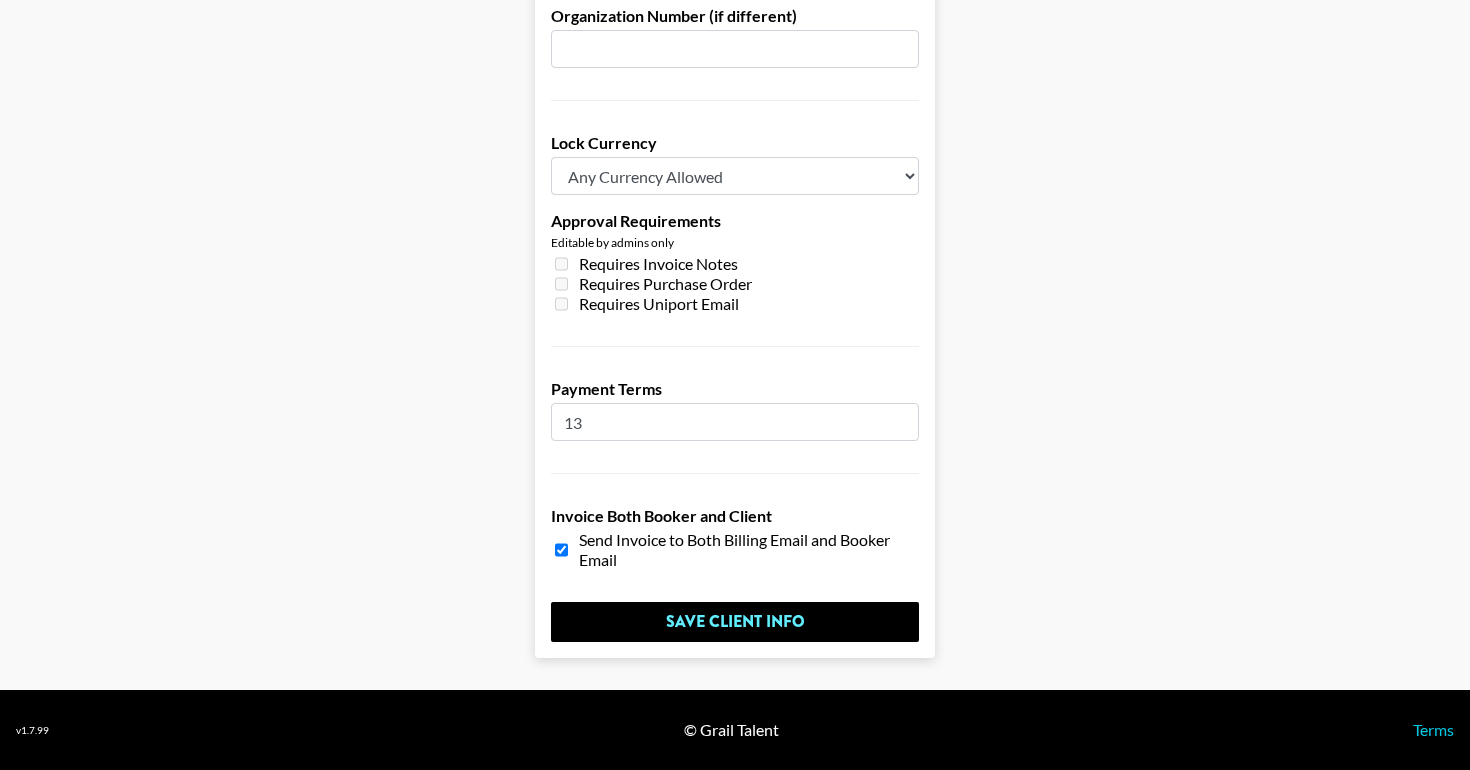 click on "13" at bounding box center (735, 422) 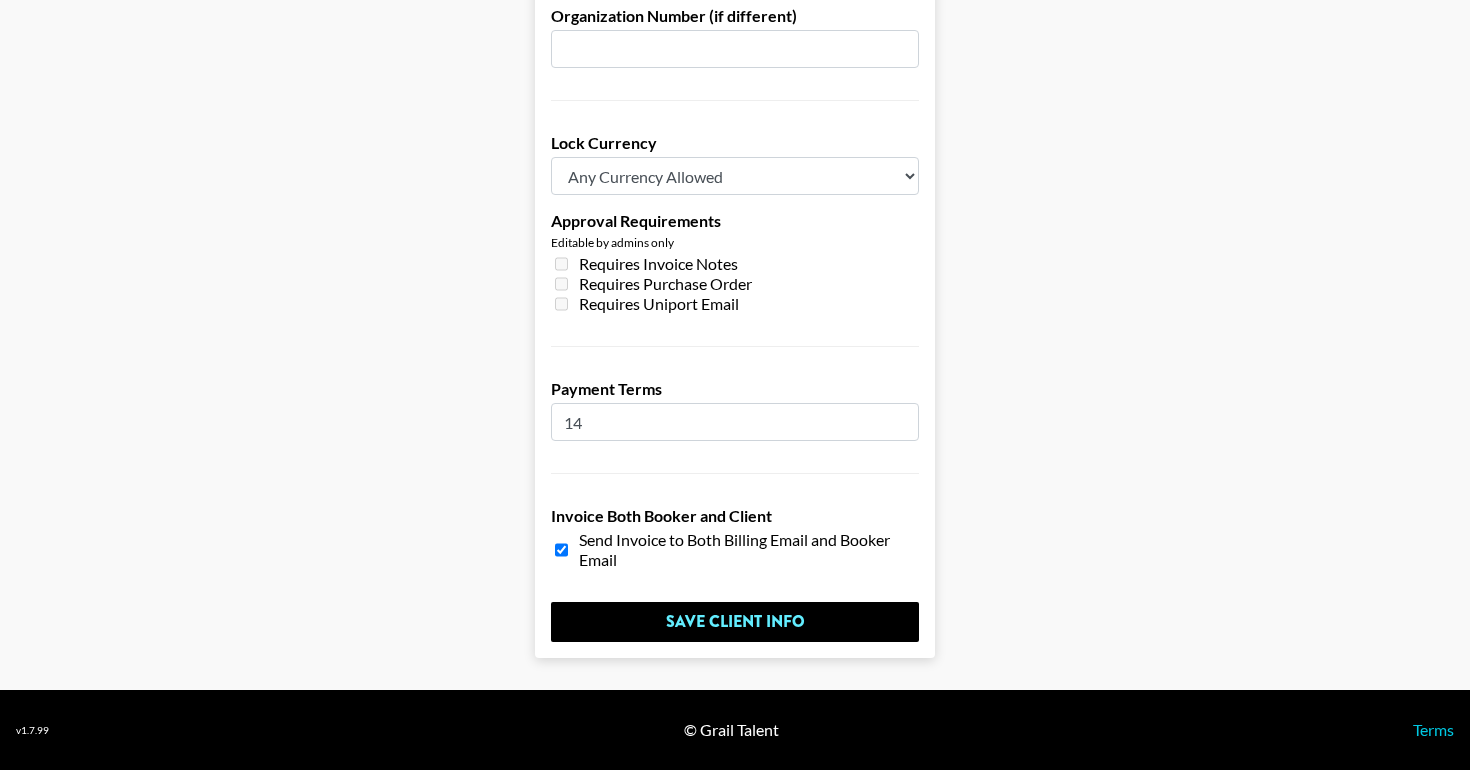 type on "14" 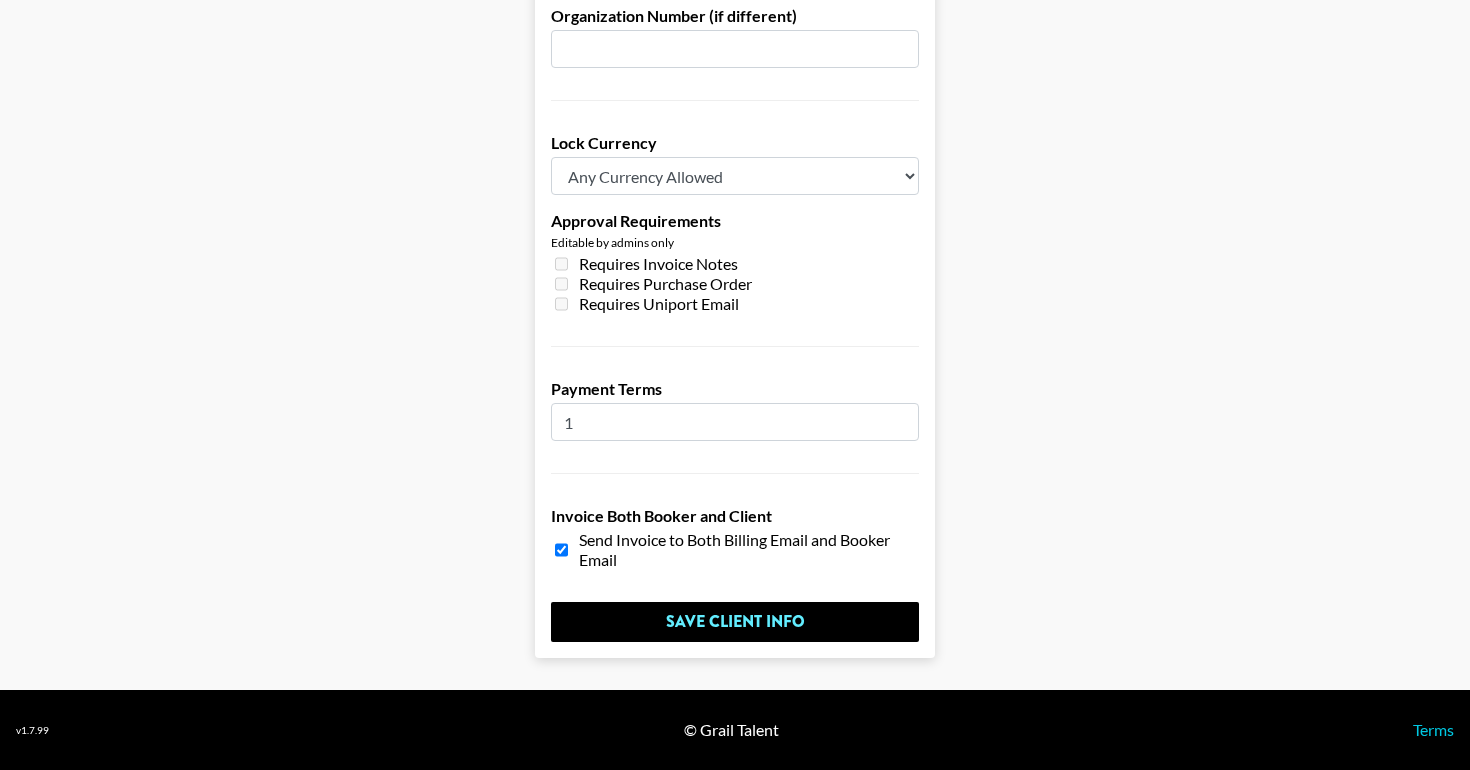 click on "1" at bounding box center (735, 422) 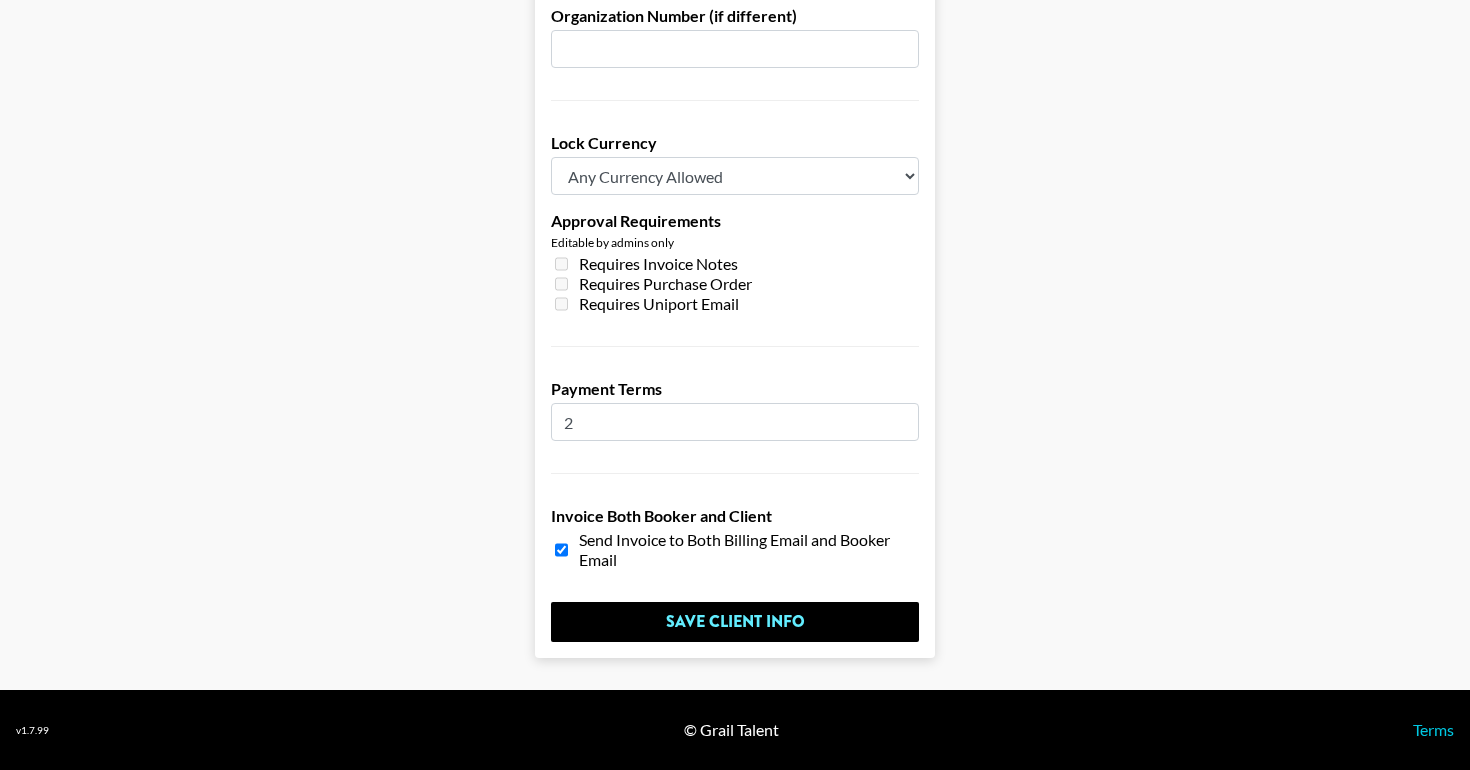 click on "2" at bounding box center (735, 422) 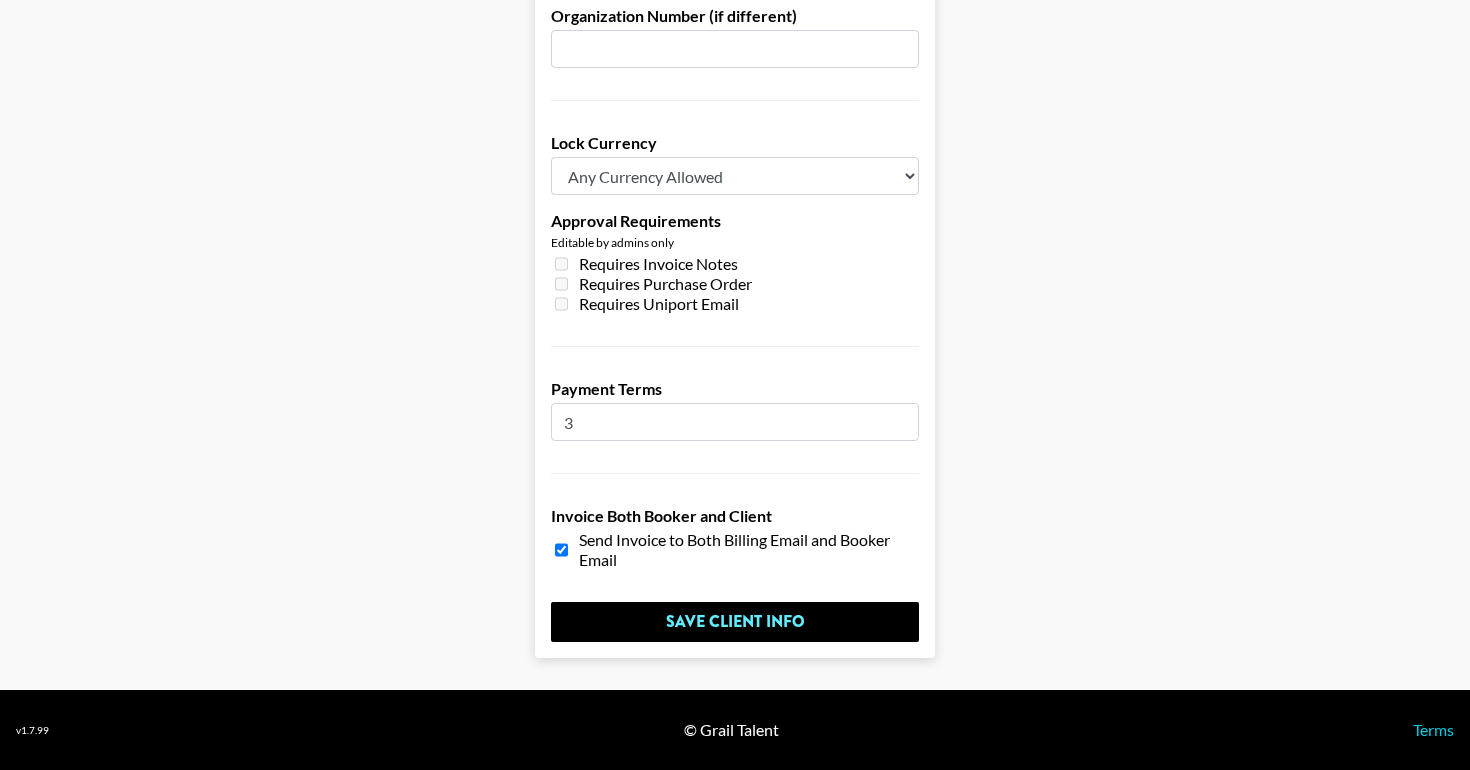 click on "3" at bounding box center (735, 422) 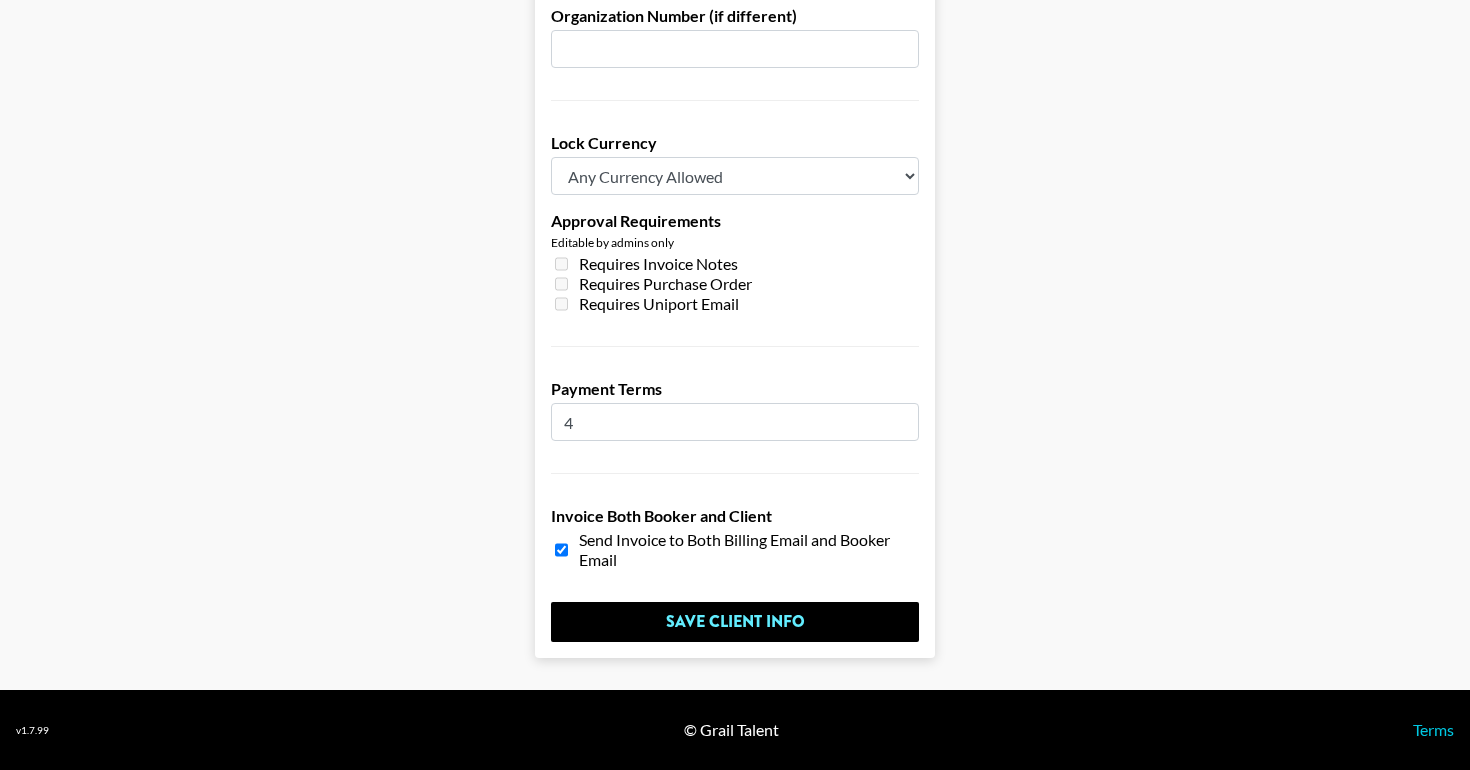 click on "4" at bounding box center [735, 422] 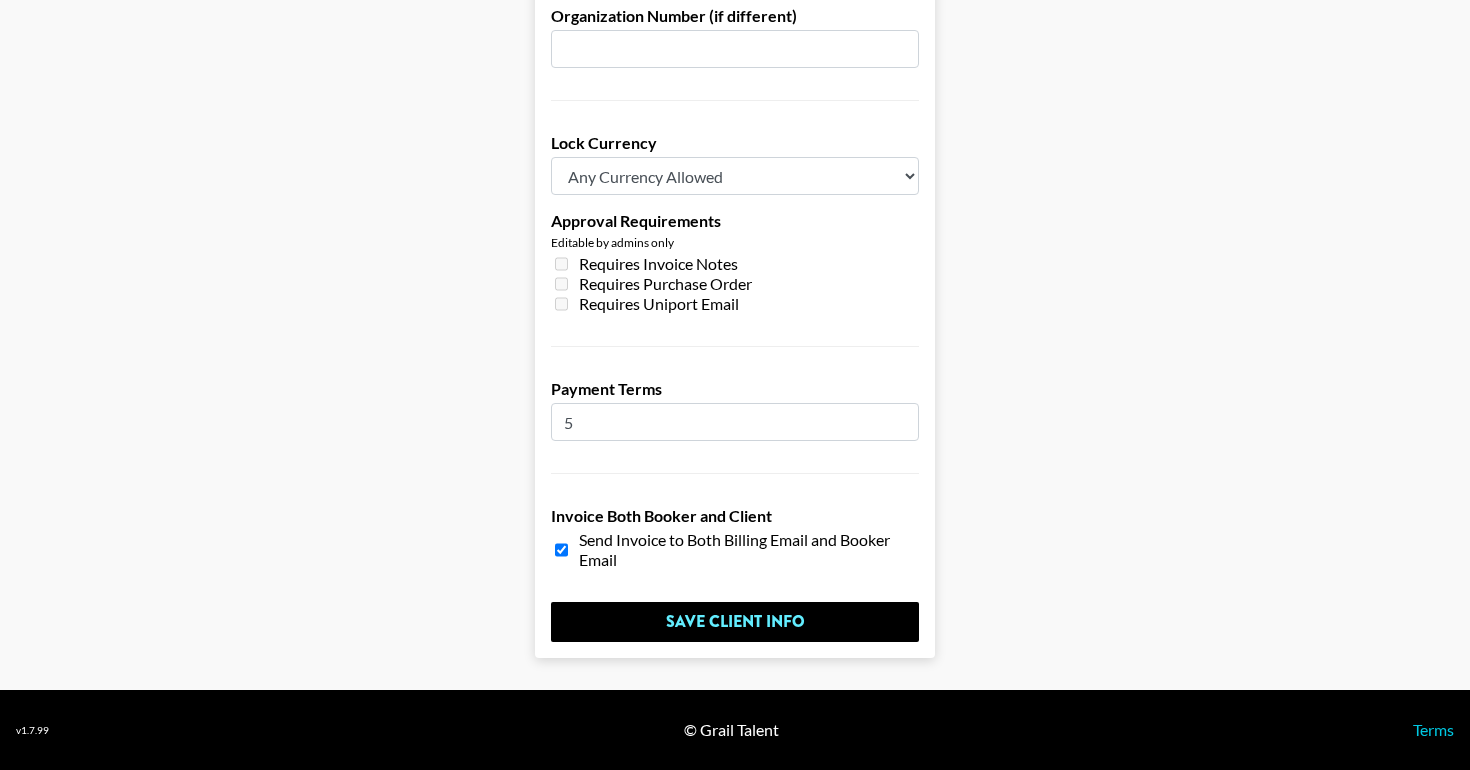 click on "5" at bounding box center [735, 422] 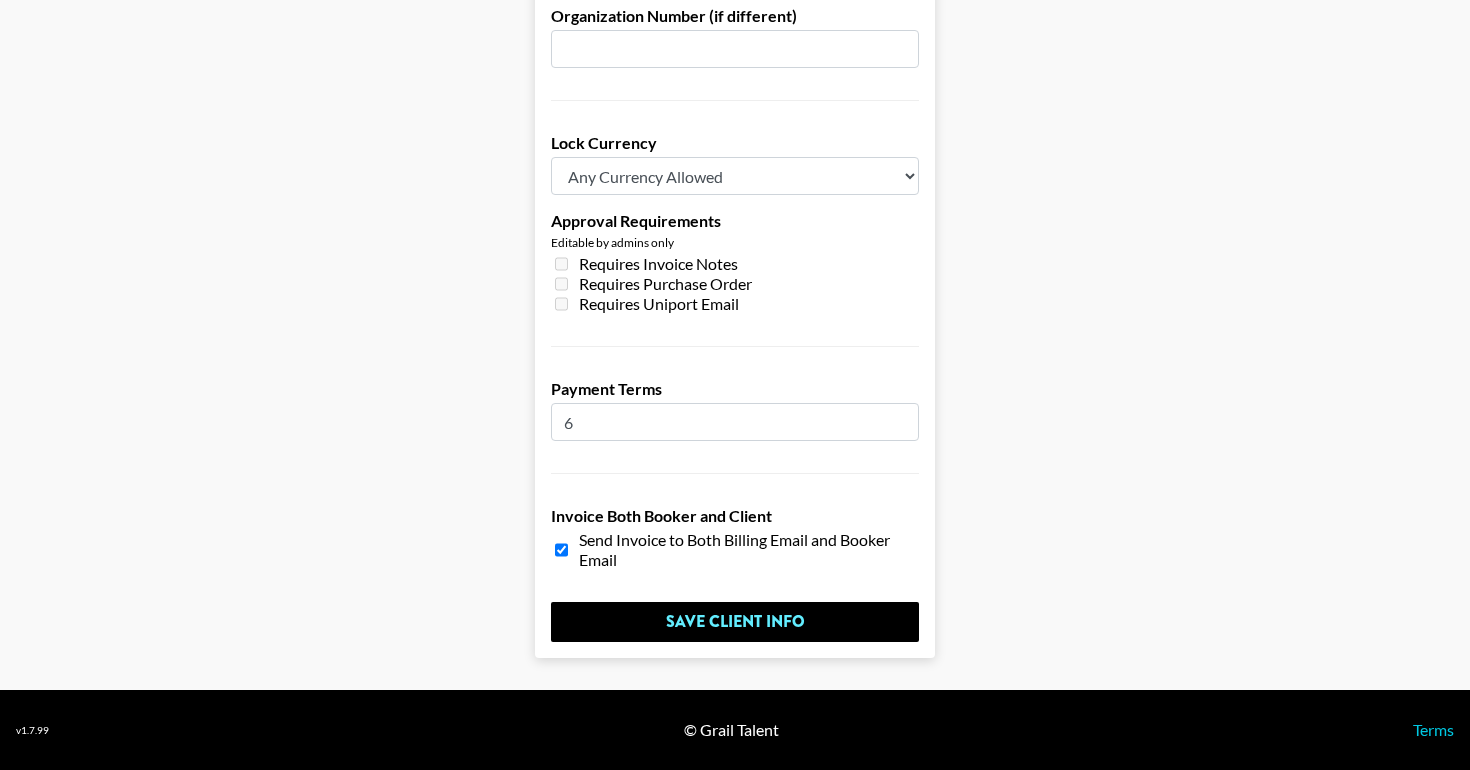 click on "6" at bounding box center [735, 422] 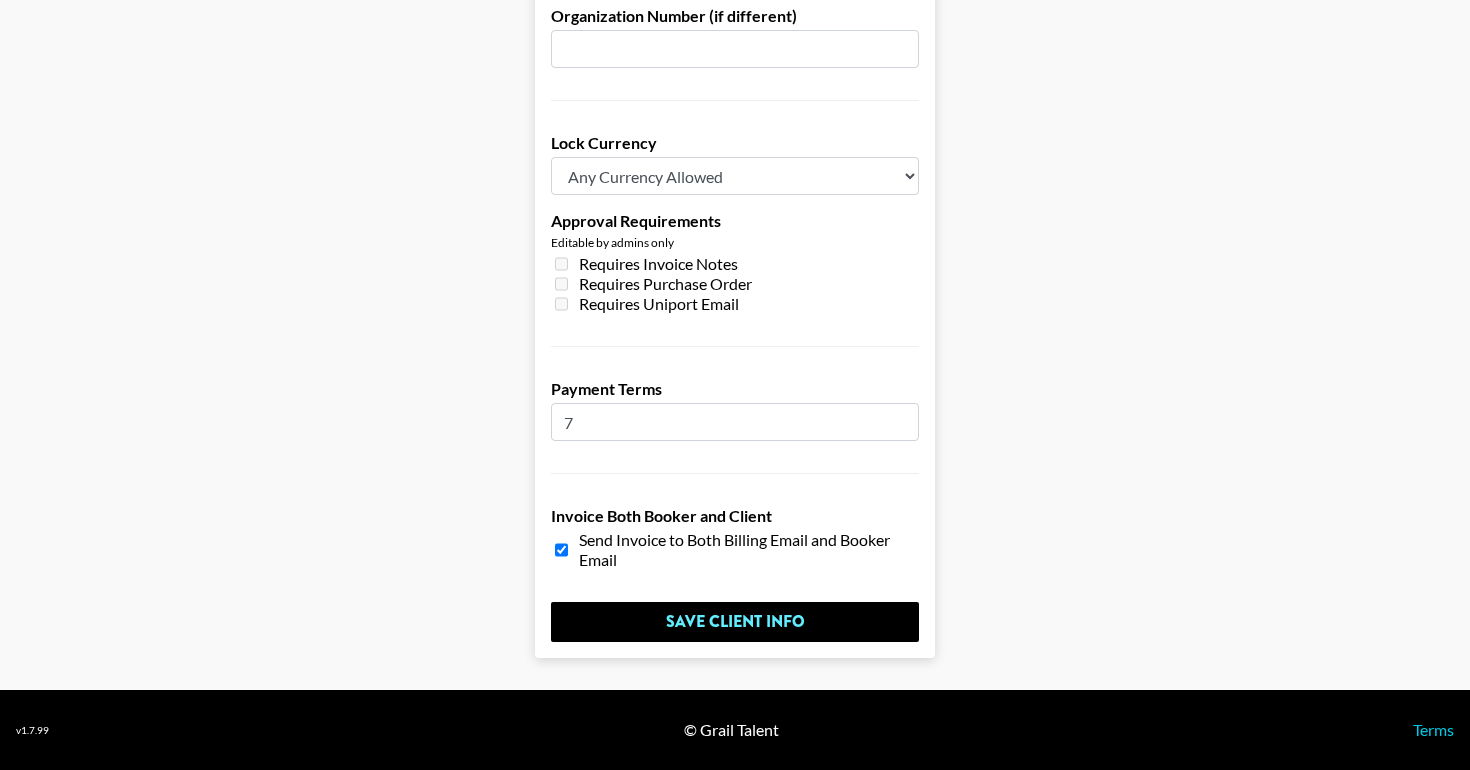 click on "7" at bounding box center [735, 422] 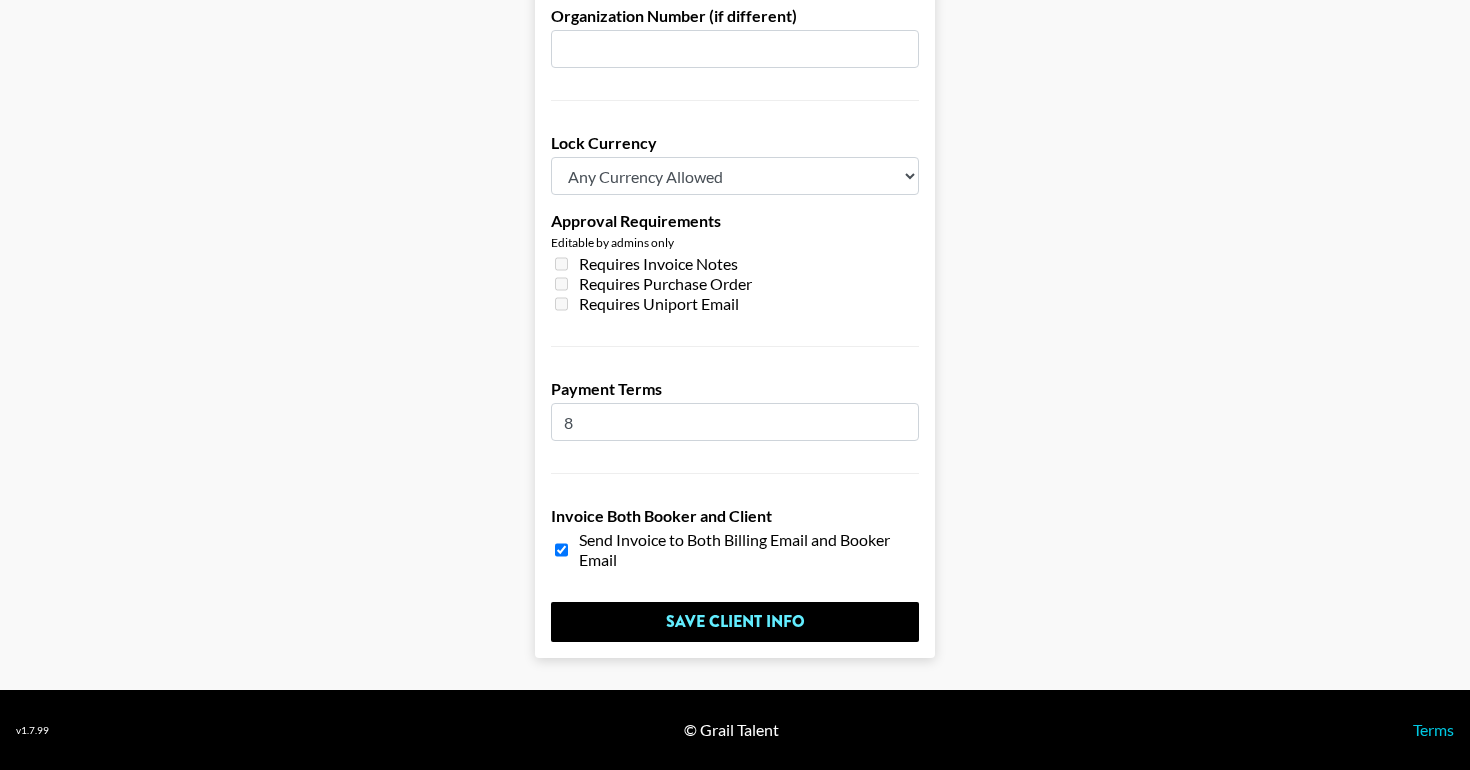 click on "8" at bounding box center [735, 422] 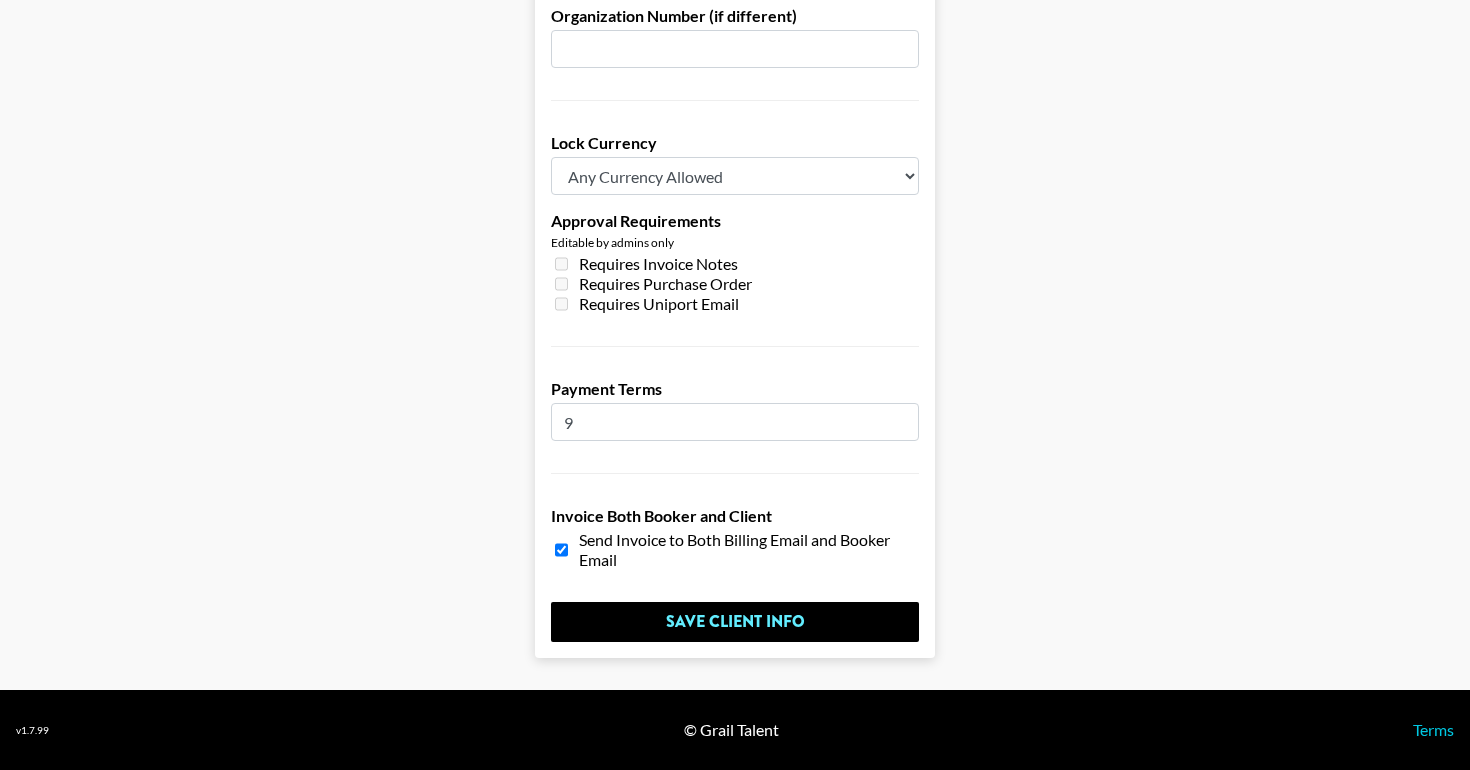 click on "9" at bounding box center (735, 422) 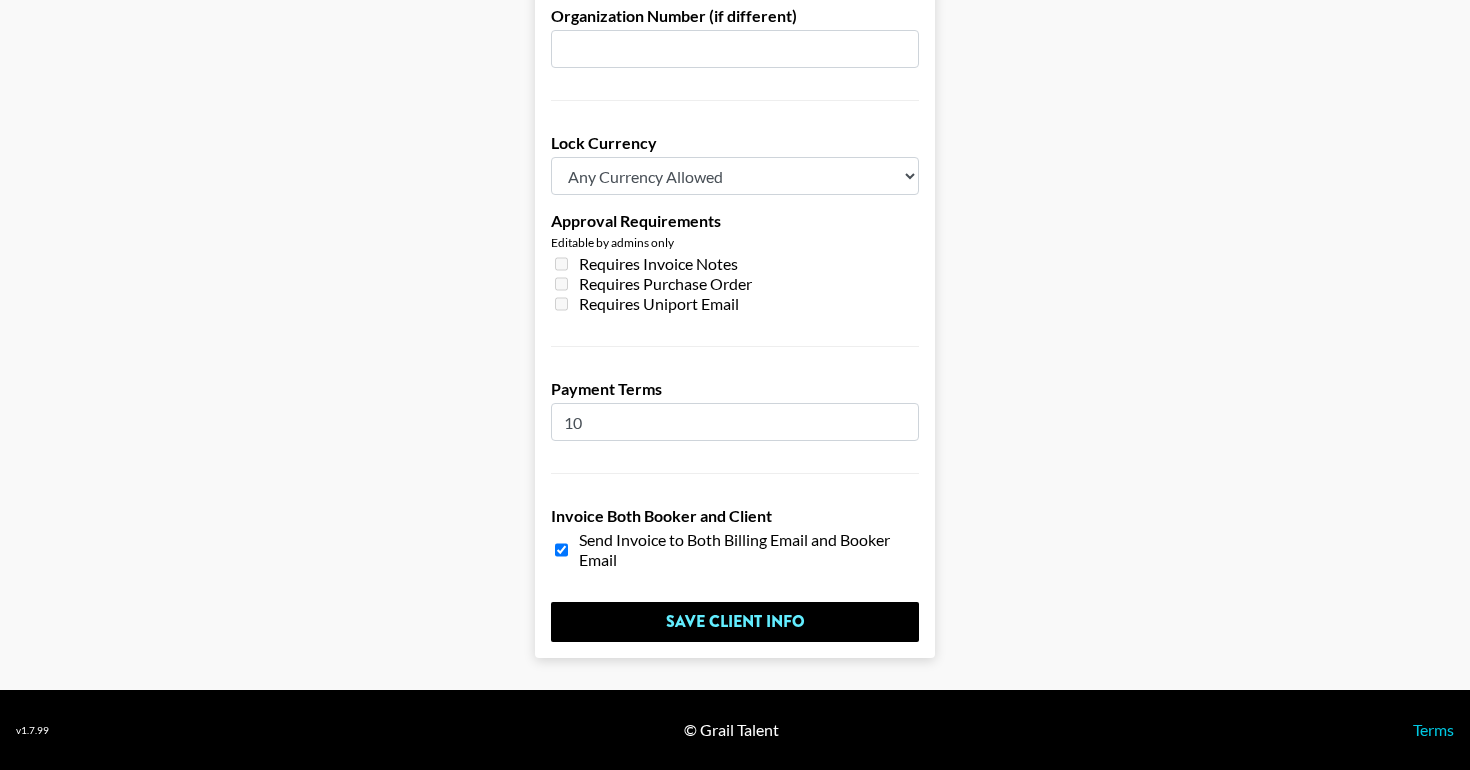 click on "10" at bounding box center (735, 422) 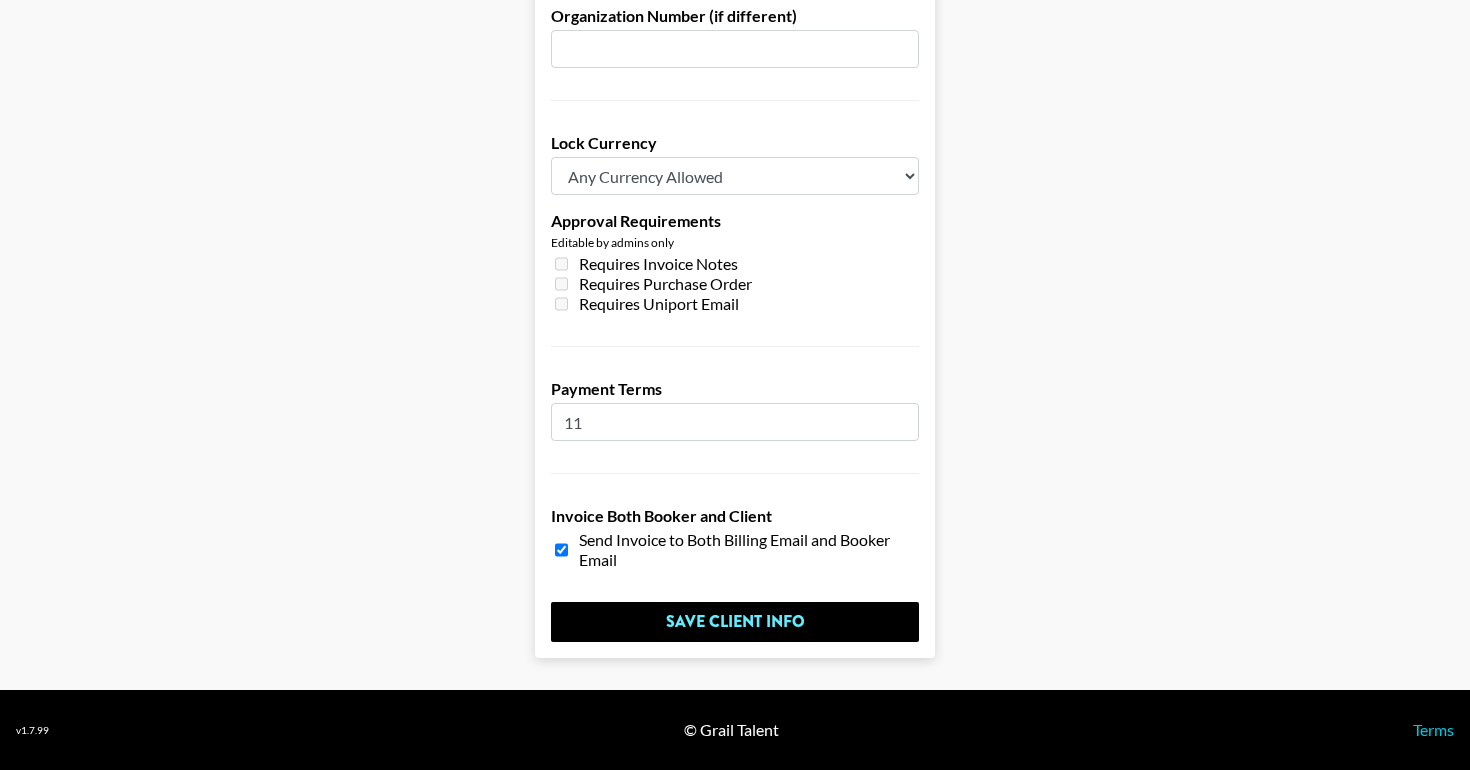 click on "11" at bounding box center (735, 422) 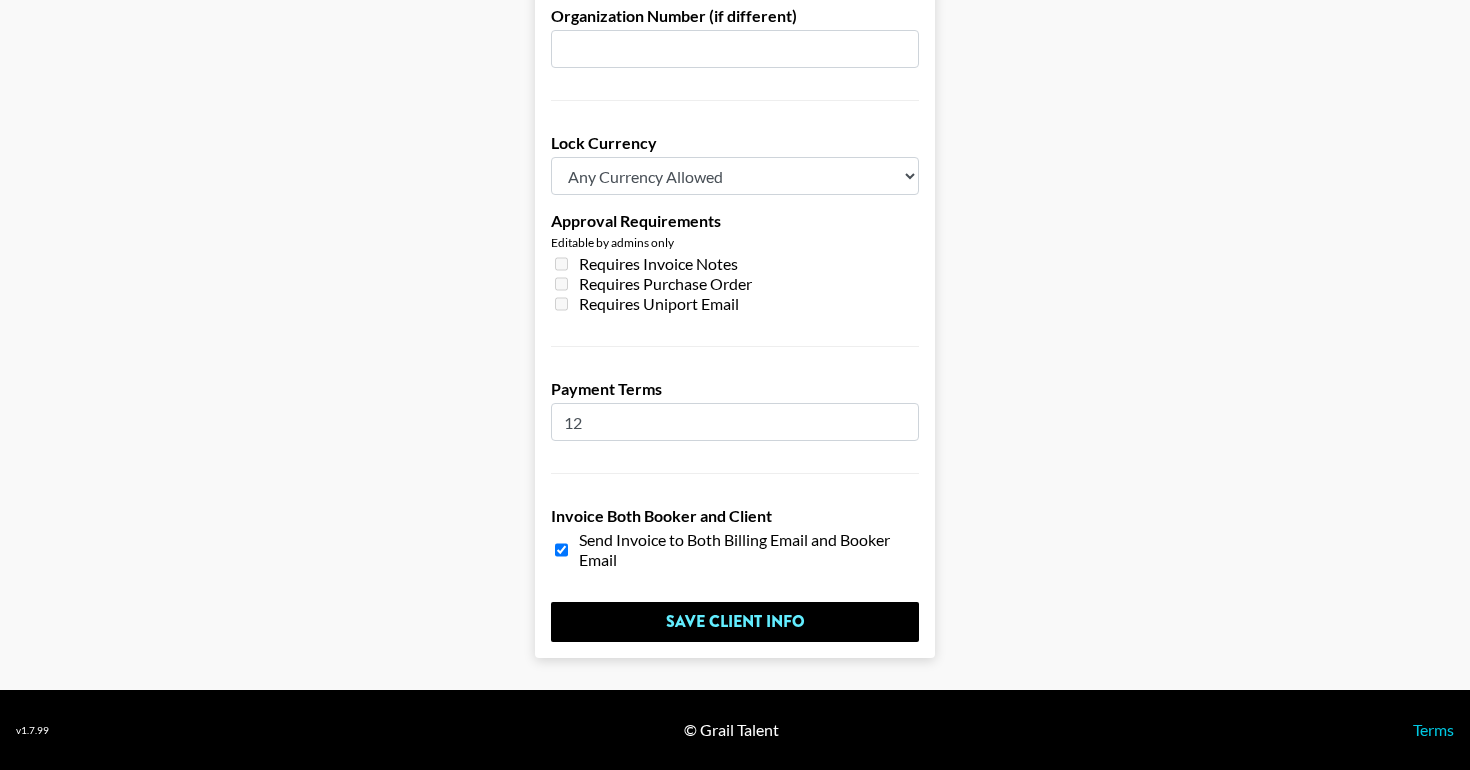 click on "12" at bounding box center [735, 422] 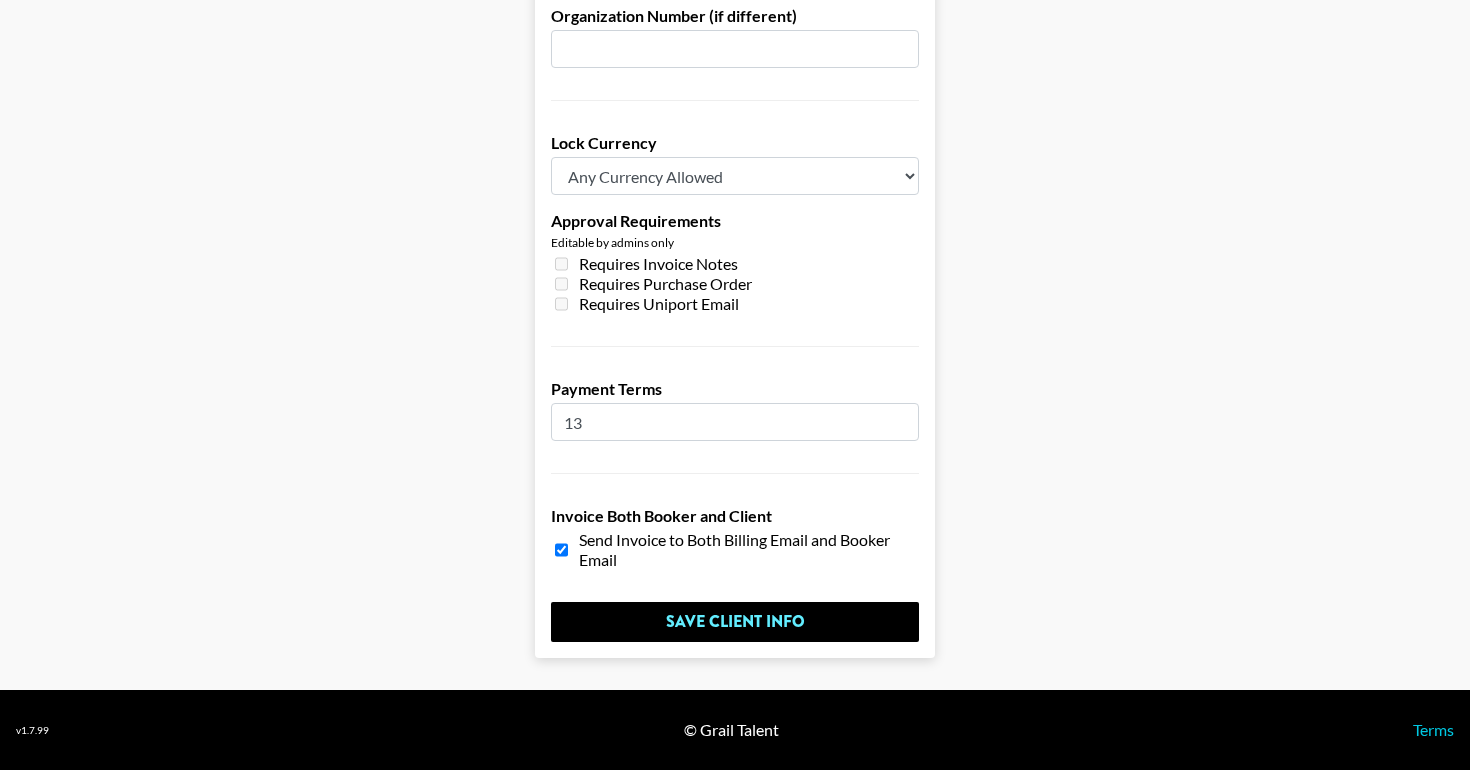 click on "13" at bounding box center [735, 422] 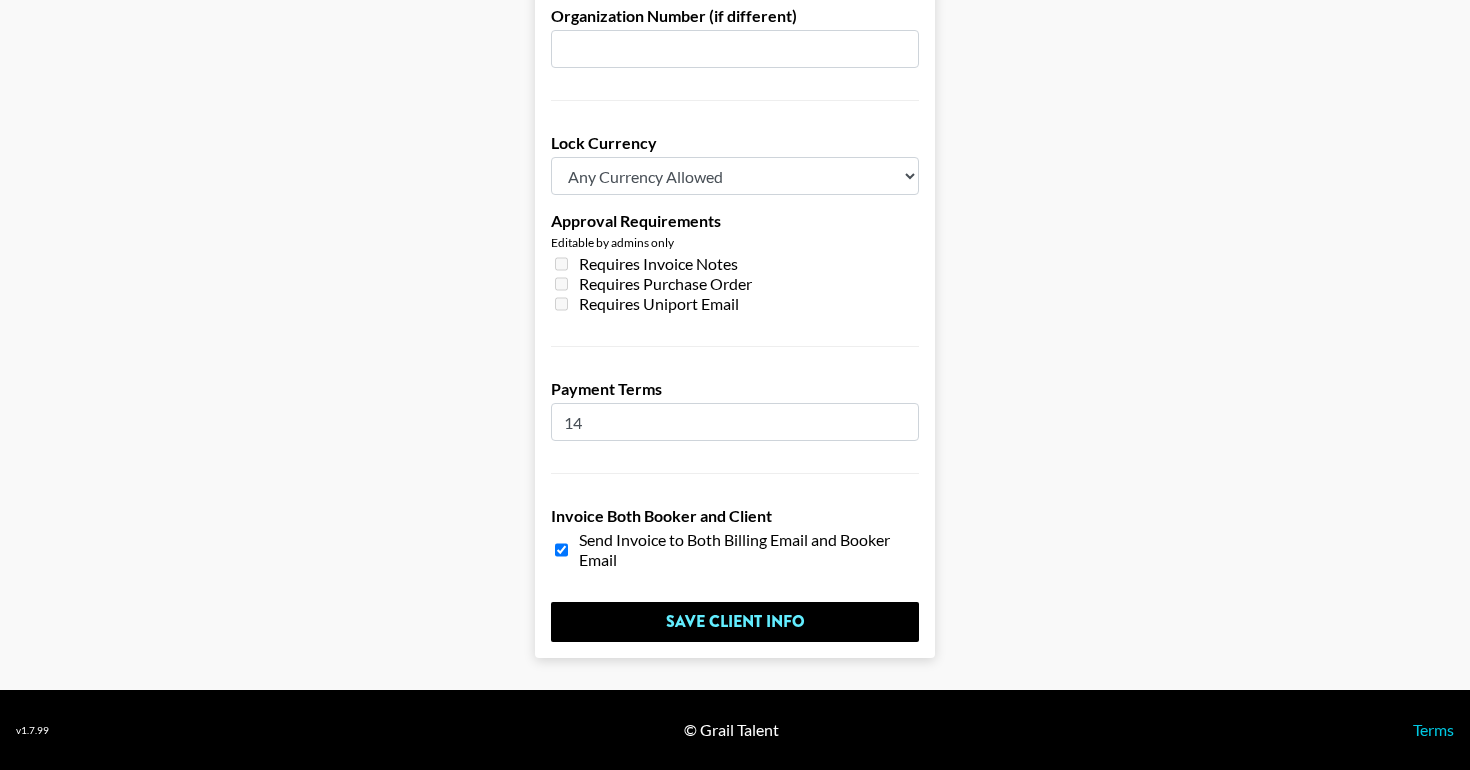 type on "14" 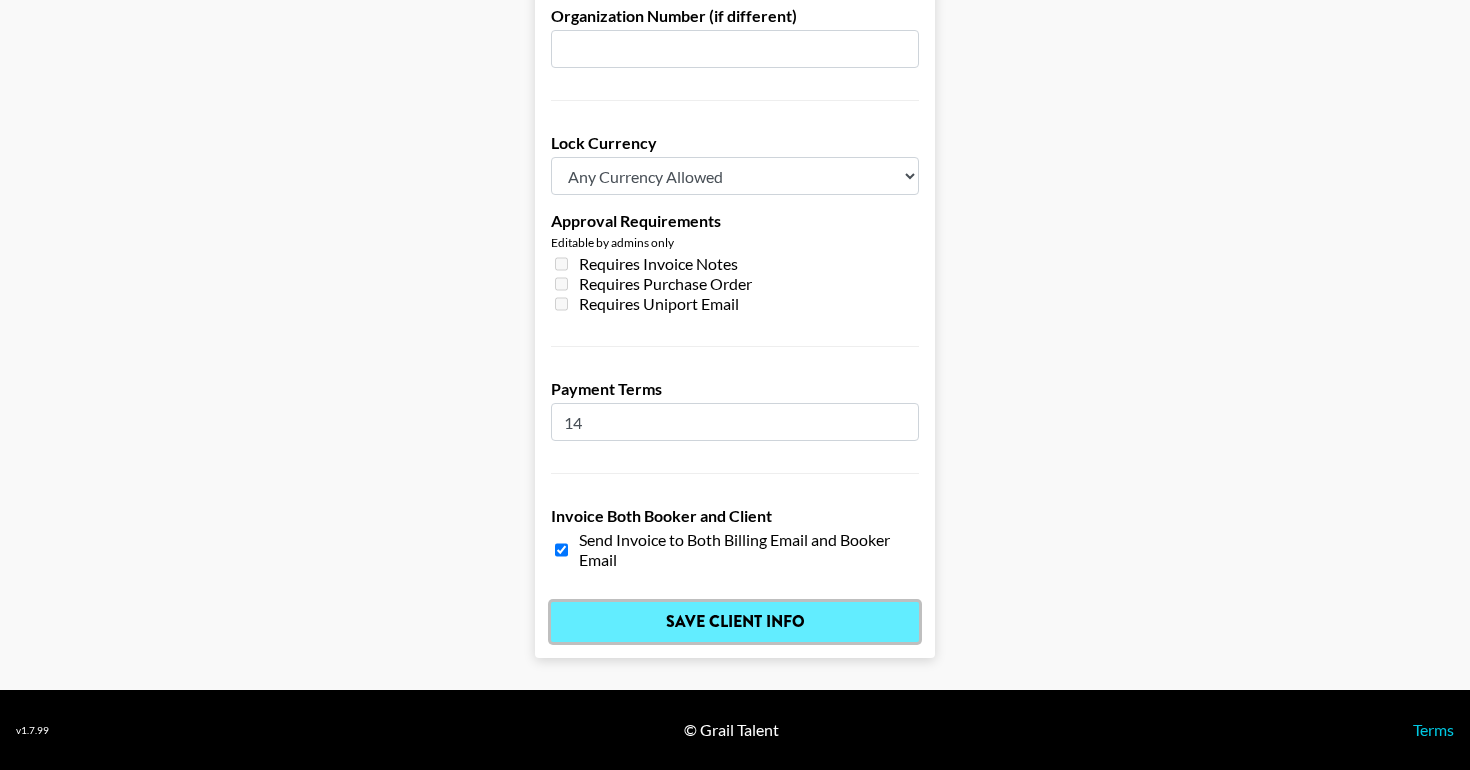 click on "Save Client Info" at bounding box center [735, 622] 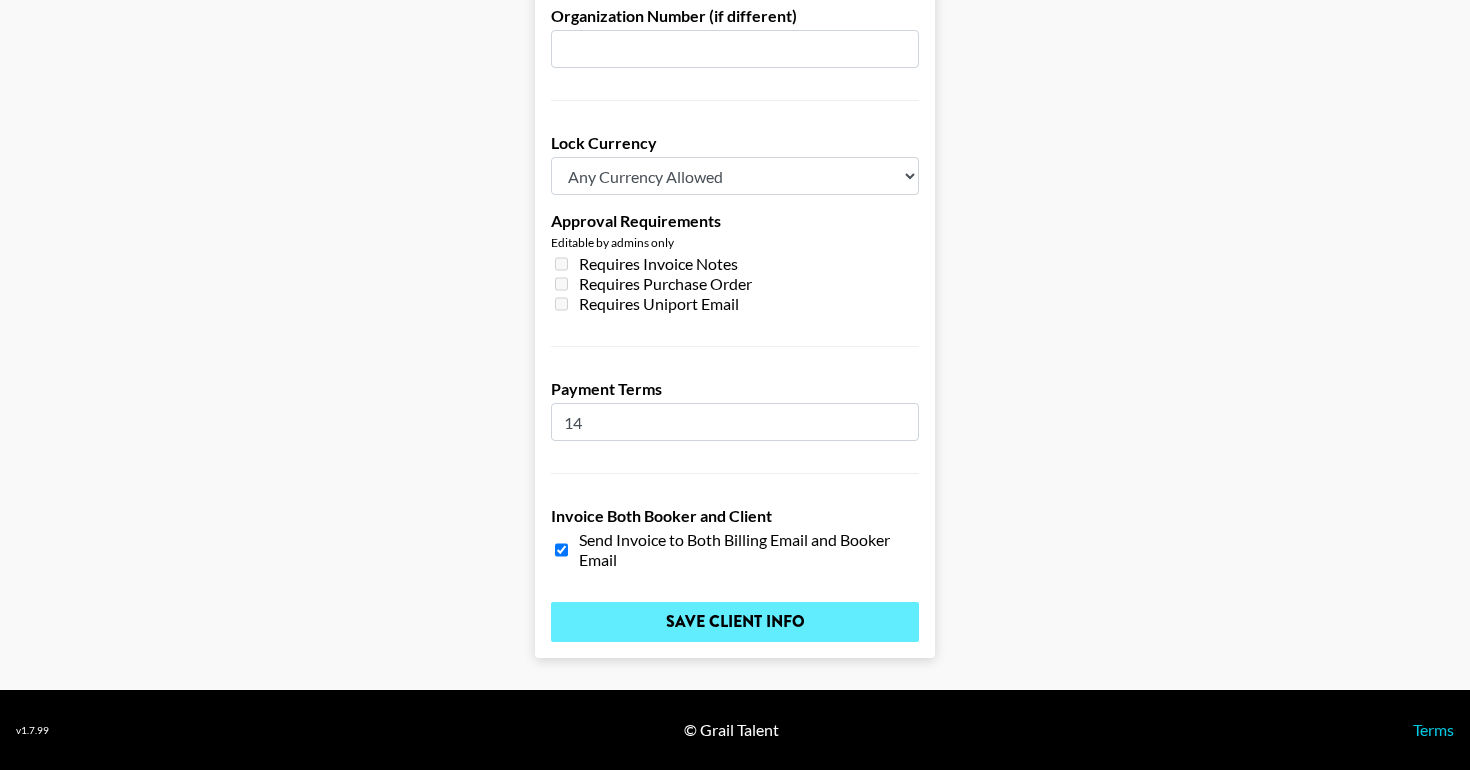 scroll, scrollTop: 0, scrollLeft: 0, axis: both 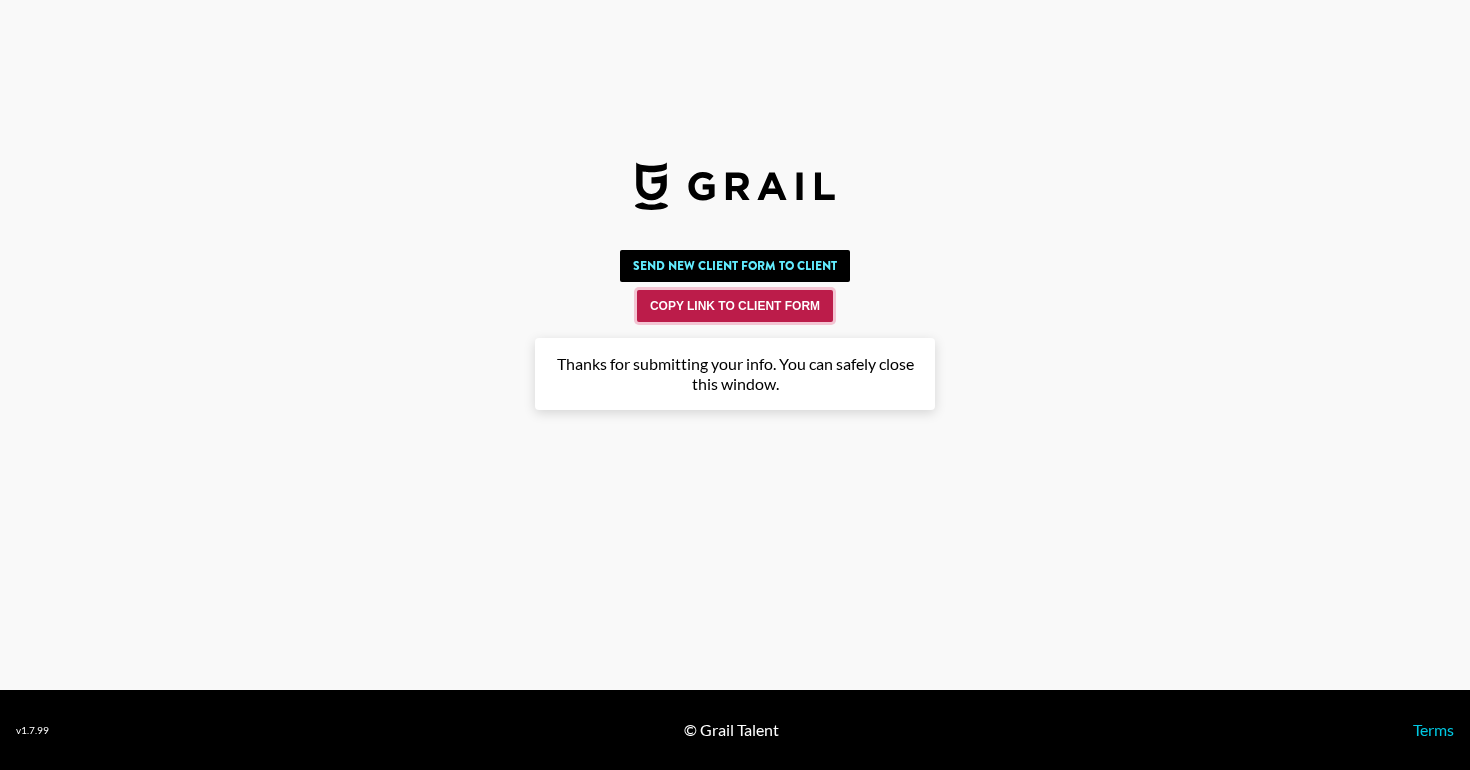 click on "Copy Link to Client Form" at bounding box center [735, 306] 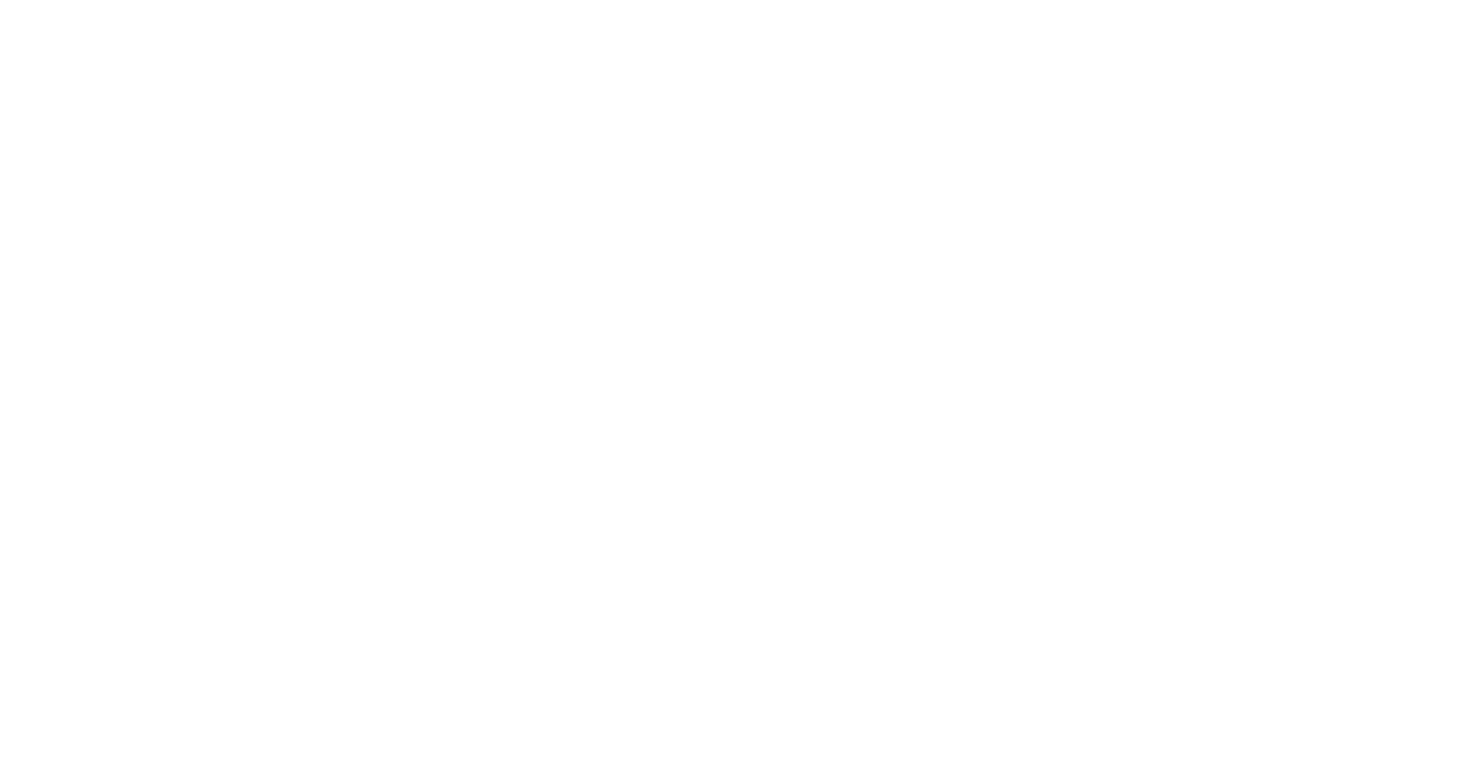 scroll, scrollTop: 0, scrollLeft: 0, axis: both 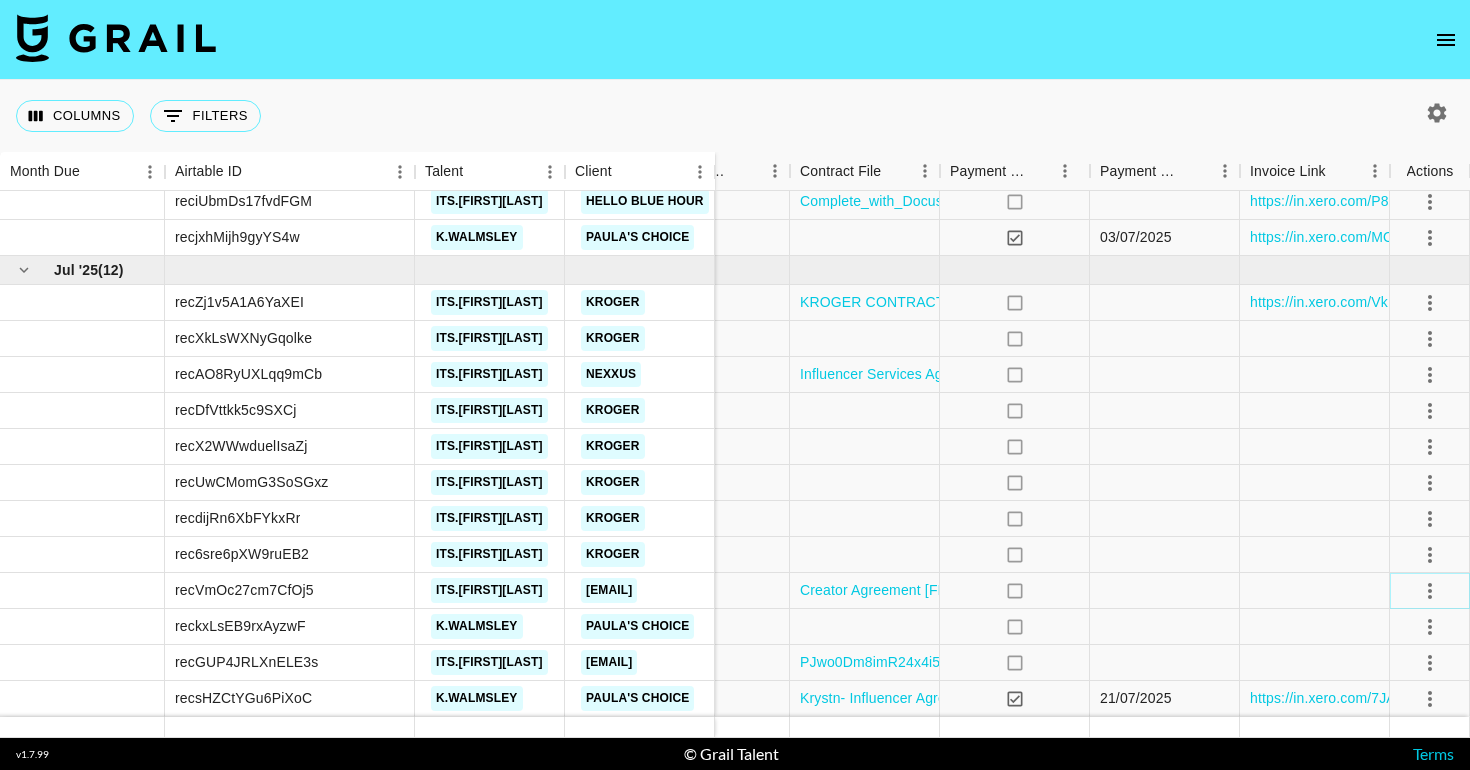 click 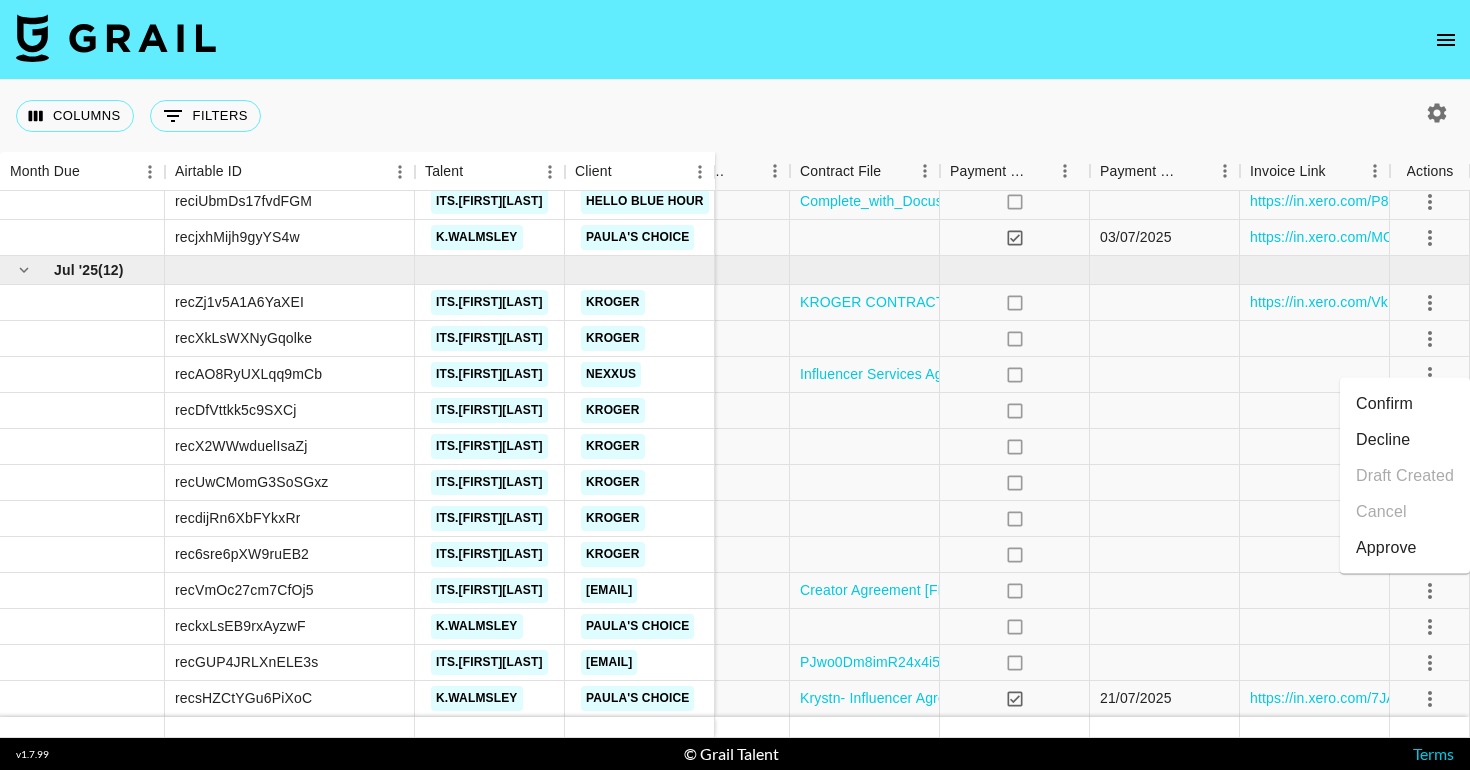 click on "Approve" at bounding box center (1405, 548) 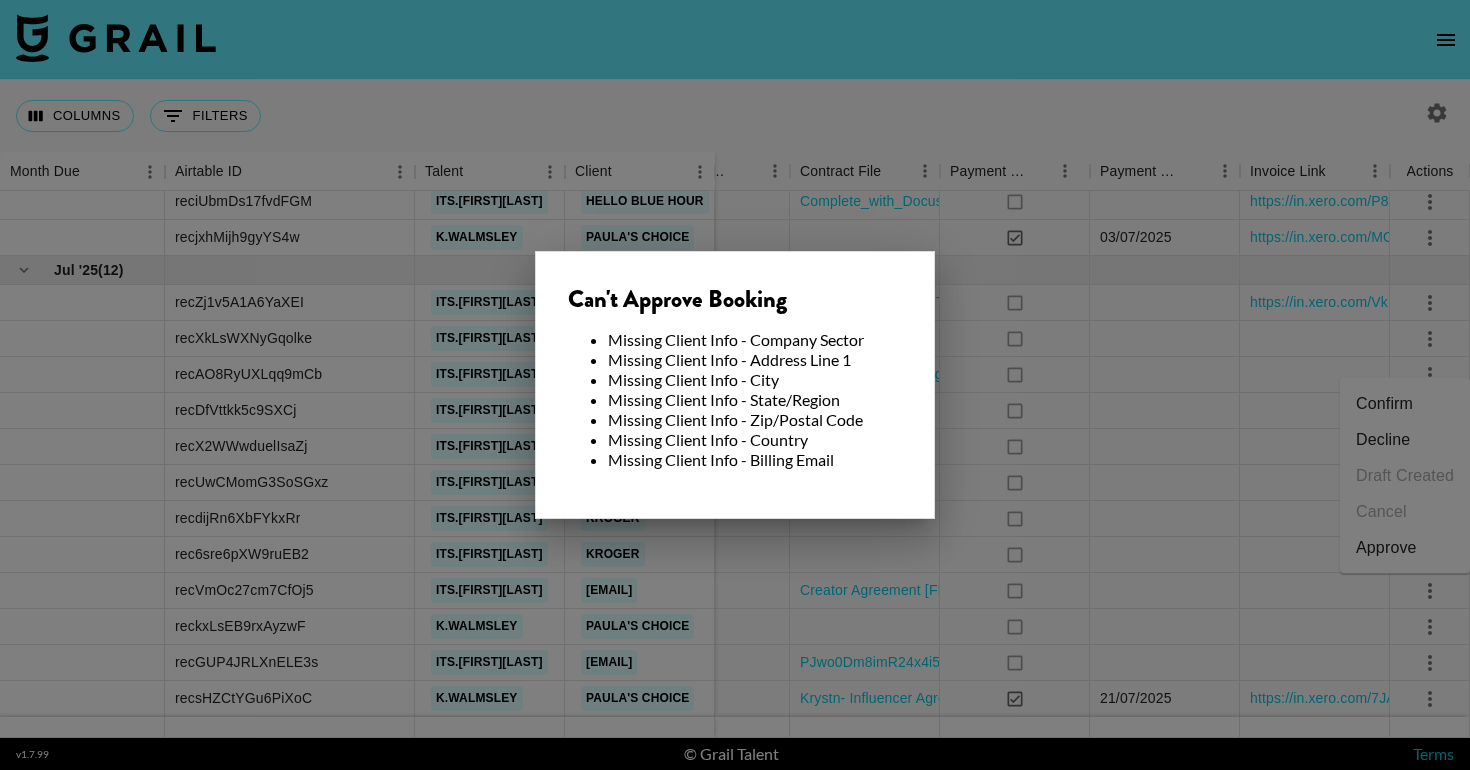 click on "Missing Client Info - State/Region" at bounding box center [755, 400] 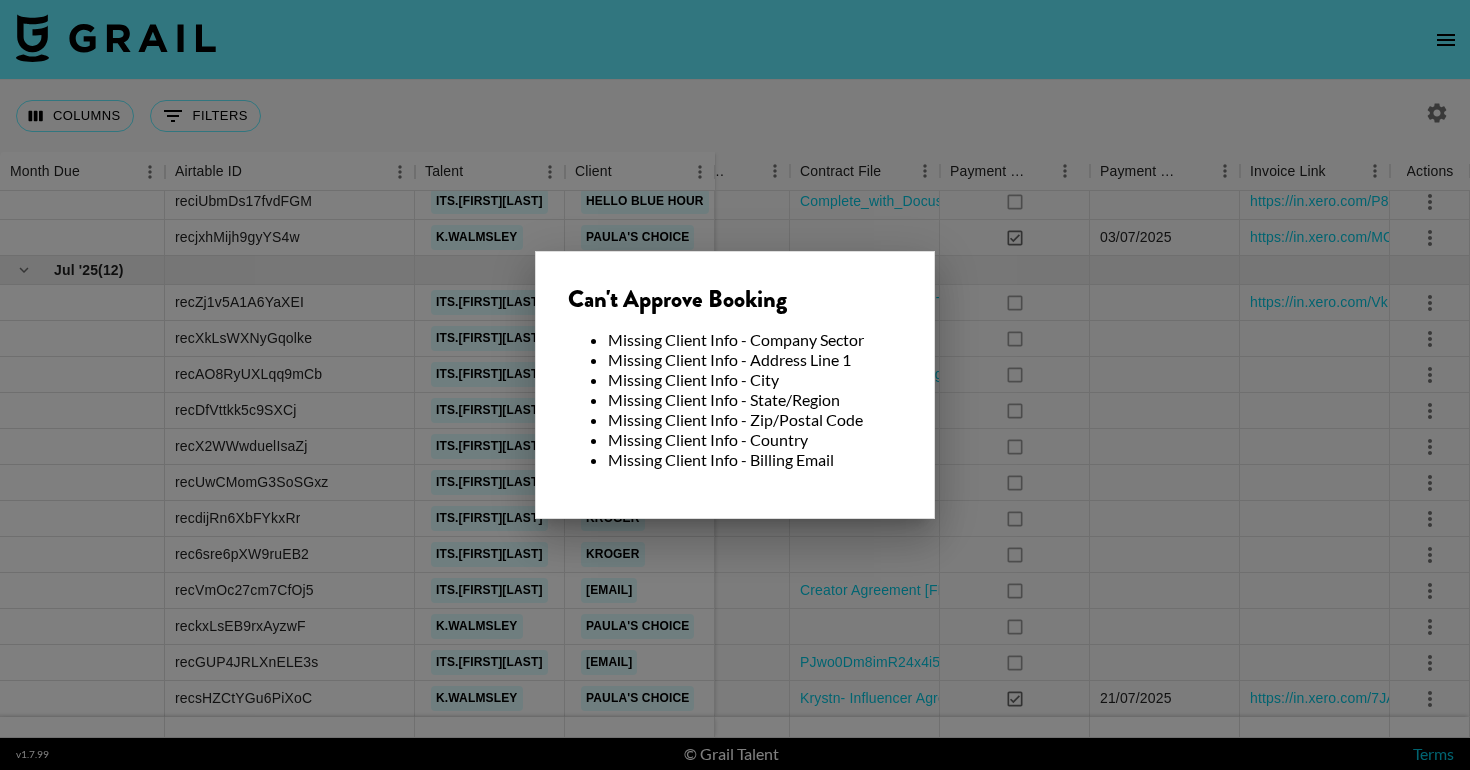 click at bounding box center [735, 385] 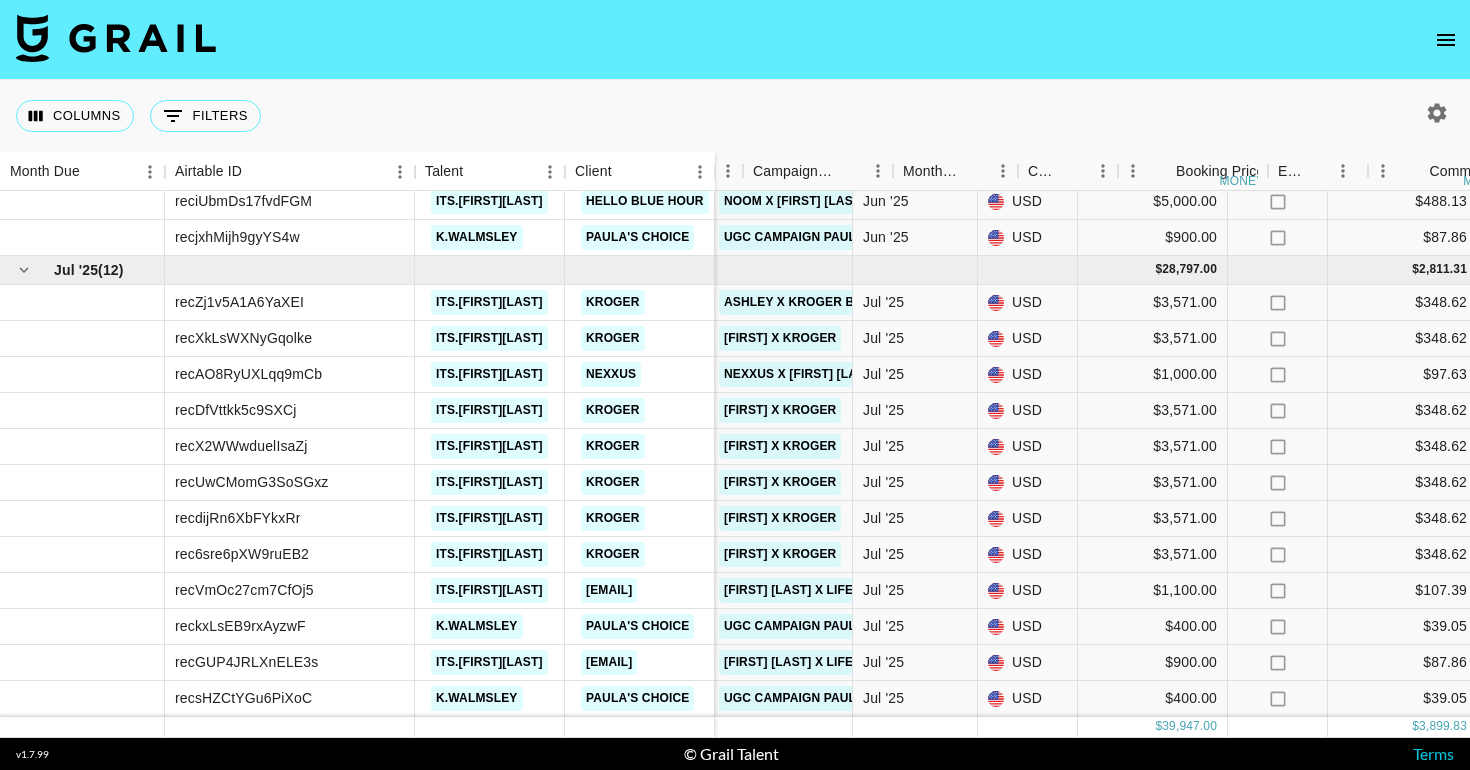 scroll, scrollTop: 245, scrollLeft: 222, axis: both 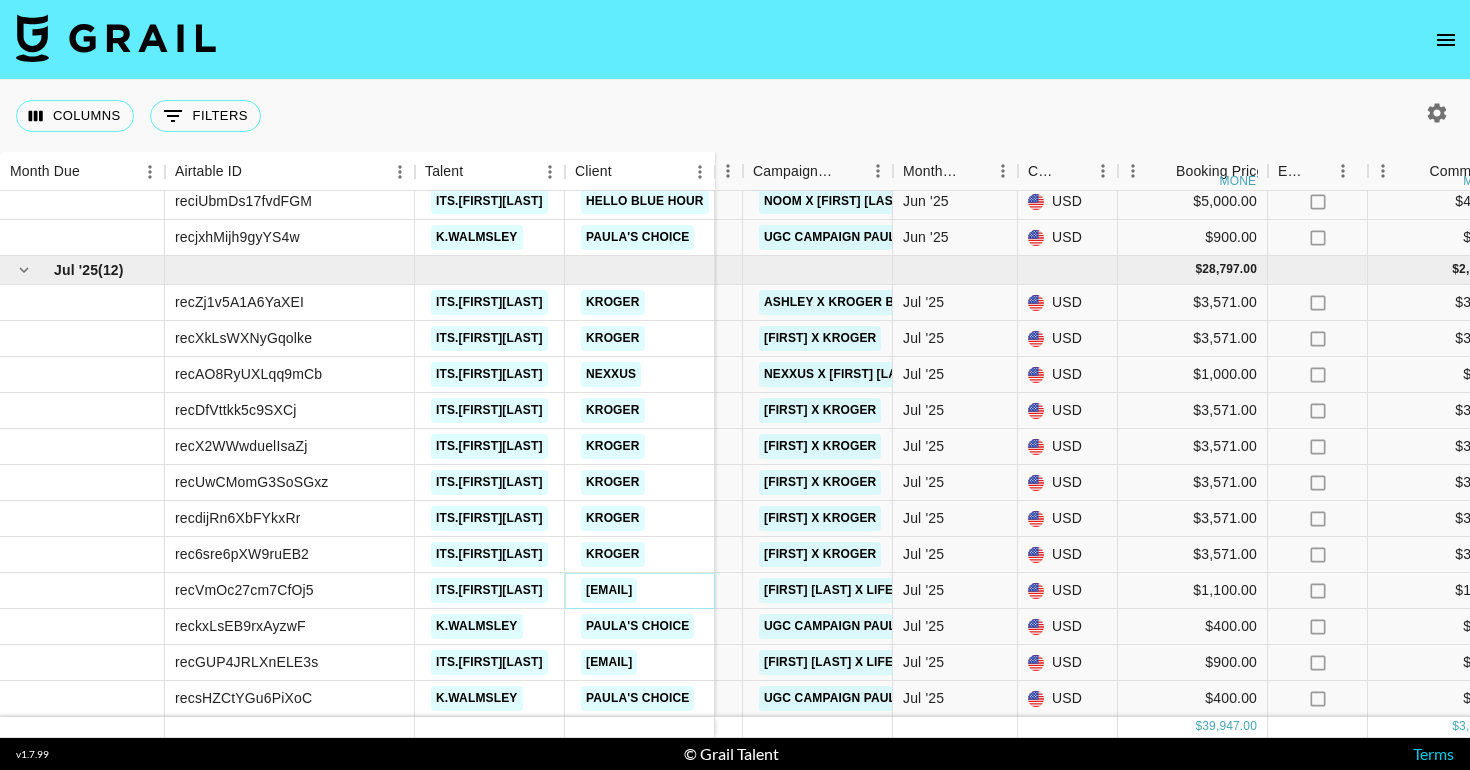 click on "[EMAIL]" at bounding box center [609, 590] 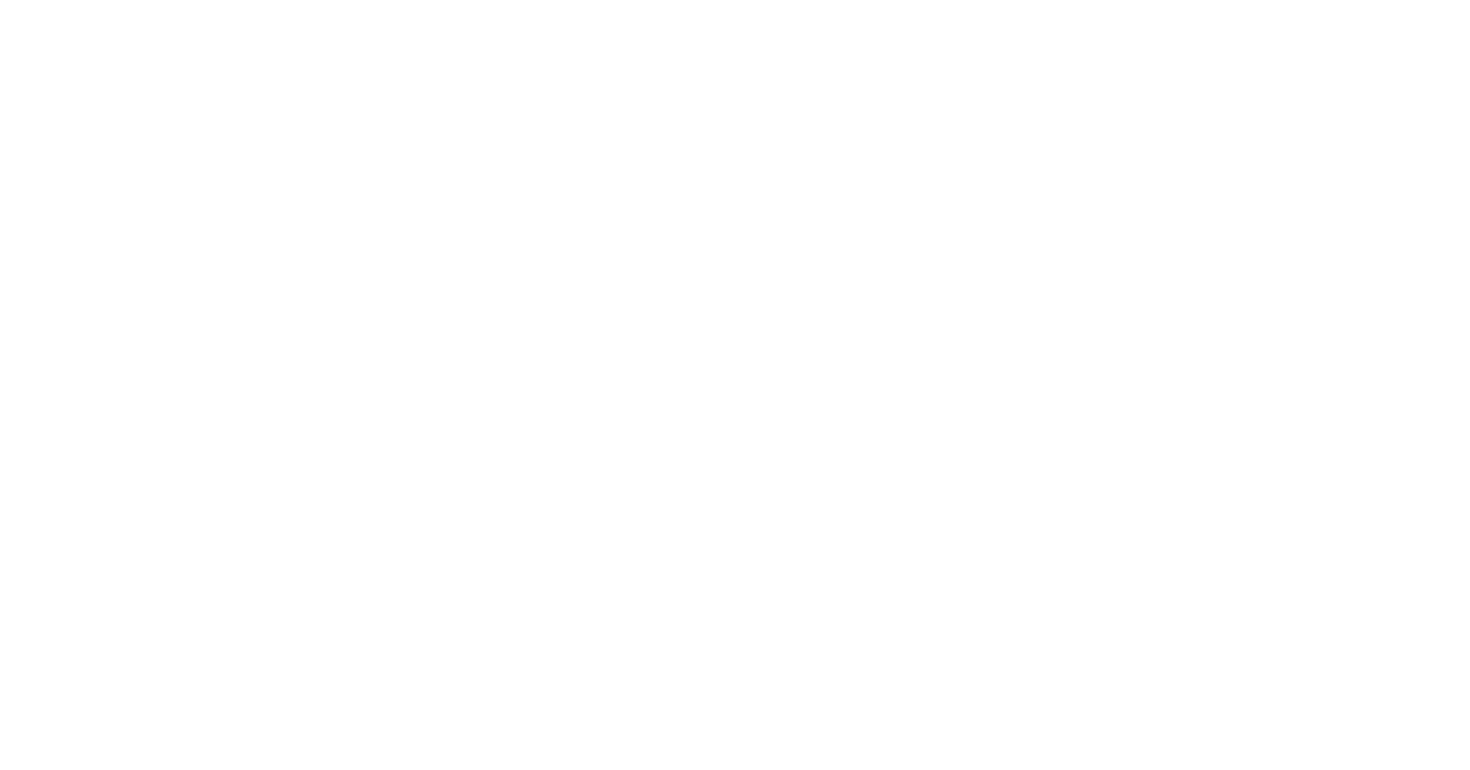 scroll, scrollTop: 0, scrollLeft: 0, axis: both 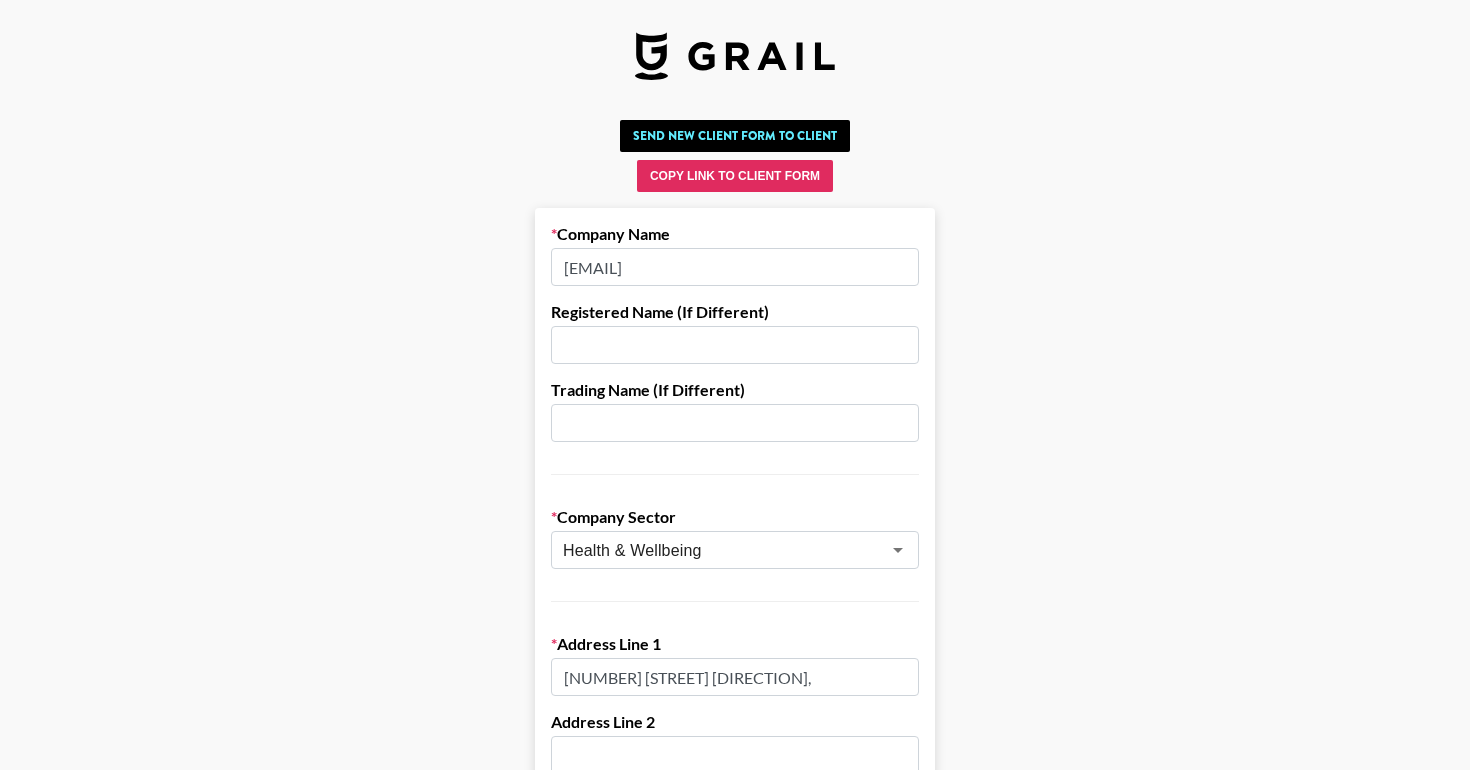 click at bounding box center (735, 345) 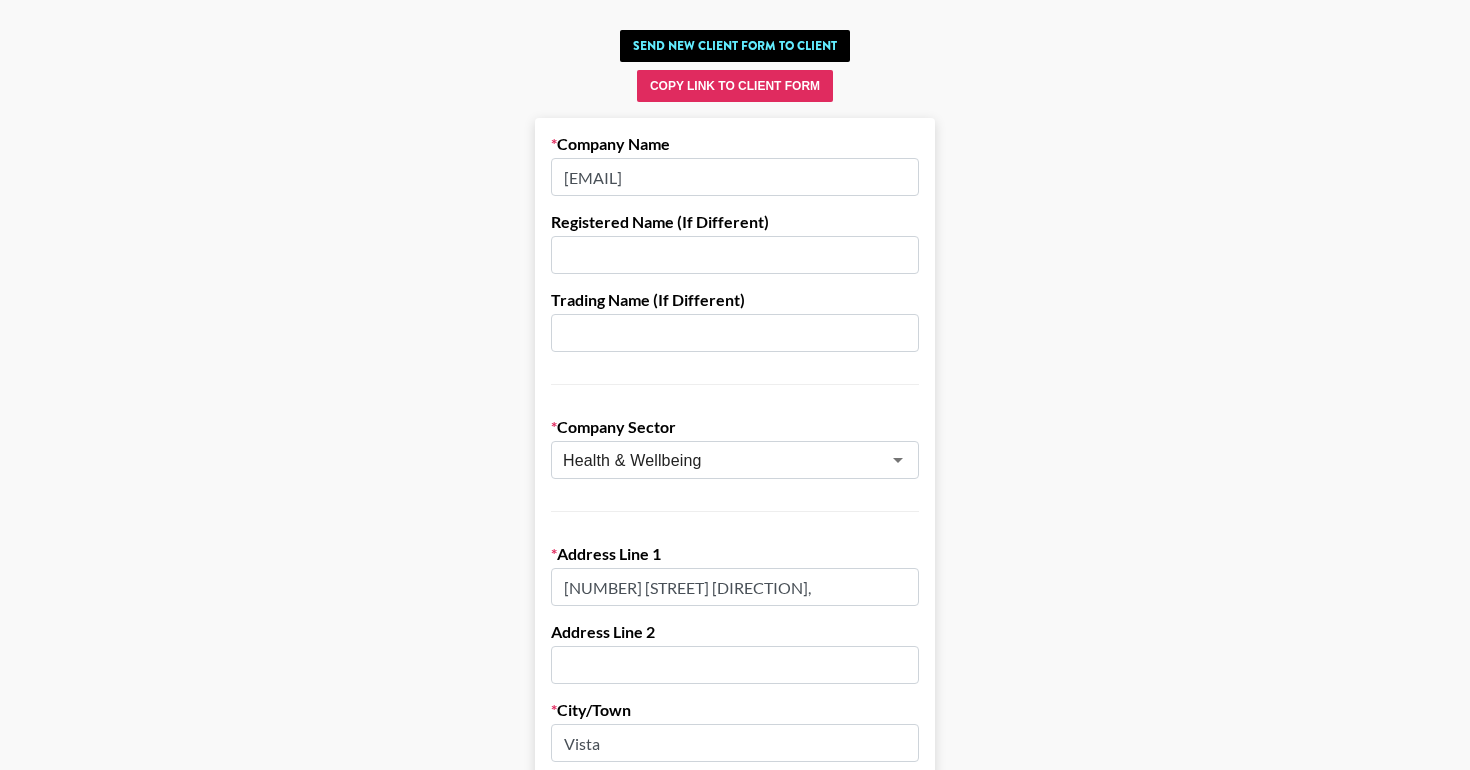 scroll, scrollTop: 0, scrollLeft: 0, axis: both 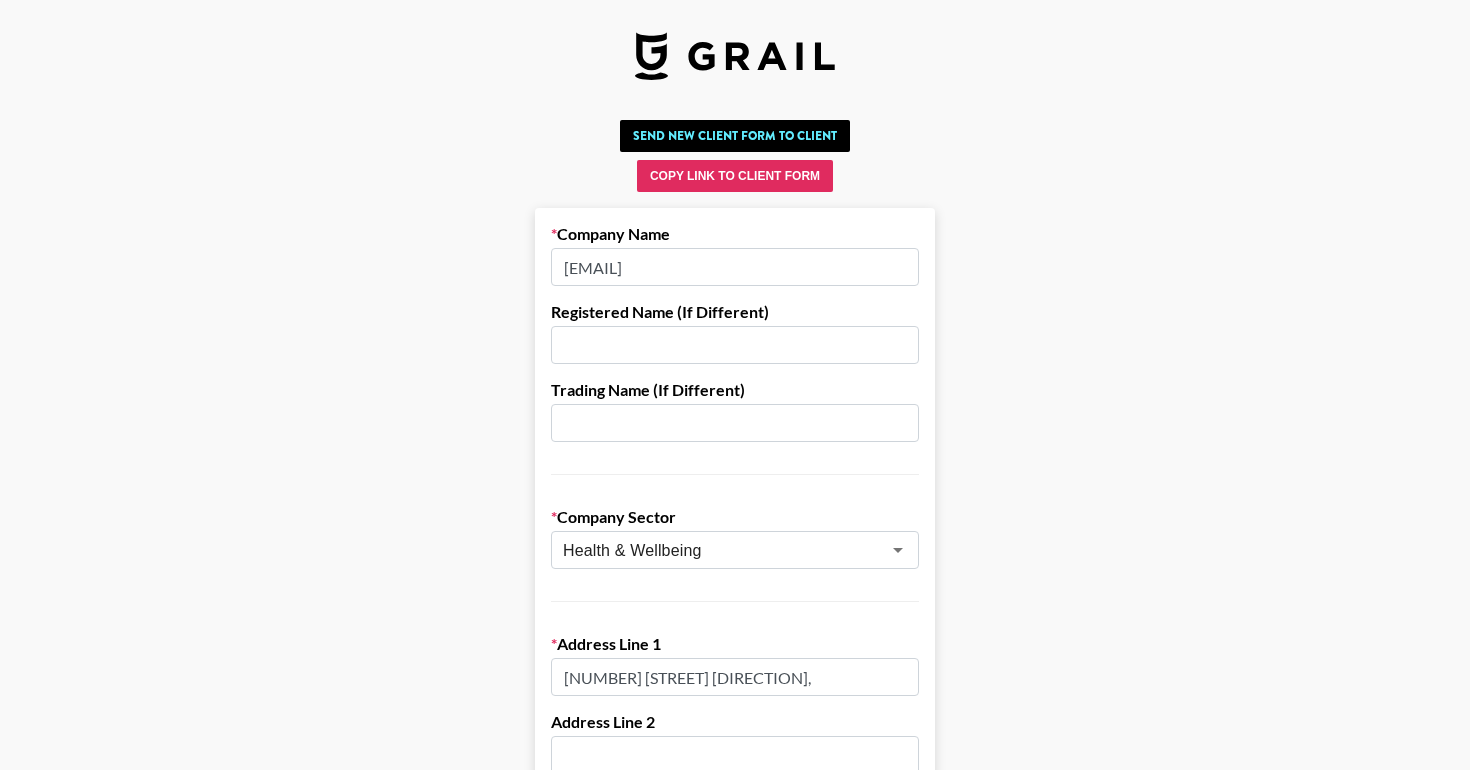 click on "[EMAIL]" at bounding box center (735, 267) 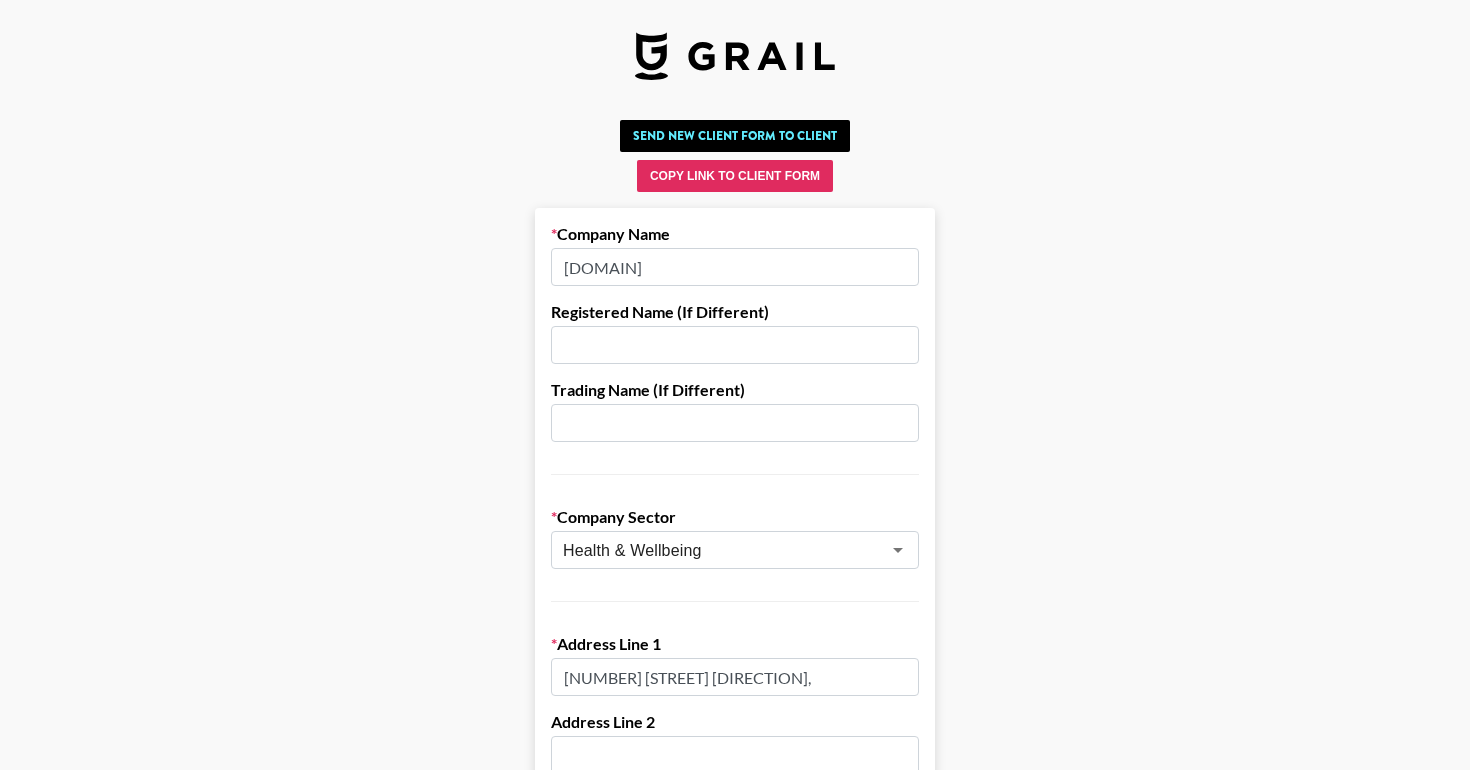 click on "[DOMAIN]" at bounding box center [735, 267] 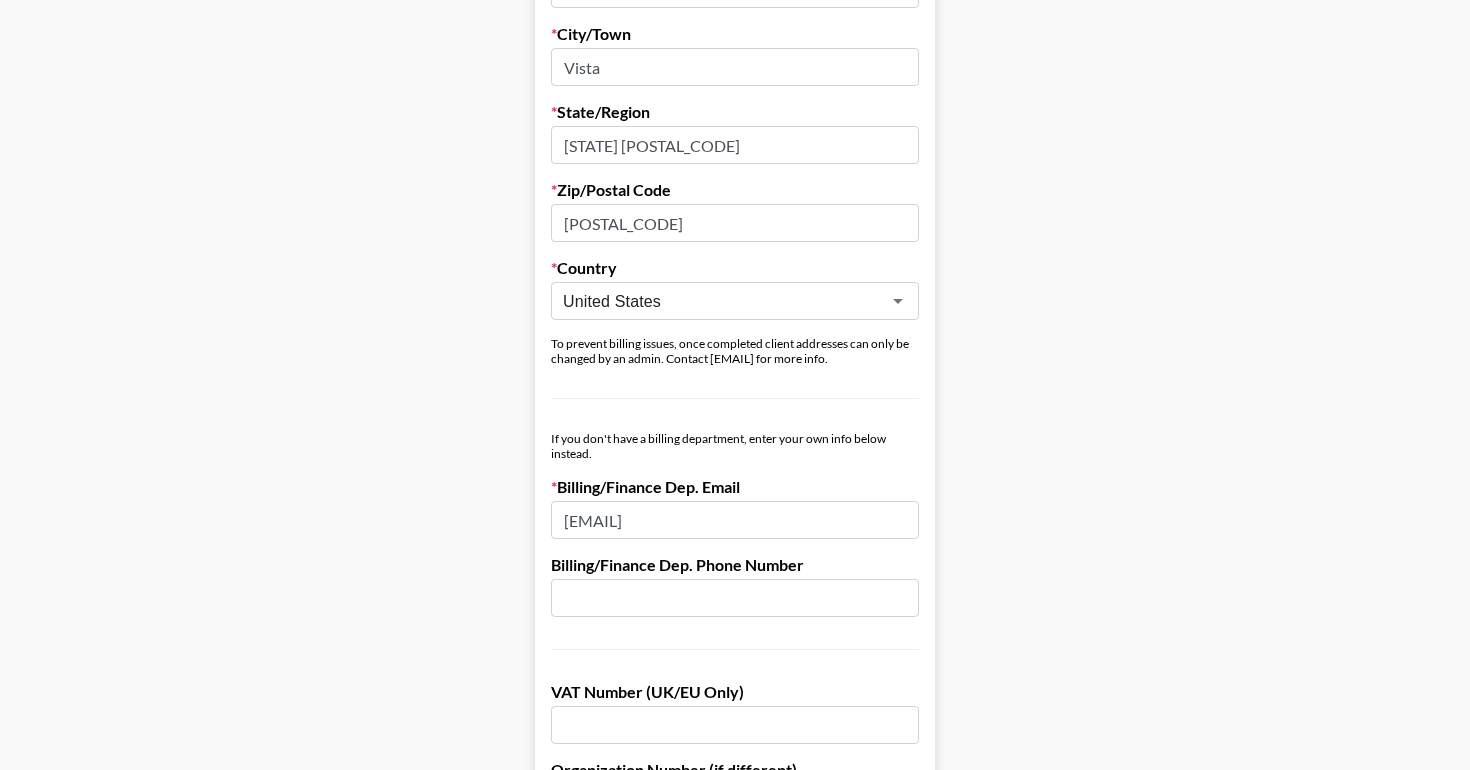 scroll, scrollTop: 1520, scrollLeft: 0, axis: vertical 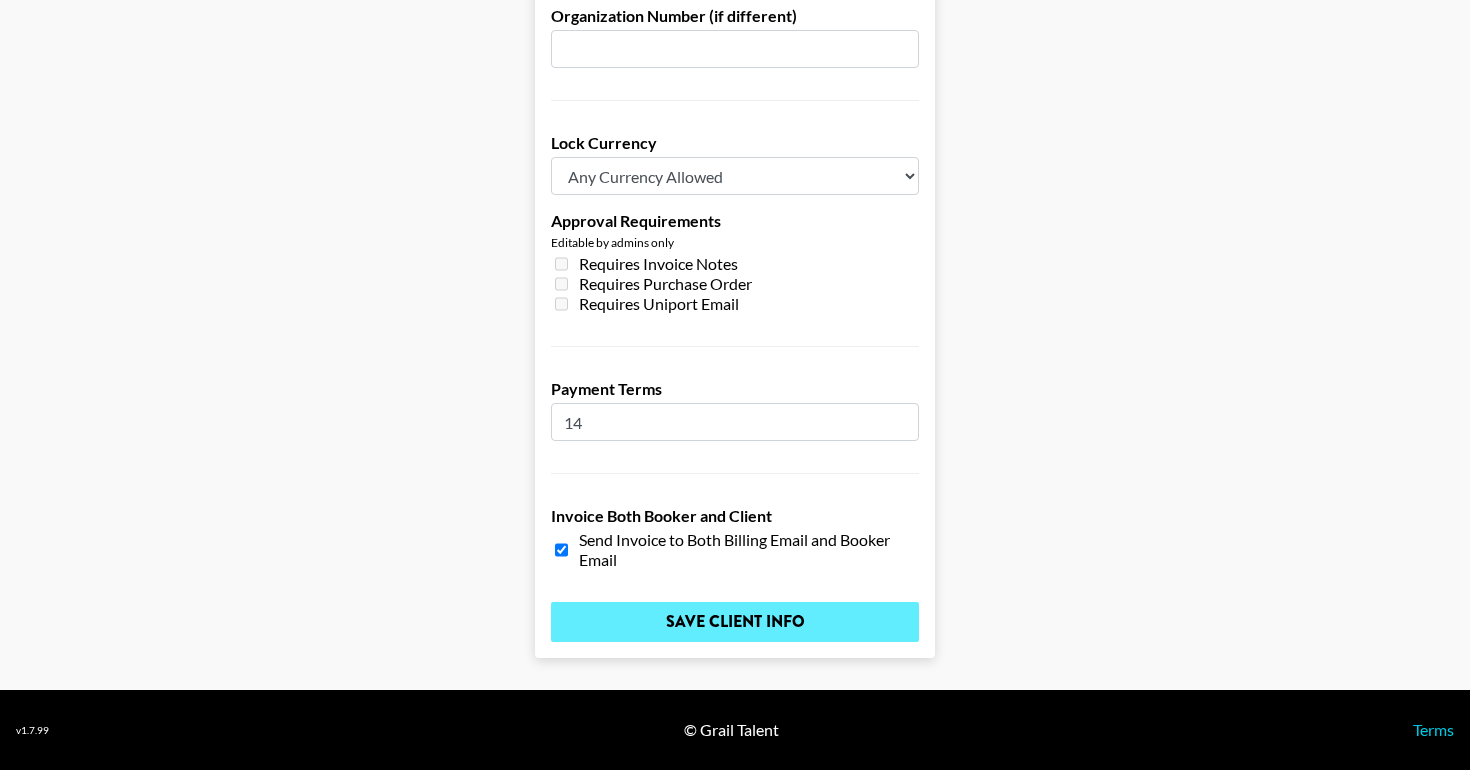type on "Life RX" 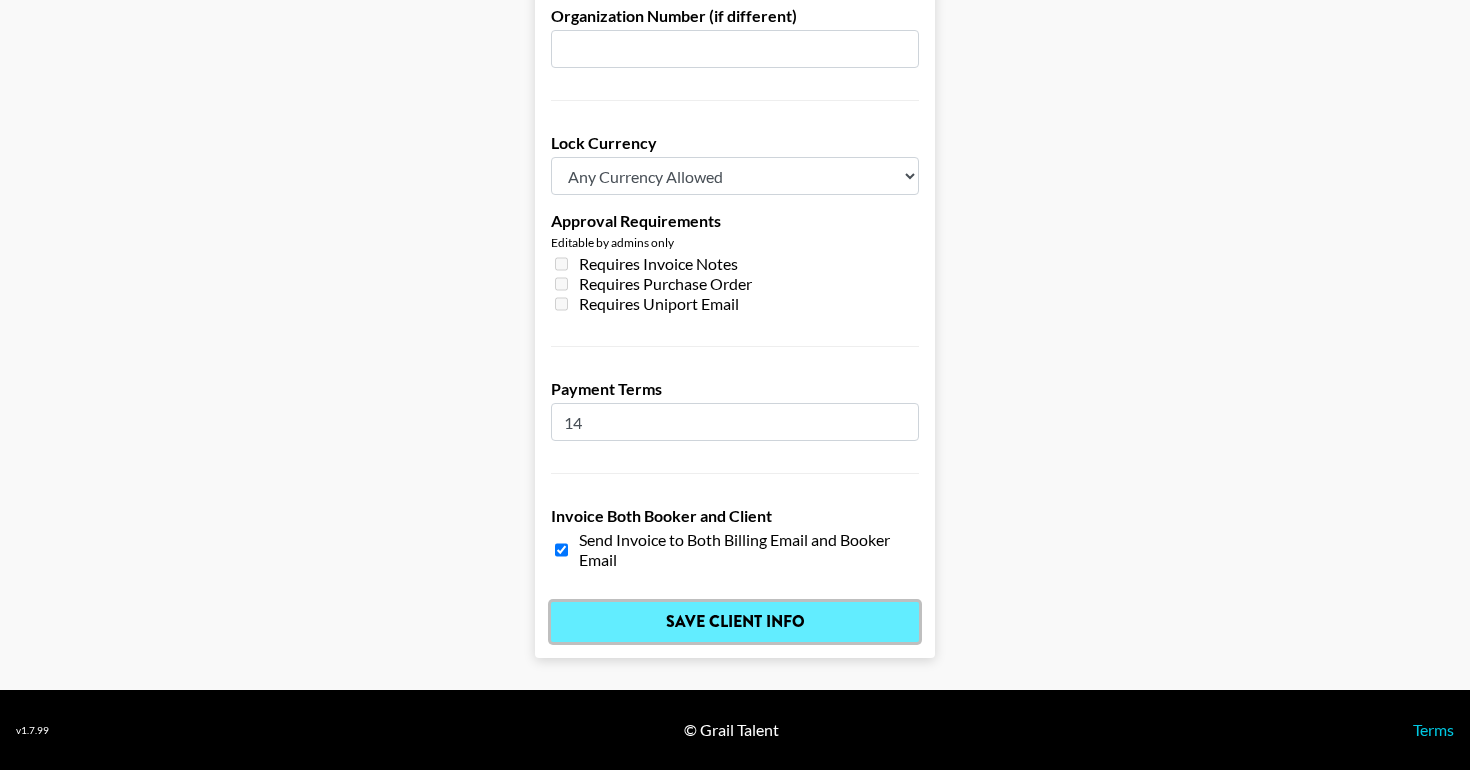 click on "Save Client Info" at bounding box center (735, 622) 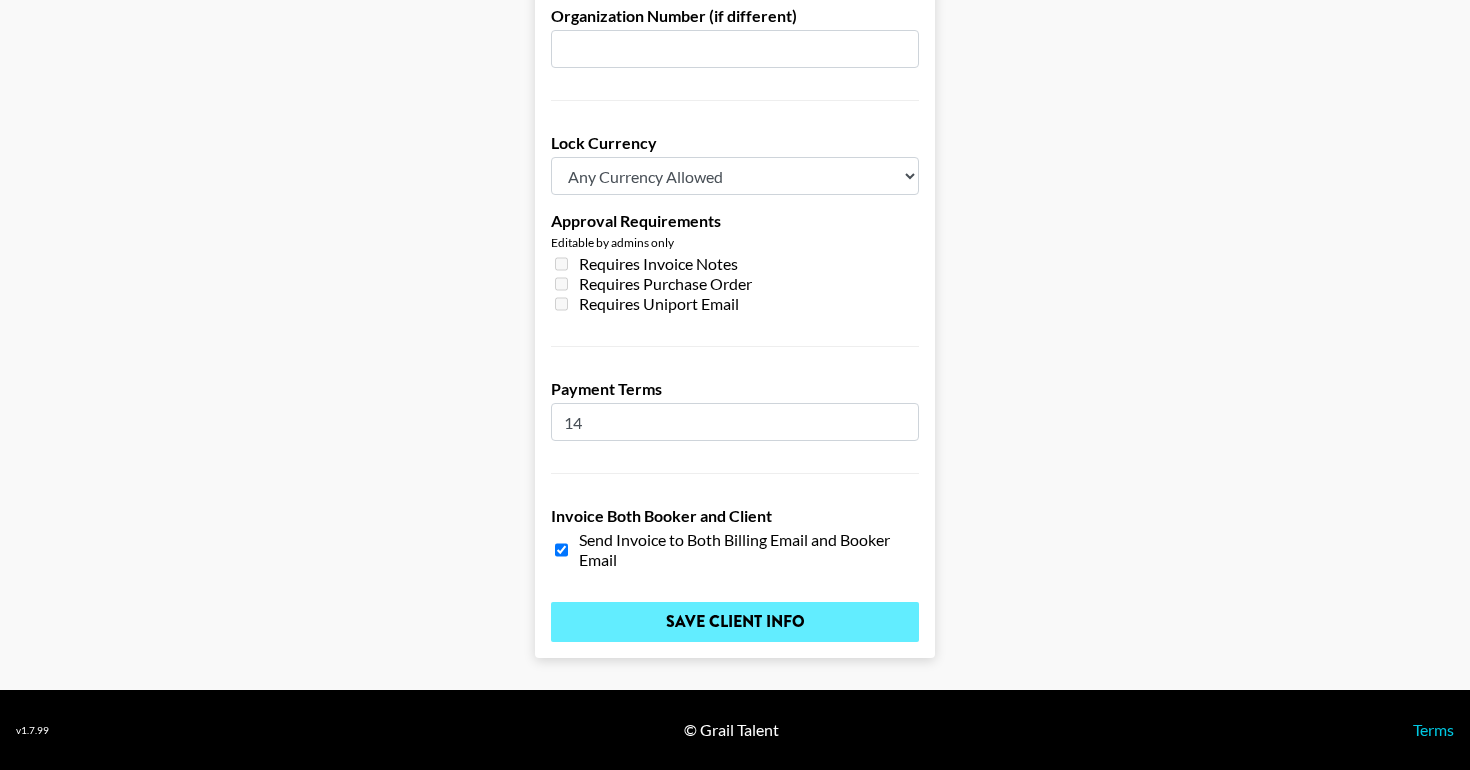 scroll, scrollTop: 0, scrollLeft: 0, axis: both 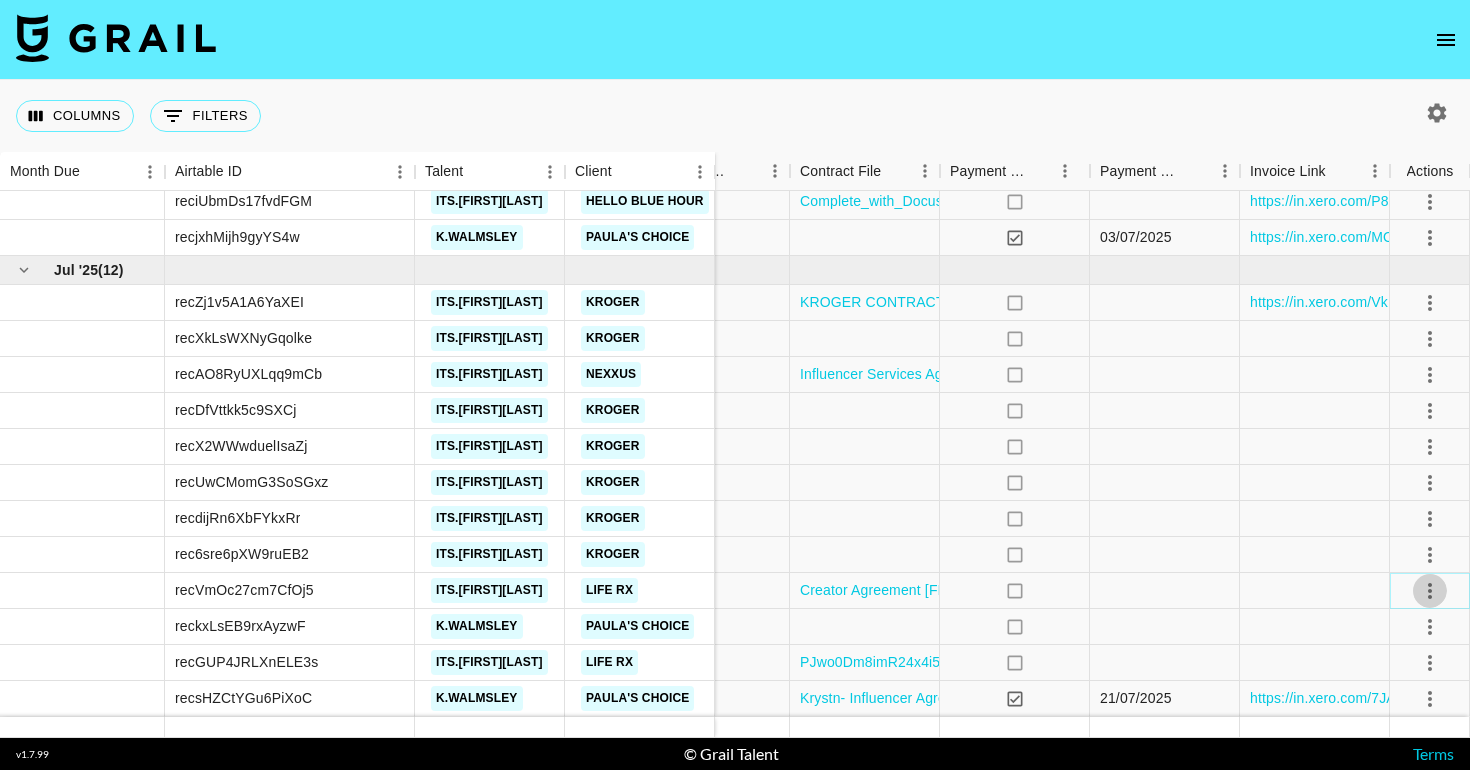 click 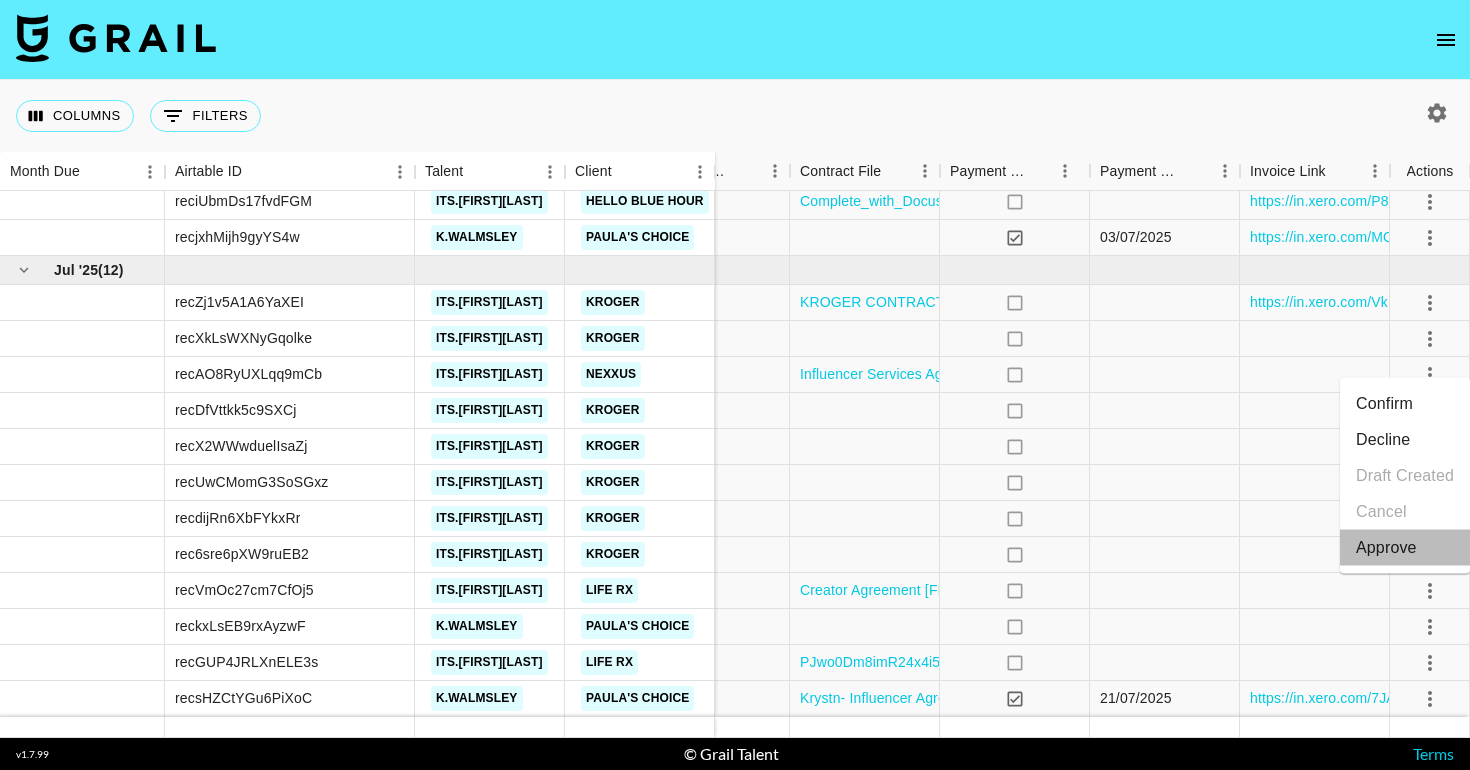 click on "Approve" at bounding box center (1386, 548) 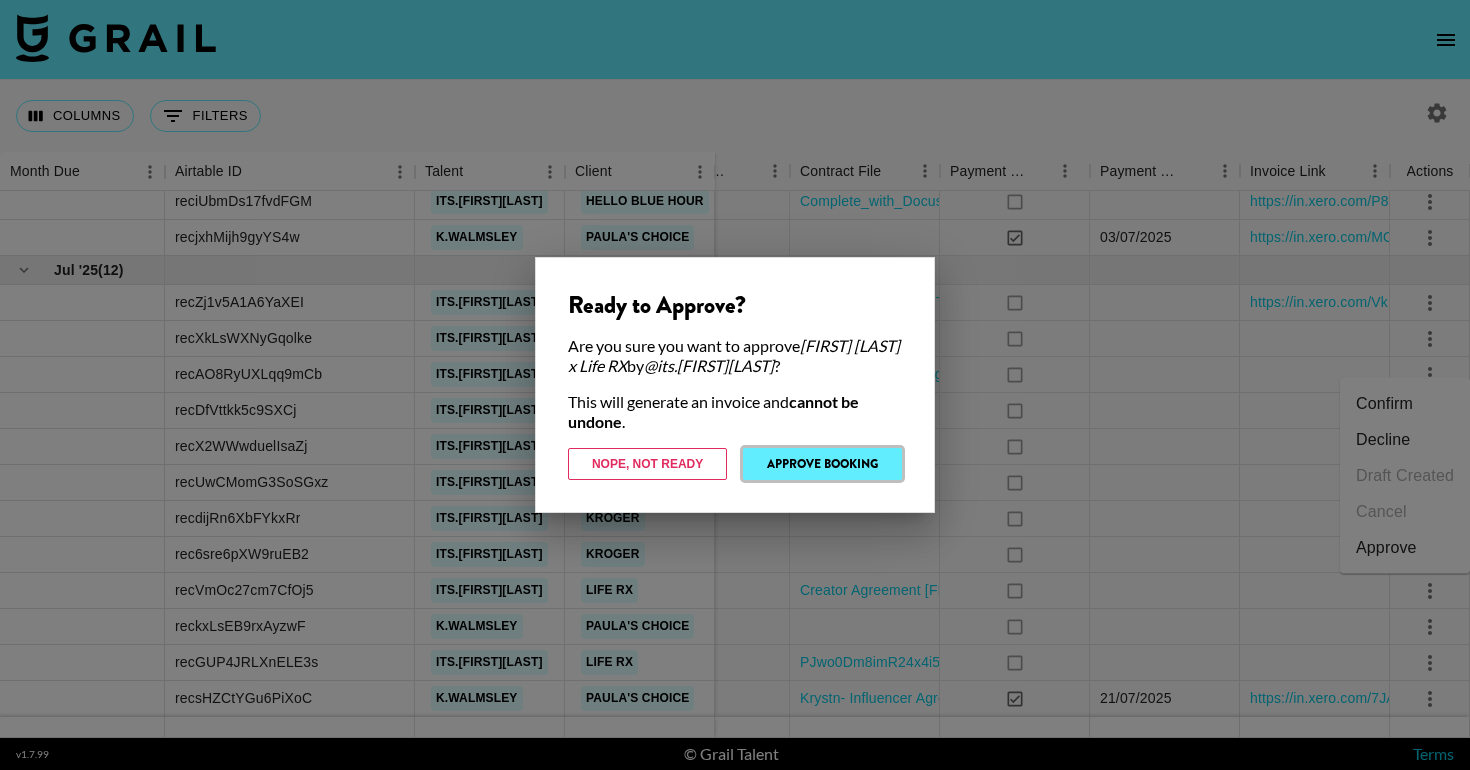 click on "Approve Booking" at bounding box center [822, 464] 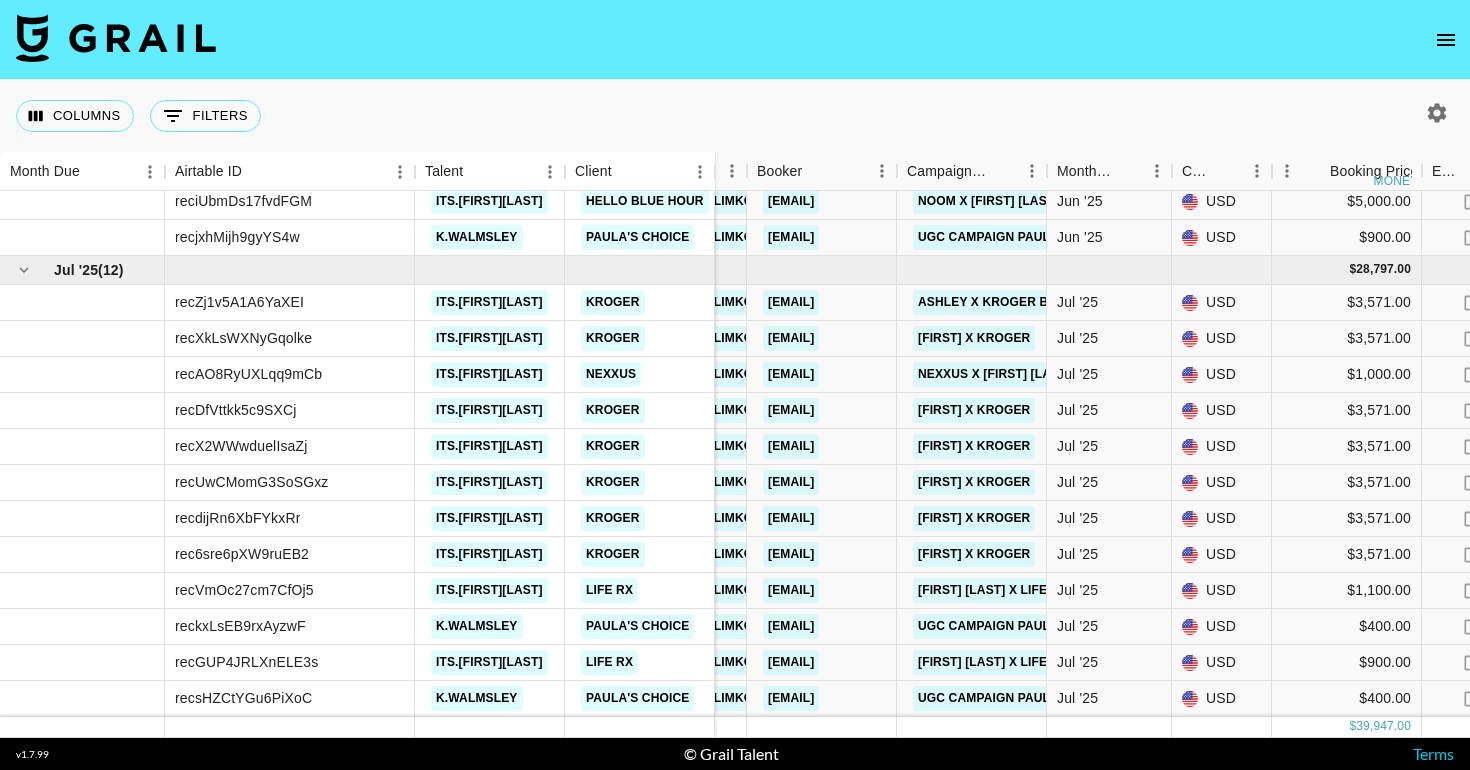 scroll, scrollTop: 245, scrollLeft: 0, axis: vertical 